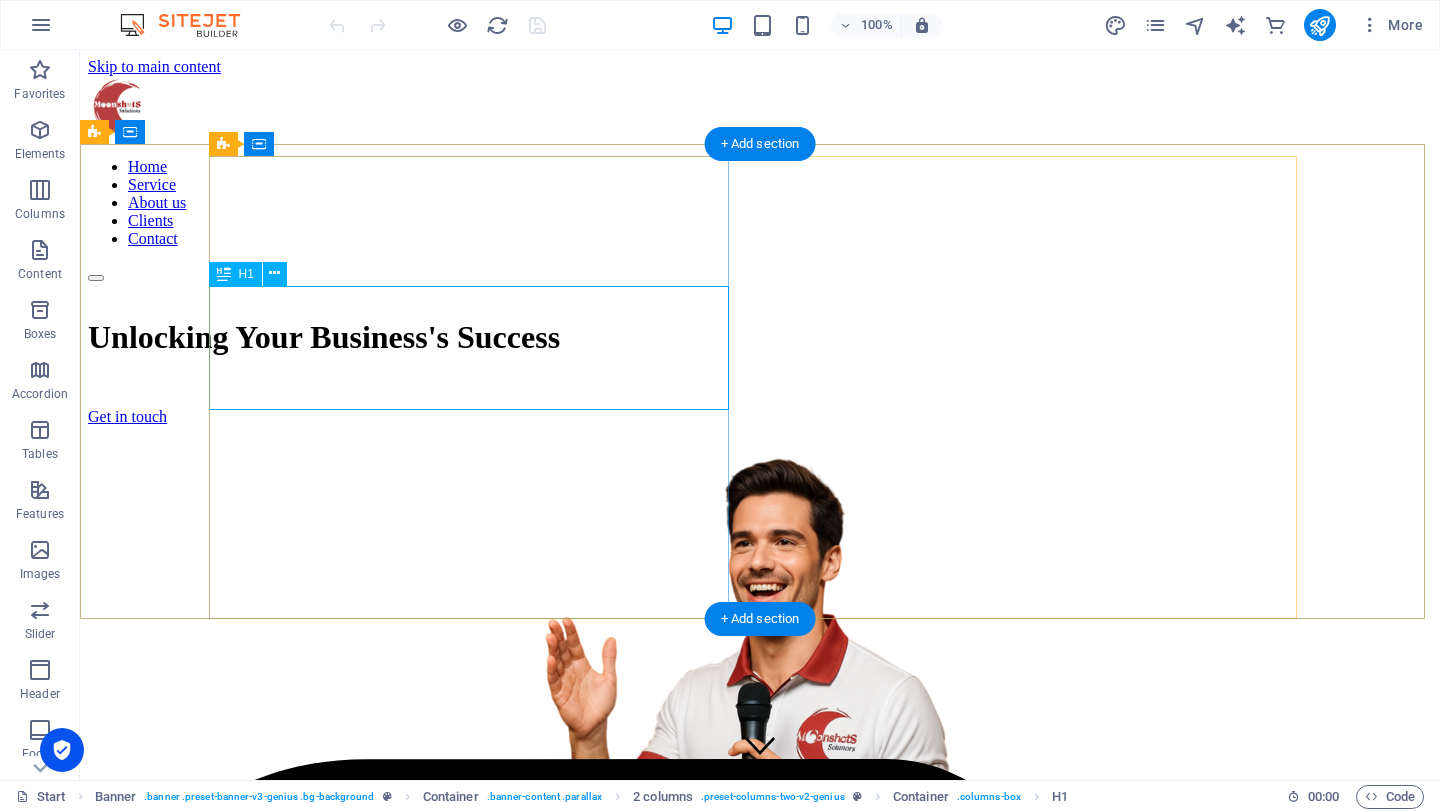 scroll, scrollTop: 0, scrollLeft: 0, axis: both 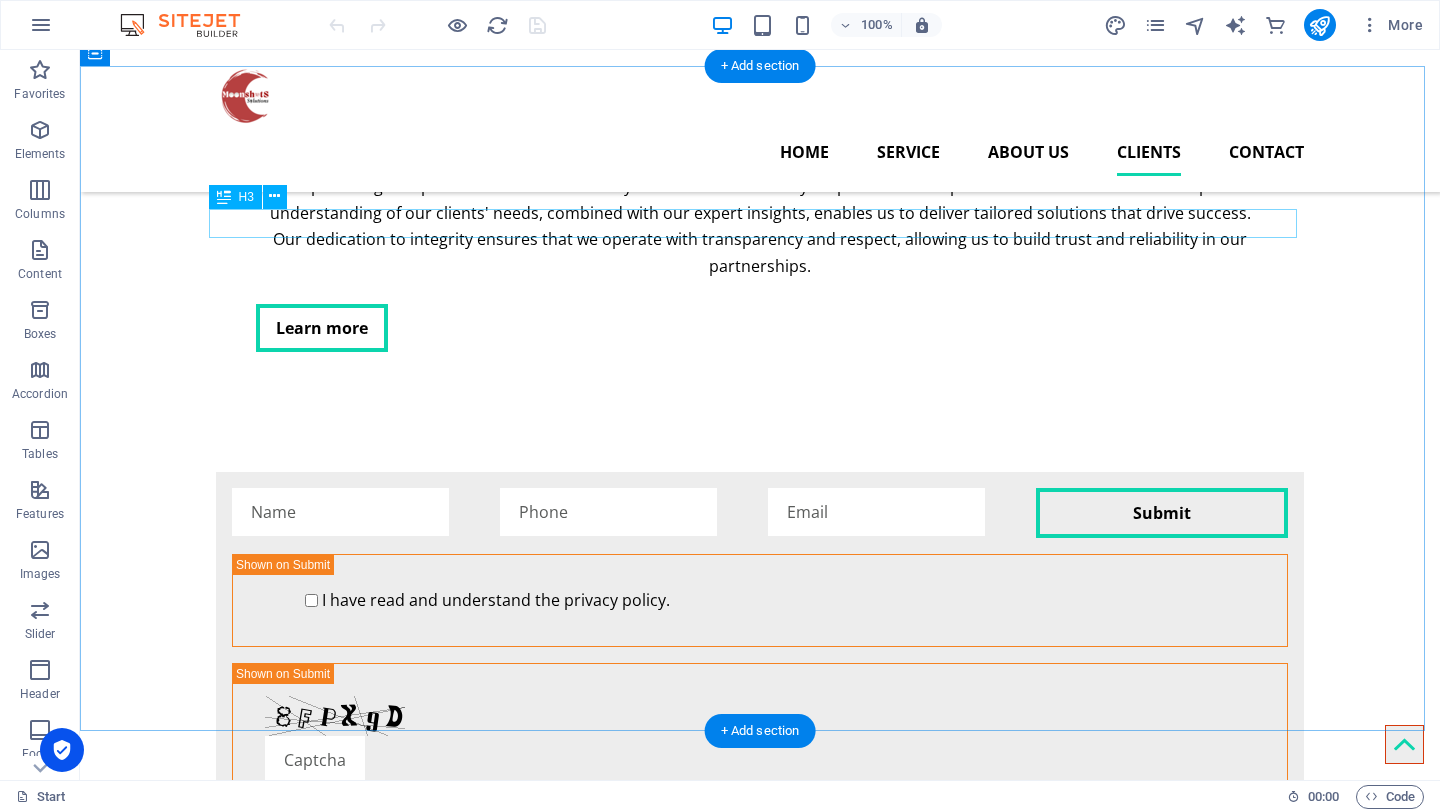 click on "Lorem ipsum dolor sit amet" at bounding box center [760, 4567] 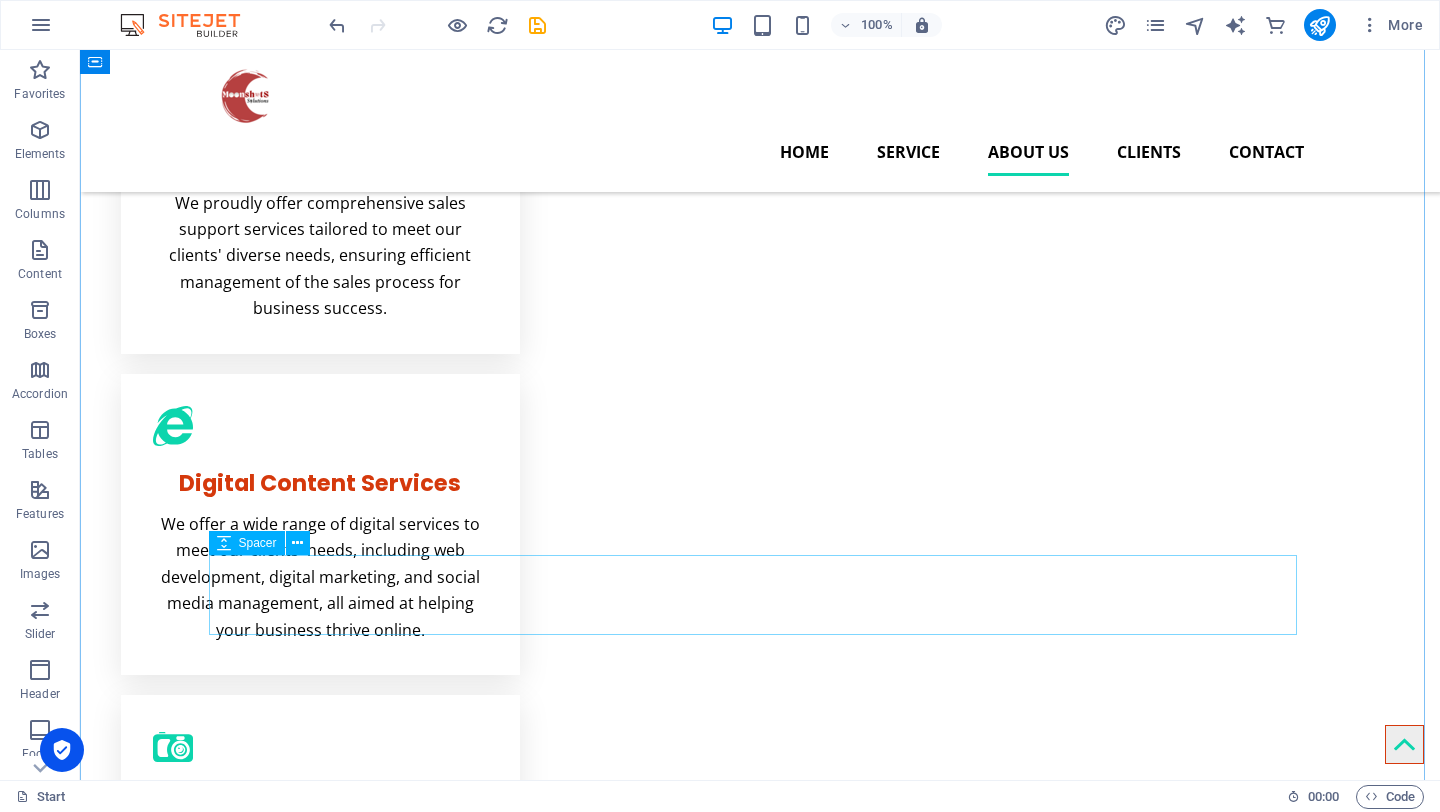 scroll, scrollTop: 1221, scrollLeft: 0, axis: vertical 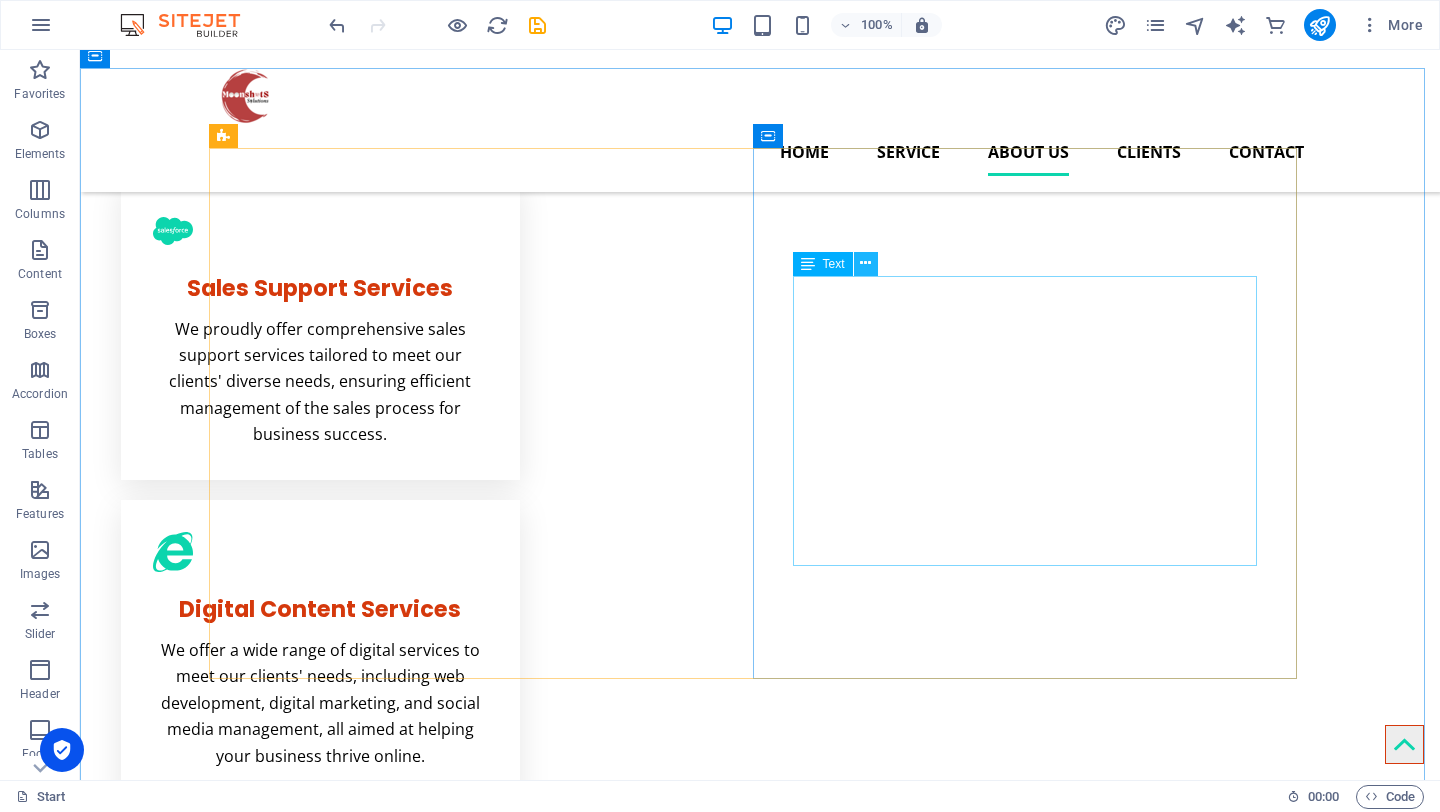 click at bounding box center (865, 263) 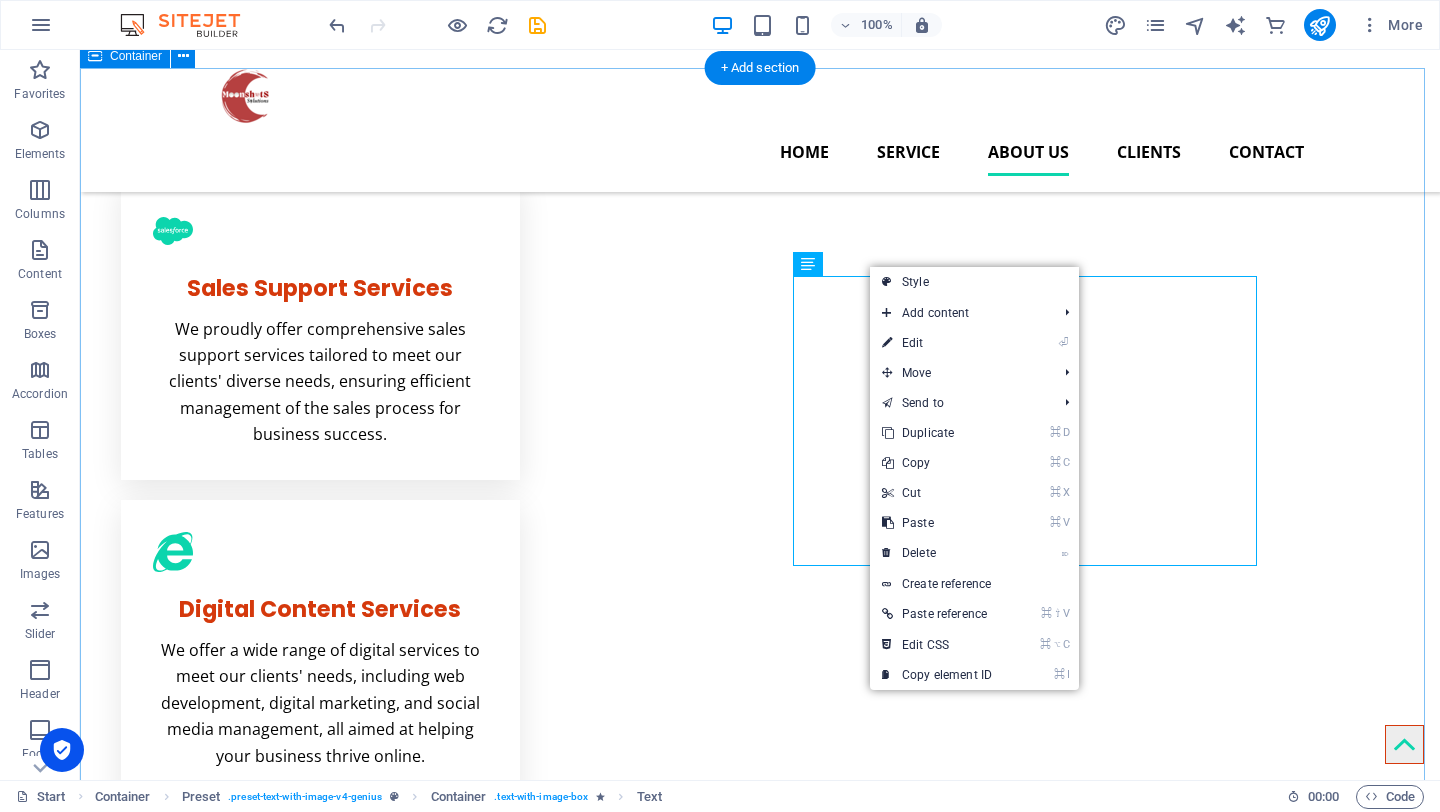 click on "Drop content here or  Add elements  Paste clipboard About Moonshots At Moonshots Solutions Consultancy, we are wholeheartedly committed to upholding the values of integrity, excellence, and collaboration in everything we do. Our primary focus is on forging and nurturing strong, lasting relationships with our clients while providing exceptional service that not only meets but consistently surpasses their expectations. We believe that a deep understanding of our clients' needs, combined with our expert insights, enables us to deliver tailored solutions that drive success. Our dedication to integrity ensures that we operate with transparency and respect, allowing us to build trust and reliability in our partnerships. Learn more Submit   I have read and understand the privacy policy. Nicht lesbar? Neu generieren [PERSON_NAME] Lorem ipsum dolor sit amet, consectetur adipisicing elit. Veritatis, dolorem!  [PERSON_NAME] Lorem ipsum dolor sit amet, consectetur adipisicing elit. Veritatis, dolorem!  [PERSON_NAME]" at bounding box center (760, 3086) 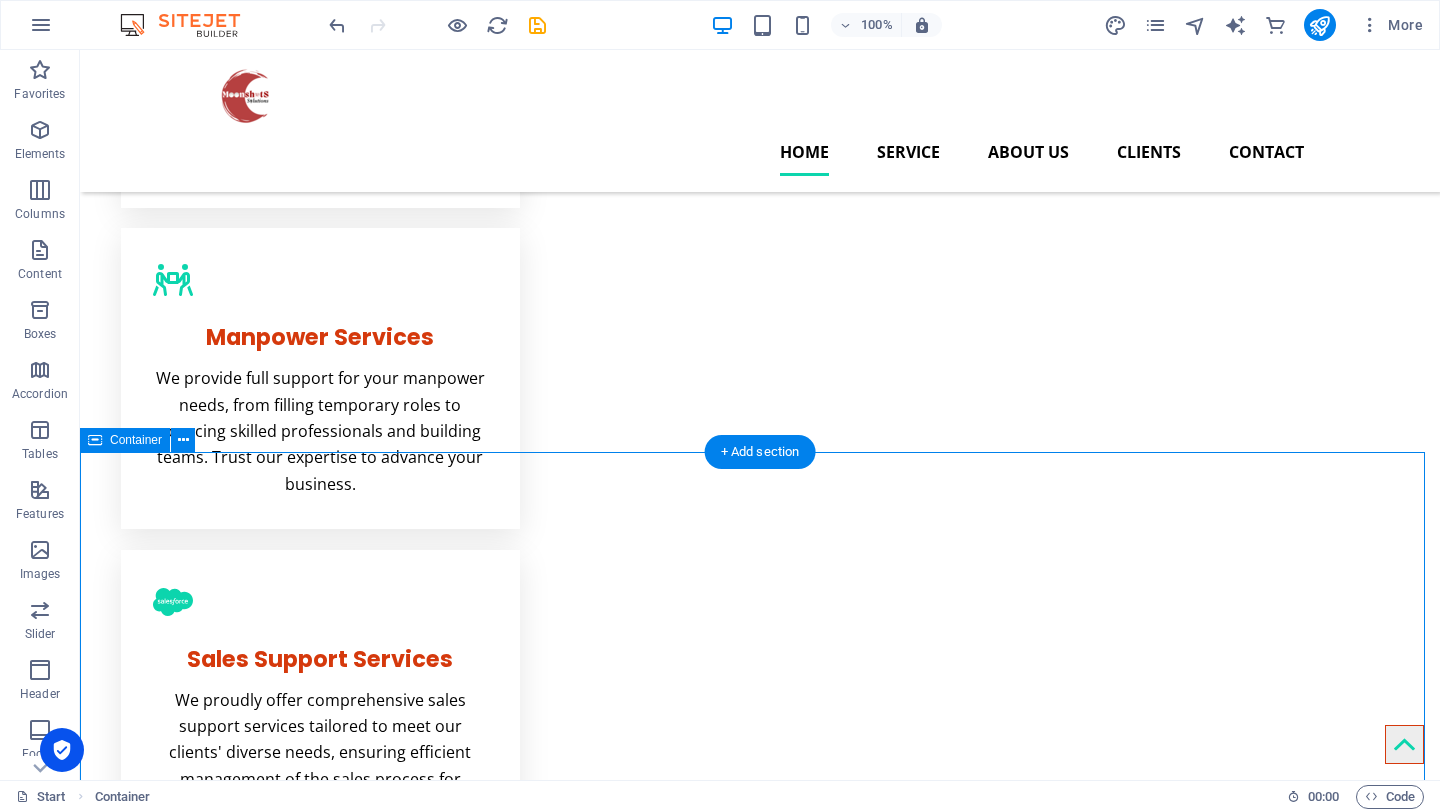scroll, scrollTop: 0, scrollLeft: 0, axis: both 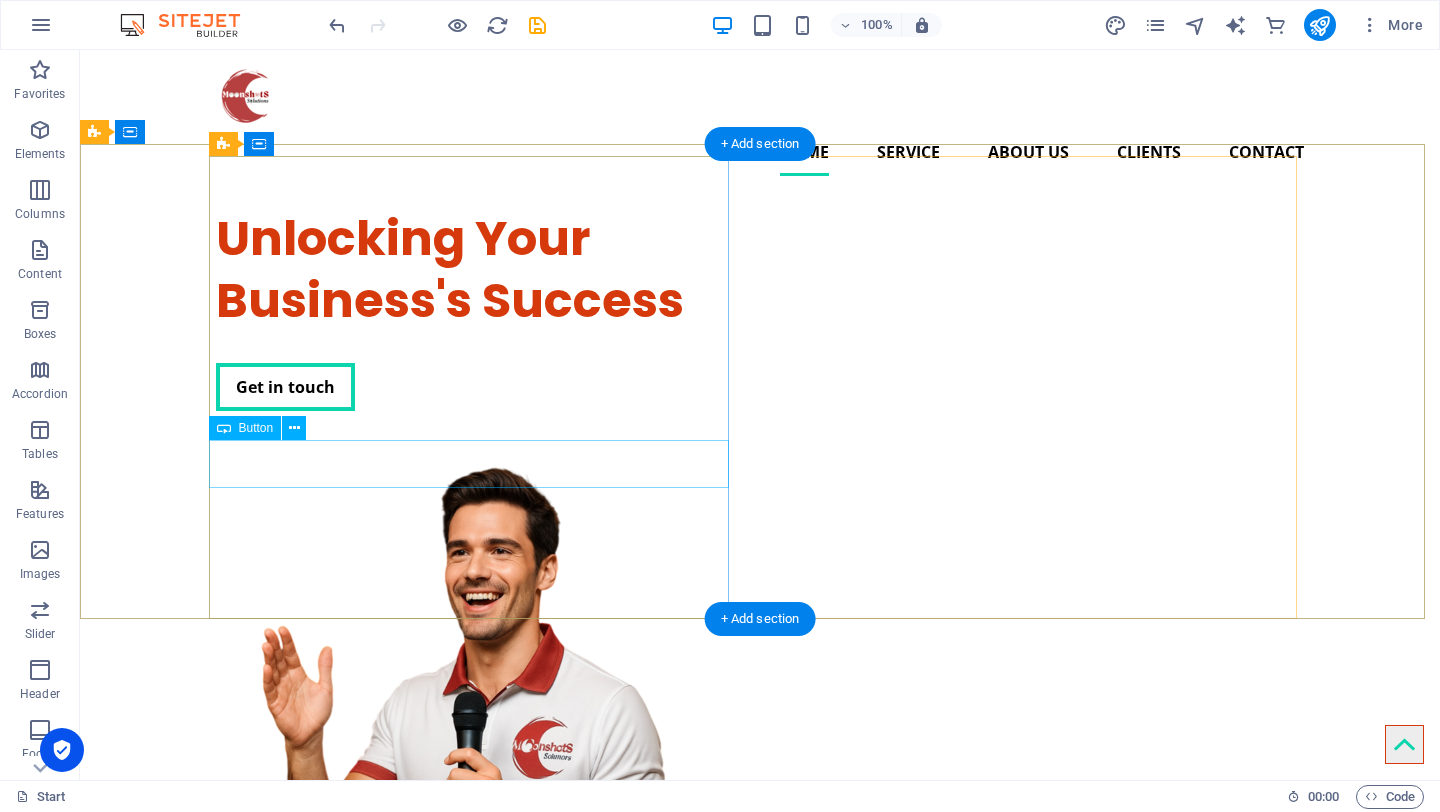 click on "Get in touch" at bounding box center [476, 387] 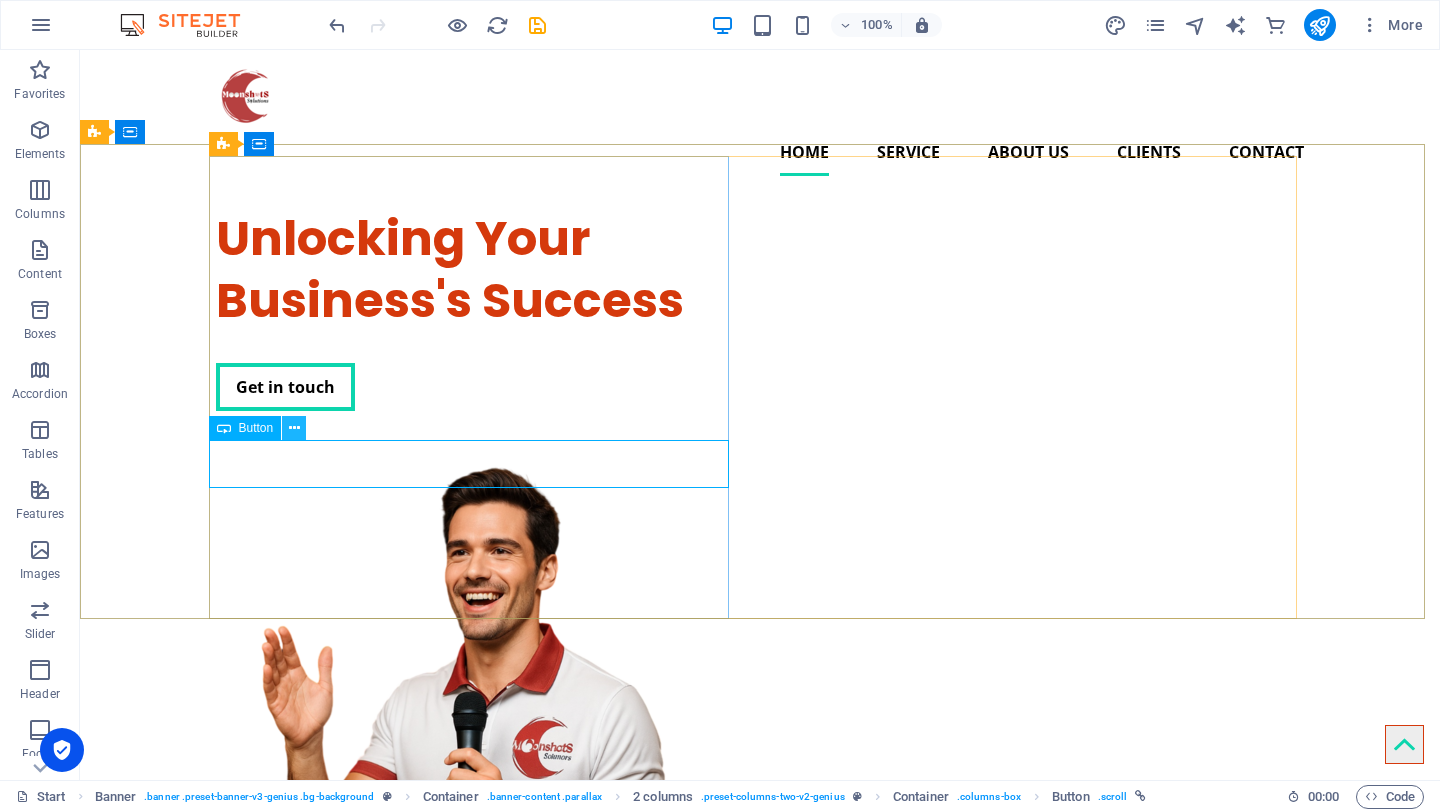 click at bounding box center (294, 428) 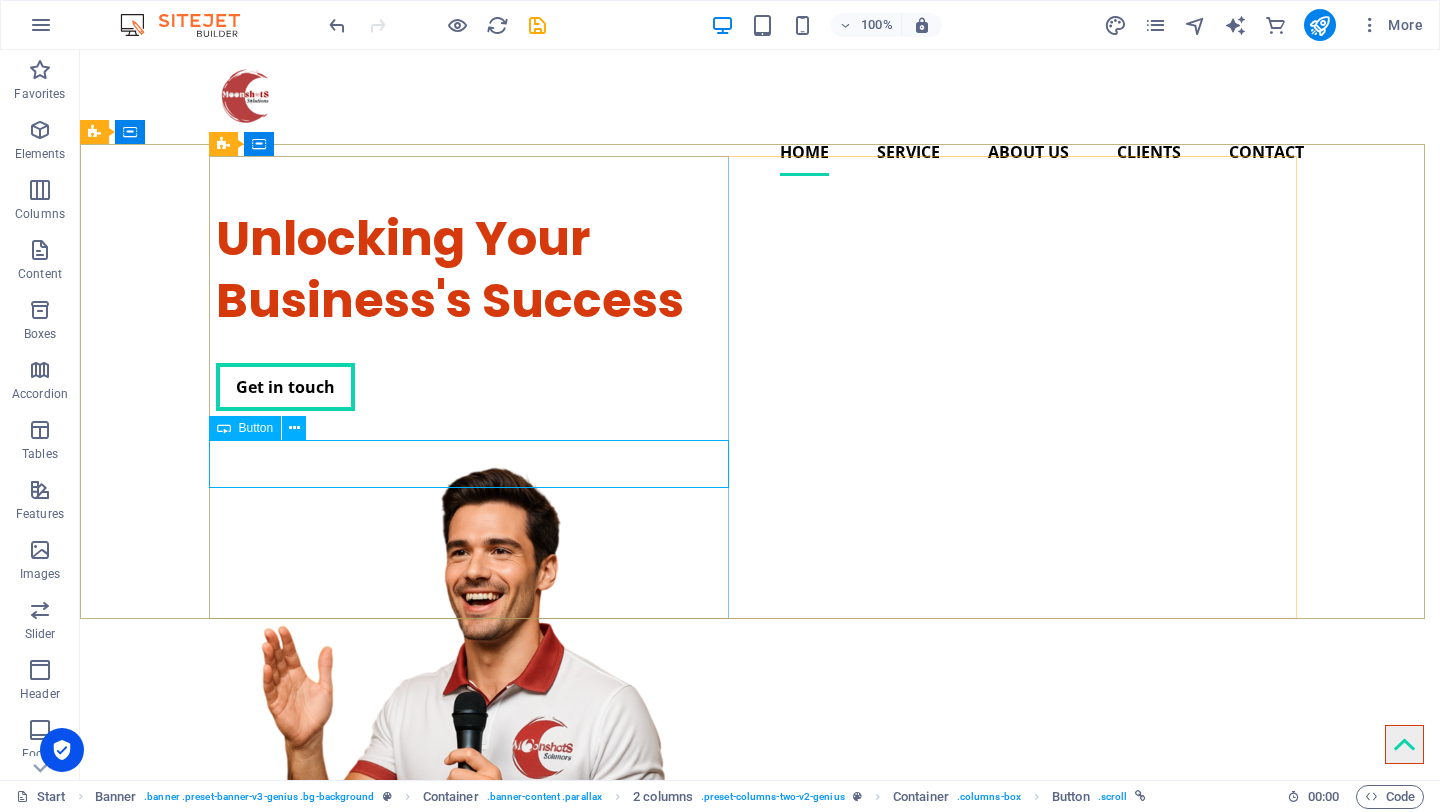 click on "Button" at bounding box center [256, 428] 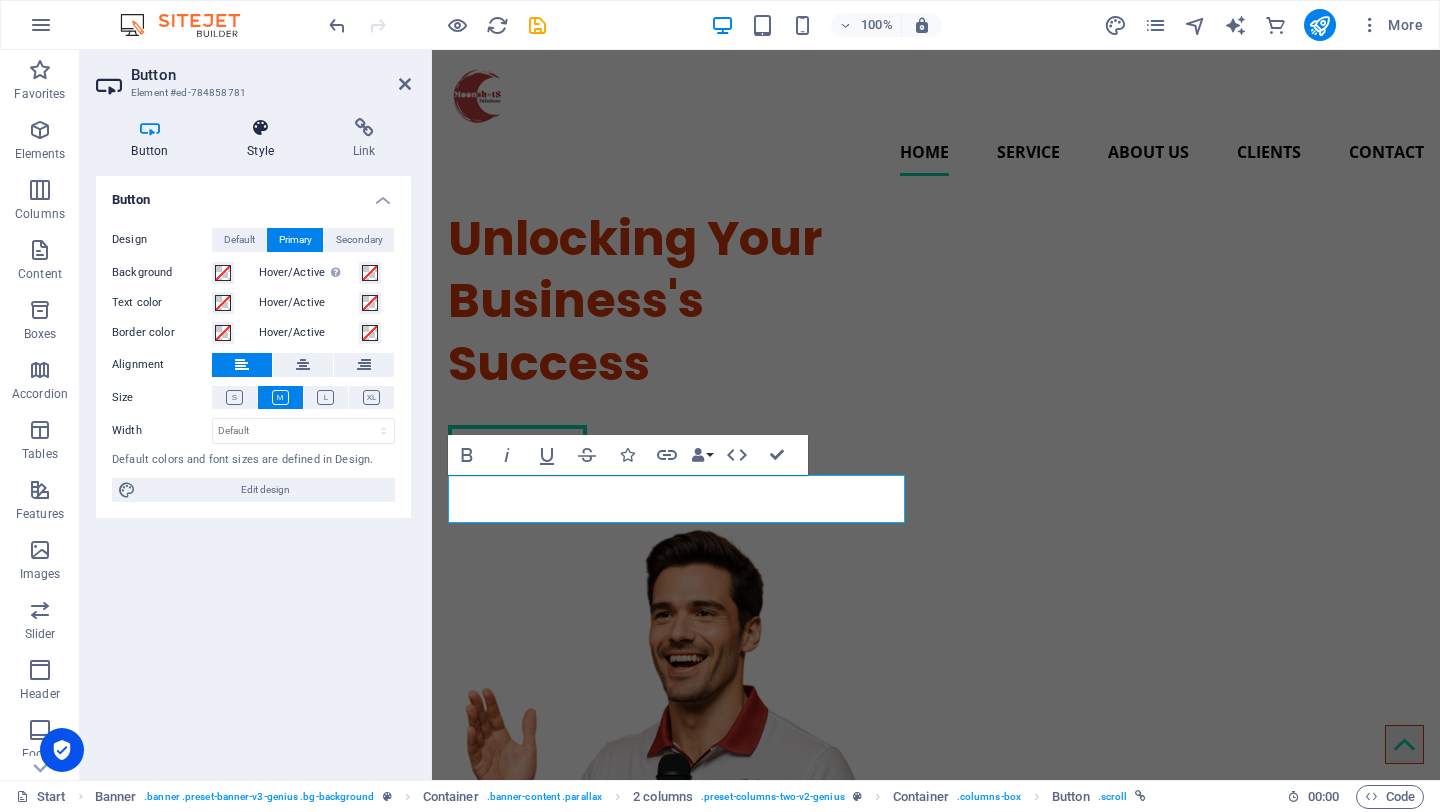 click at bounding box center [261, 128] 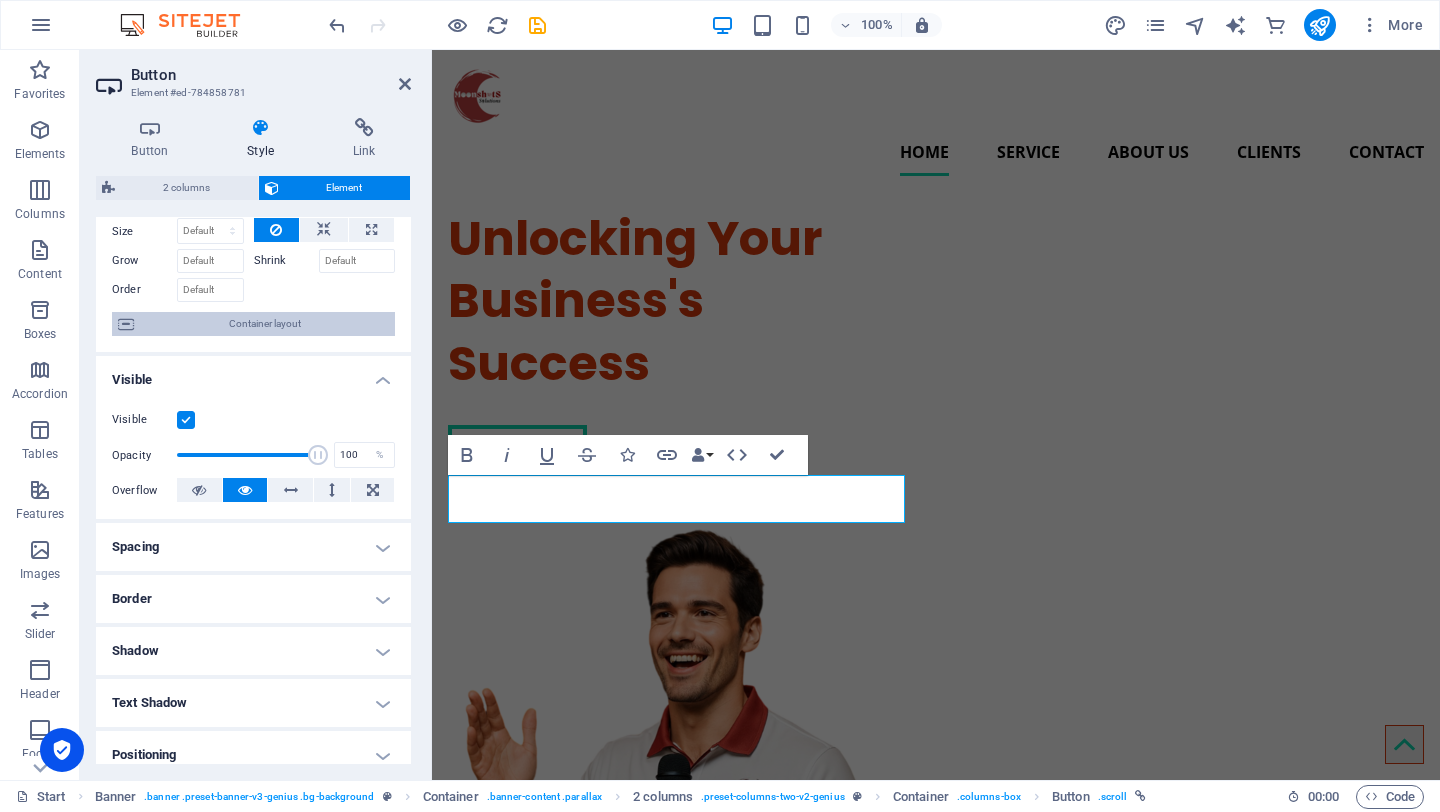 scroll, scrollTop: 161, scrollLeft: 0, axis: vertical 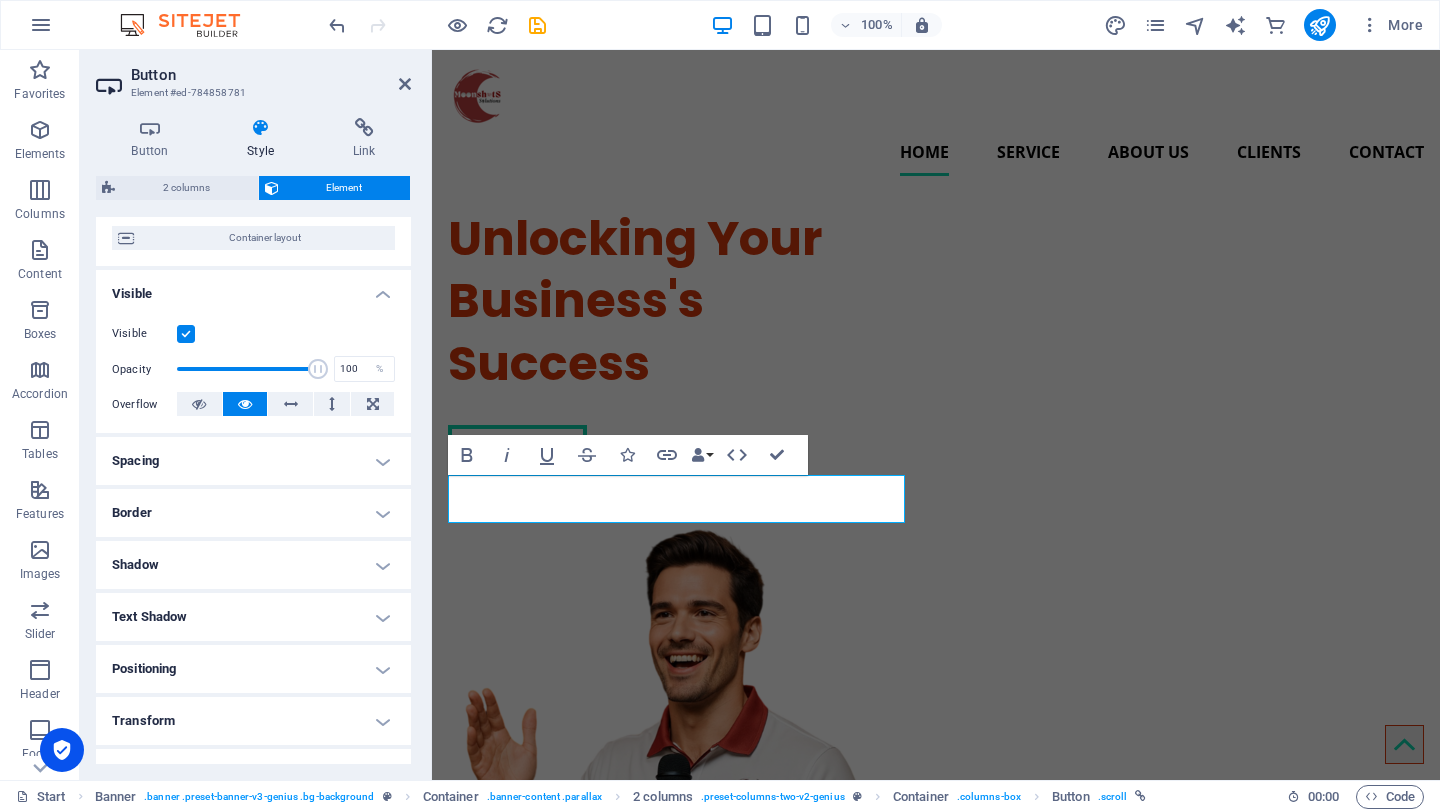 click on "Border" at bounding box center (253, 513) 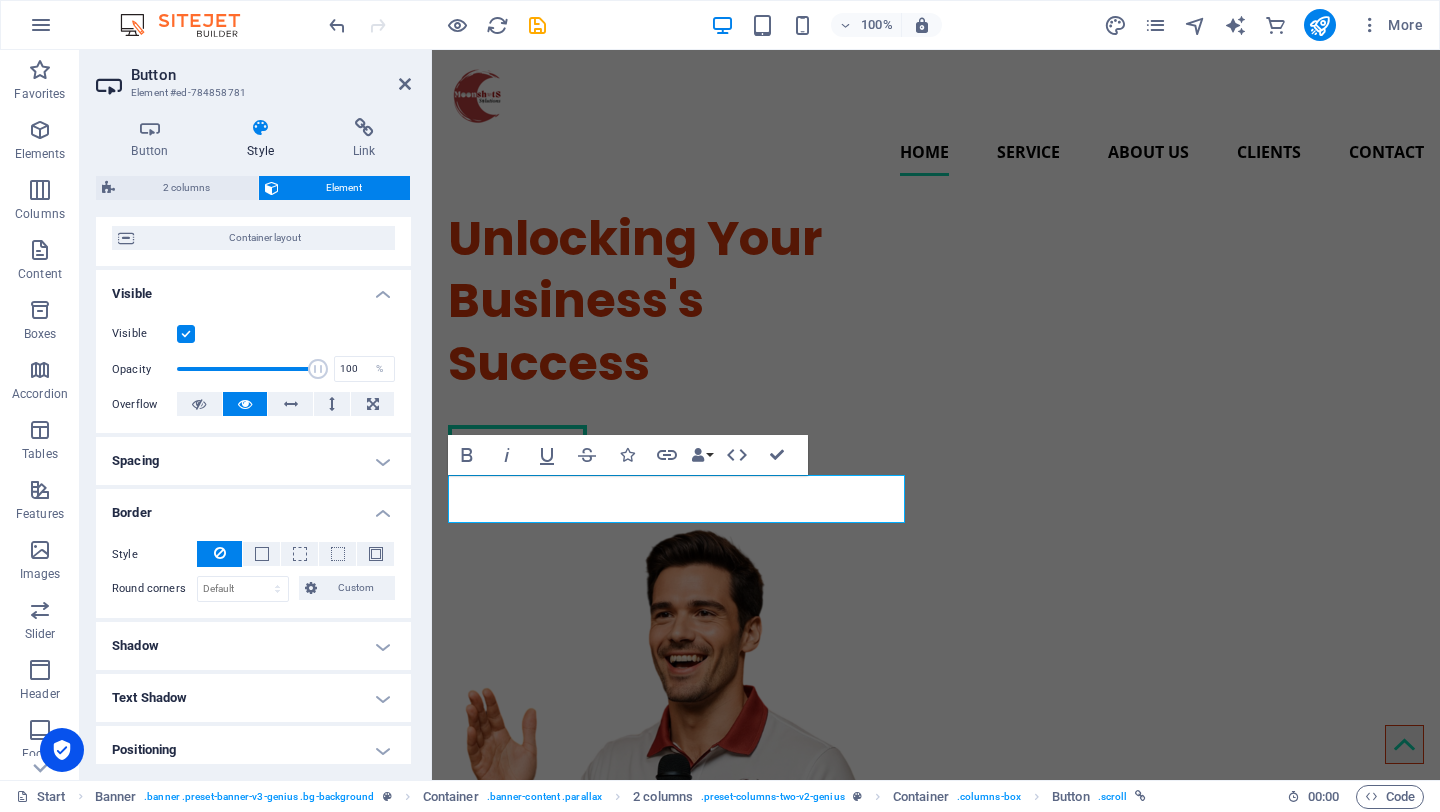 click on "Border" at bounding box center (253, 507) 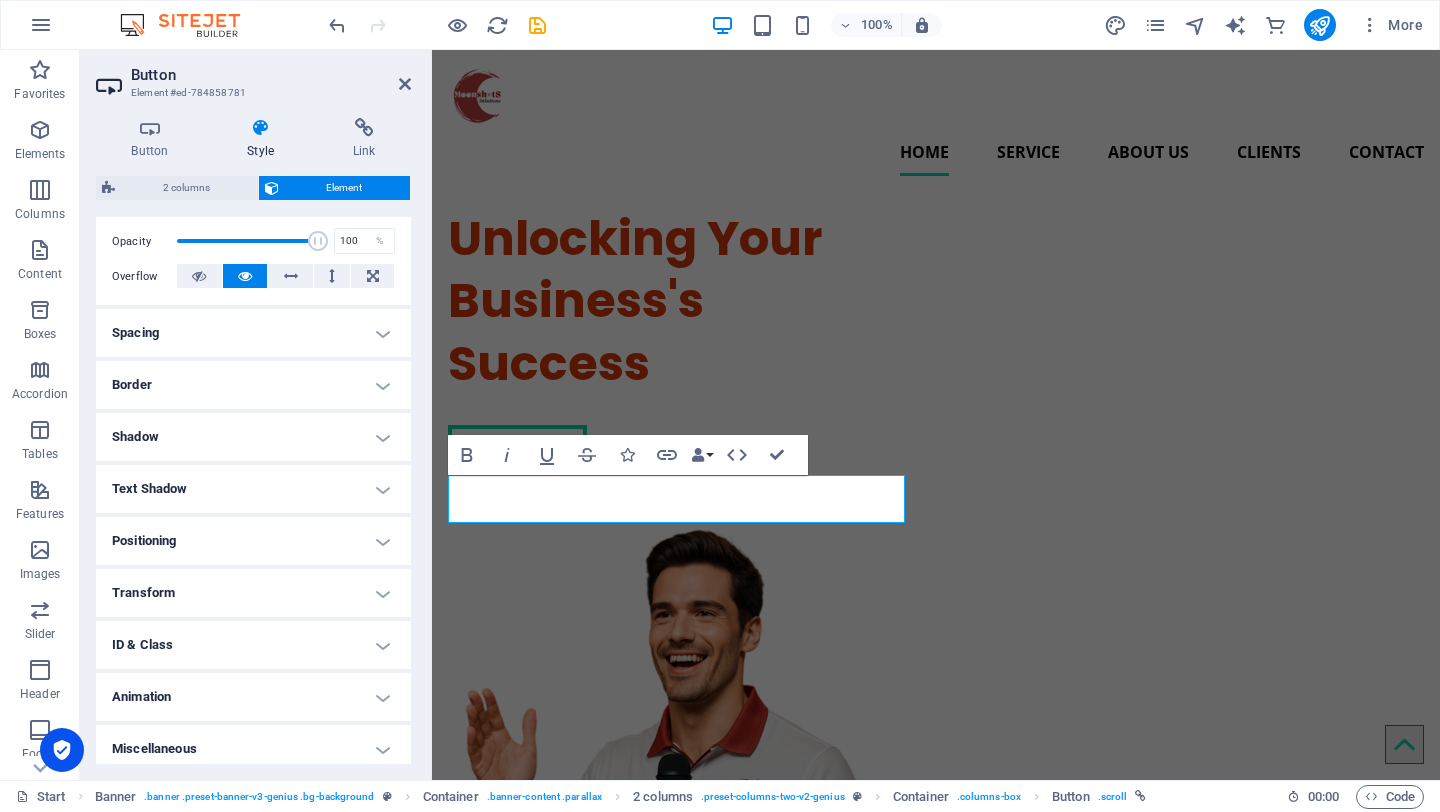 scroll, scrollTop: 298, scrollLeft: 0, axis: vertical 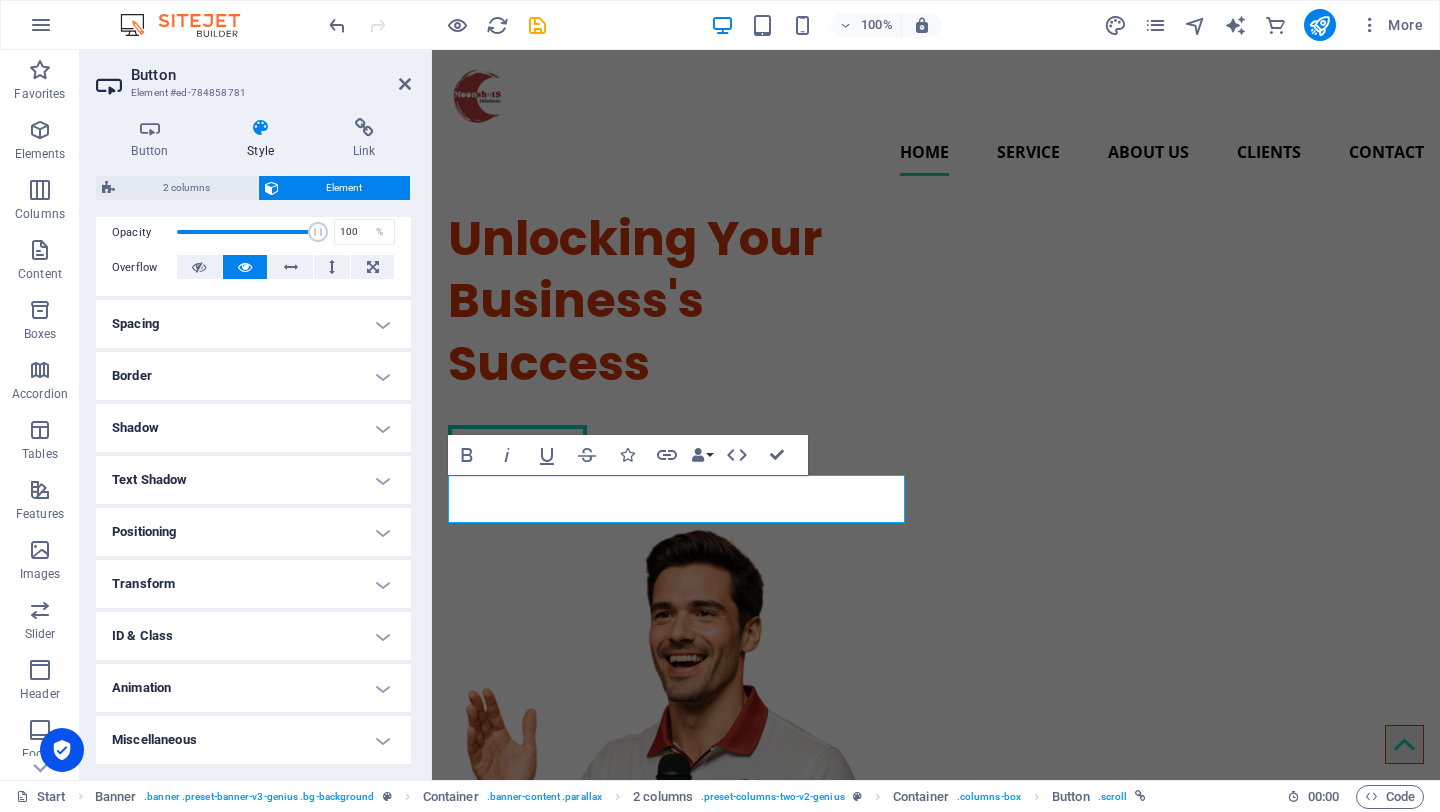click on "Miscellaneous" at bounding box center [253, 740] 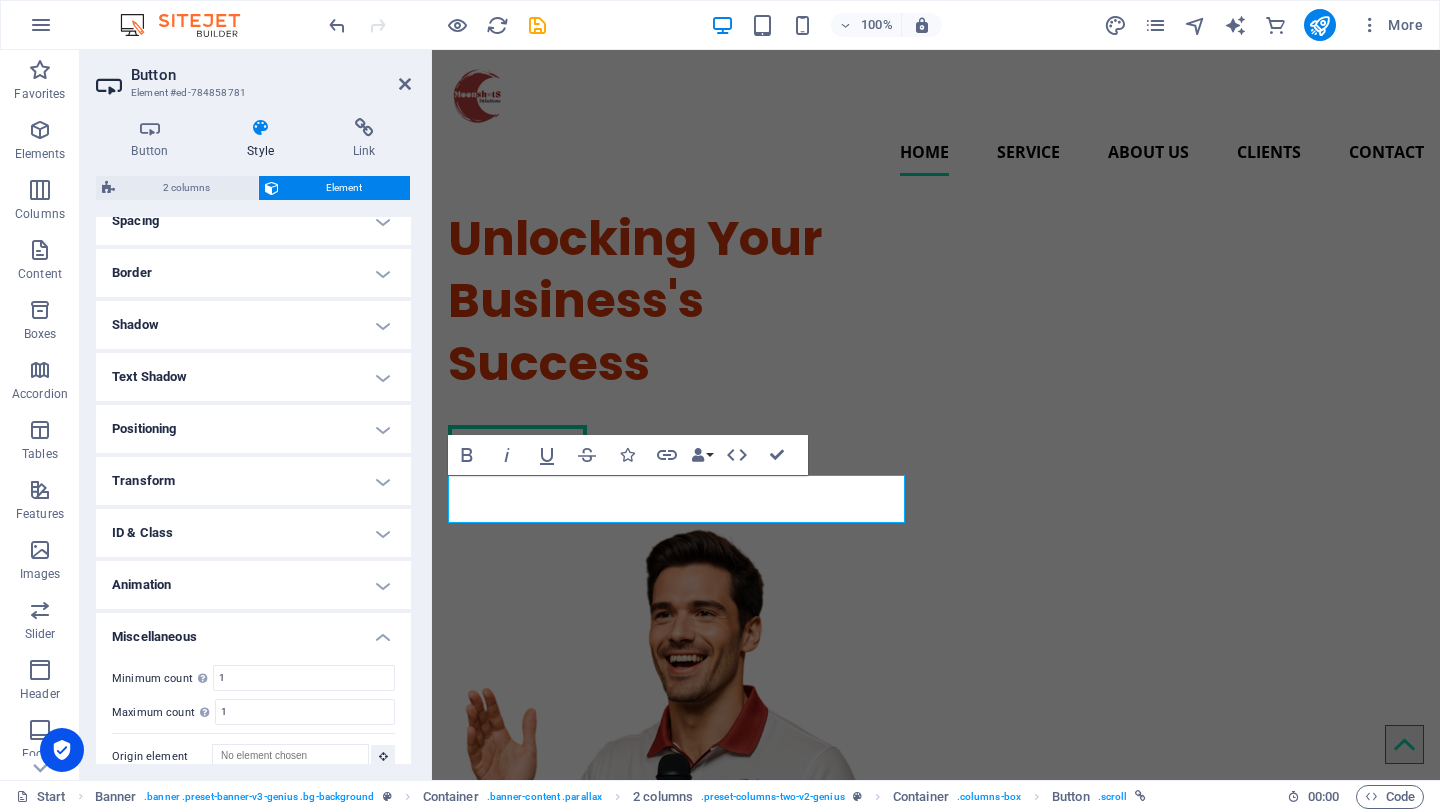 scroll, scrollTop: 422, scrollLeft: 0, axis: vertical 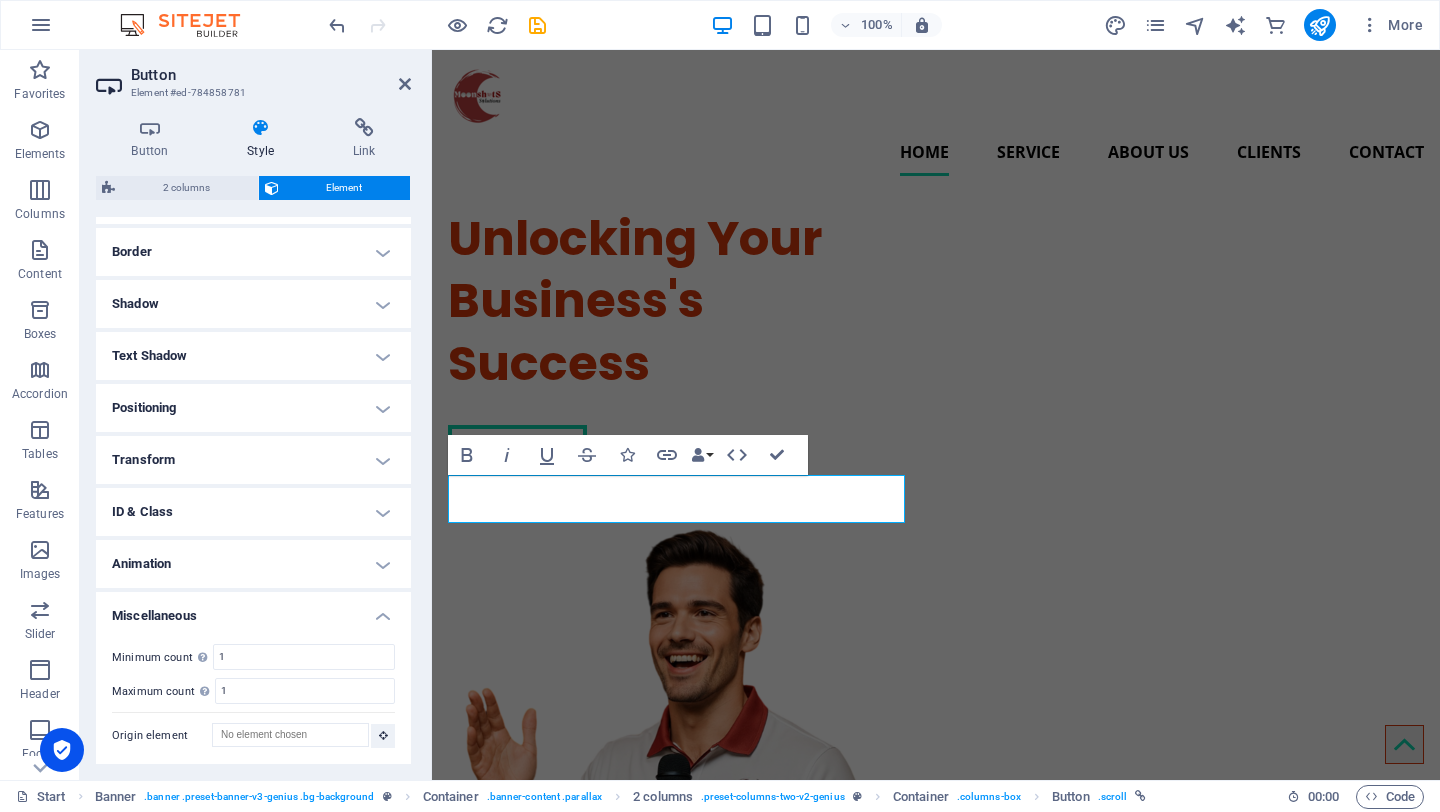 click on "Miscellaneous" at bounding box center [253, 610] 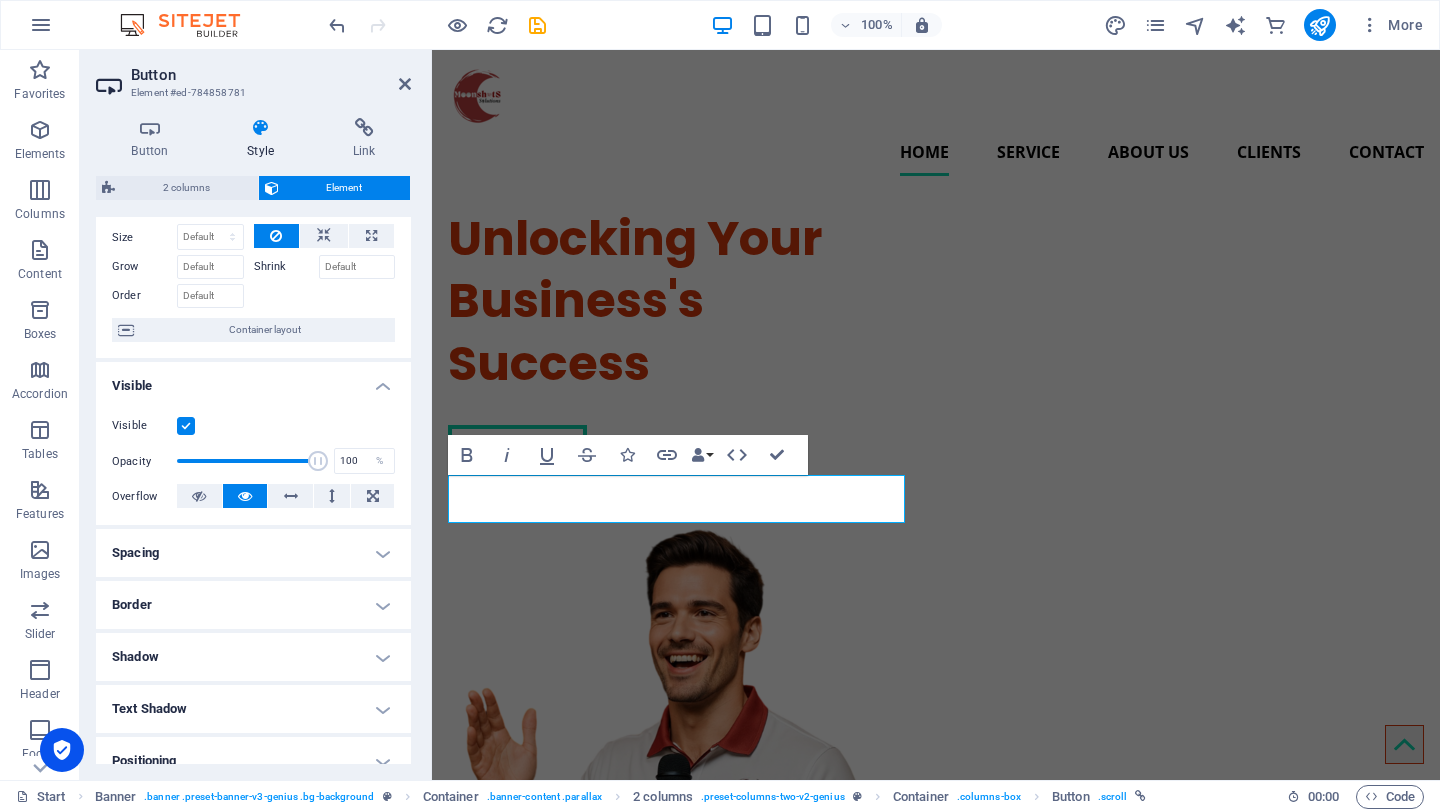 scroll, scrollTop: 0, scrollLeft: 0, axis: both 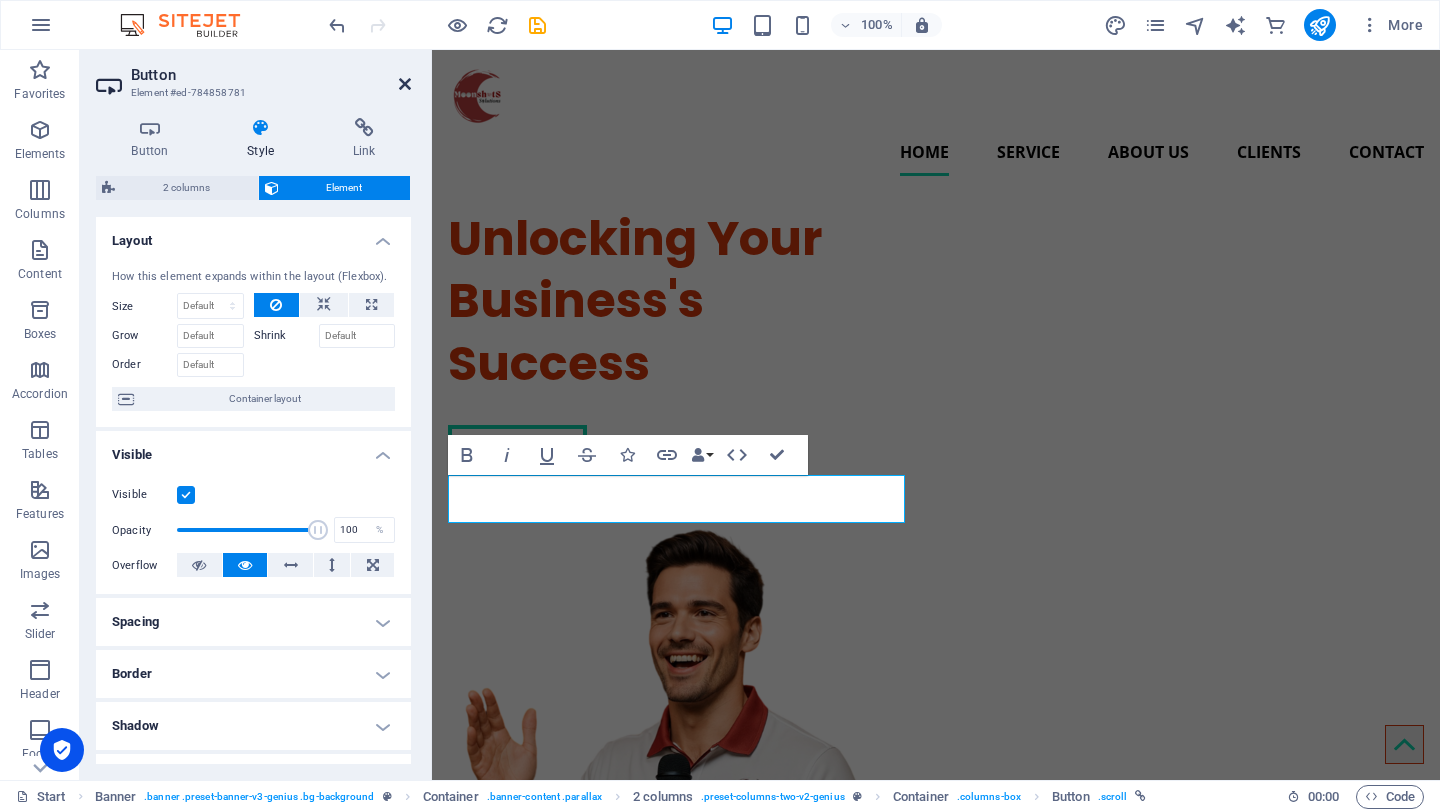 click at bounding box center [405, 84] 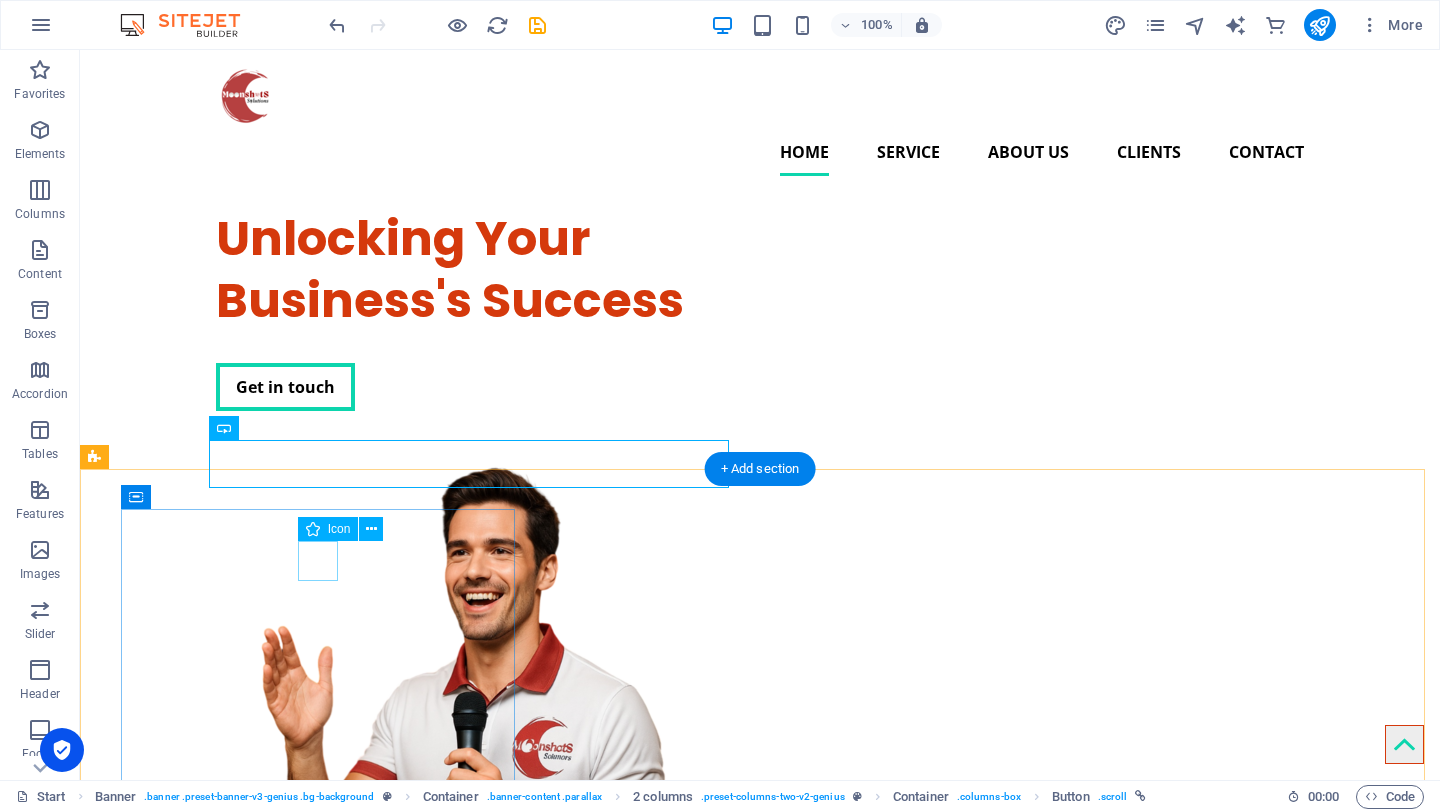 click at bounding box center [320, 857] 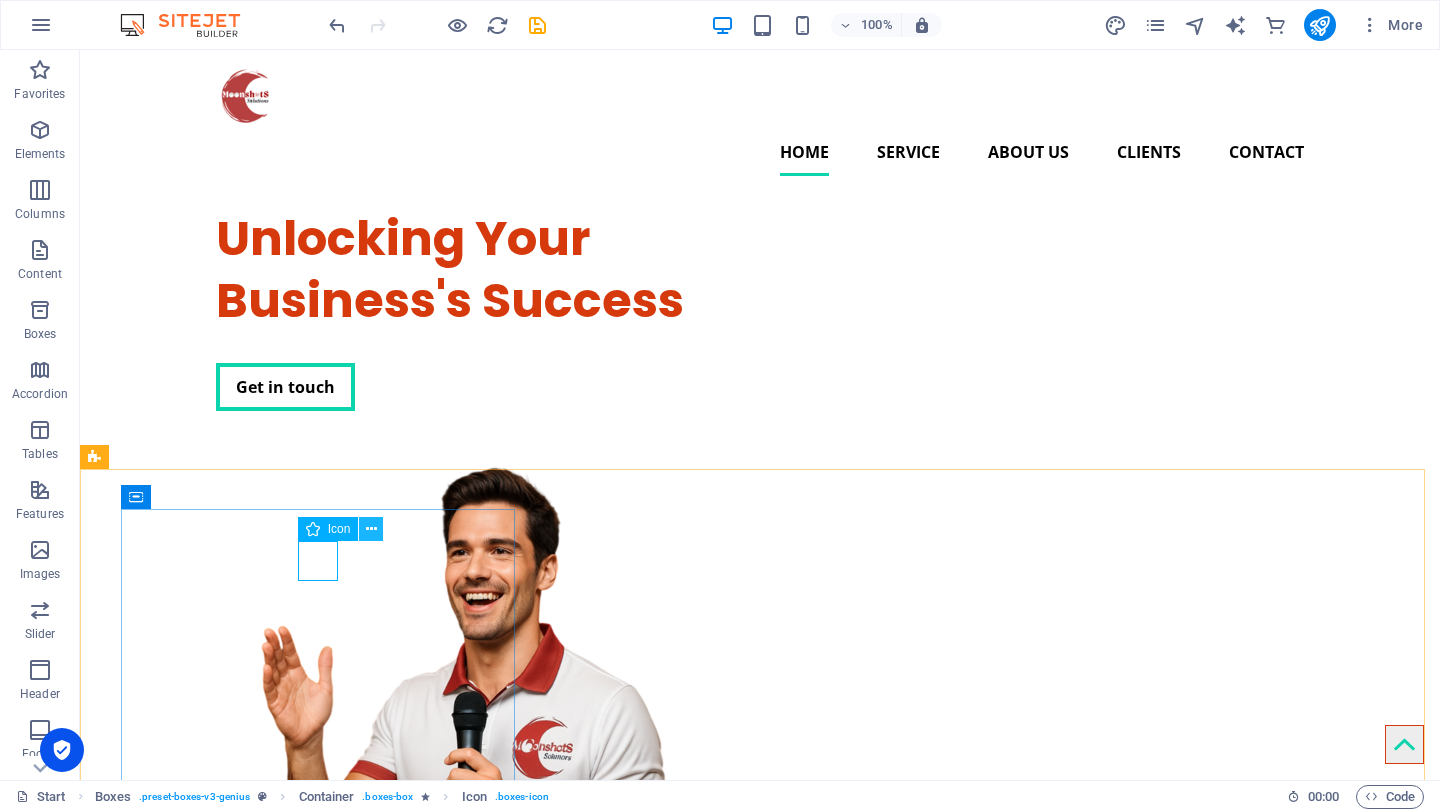 click at bounding box center [371, 529] 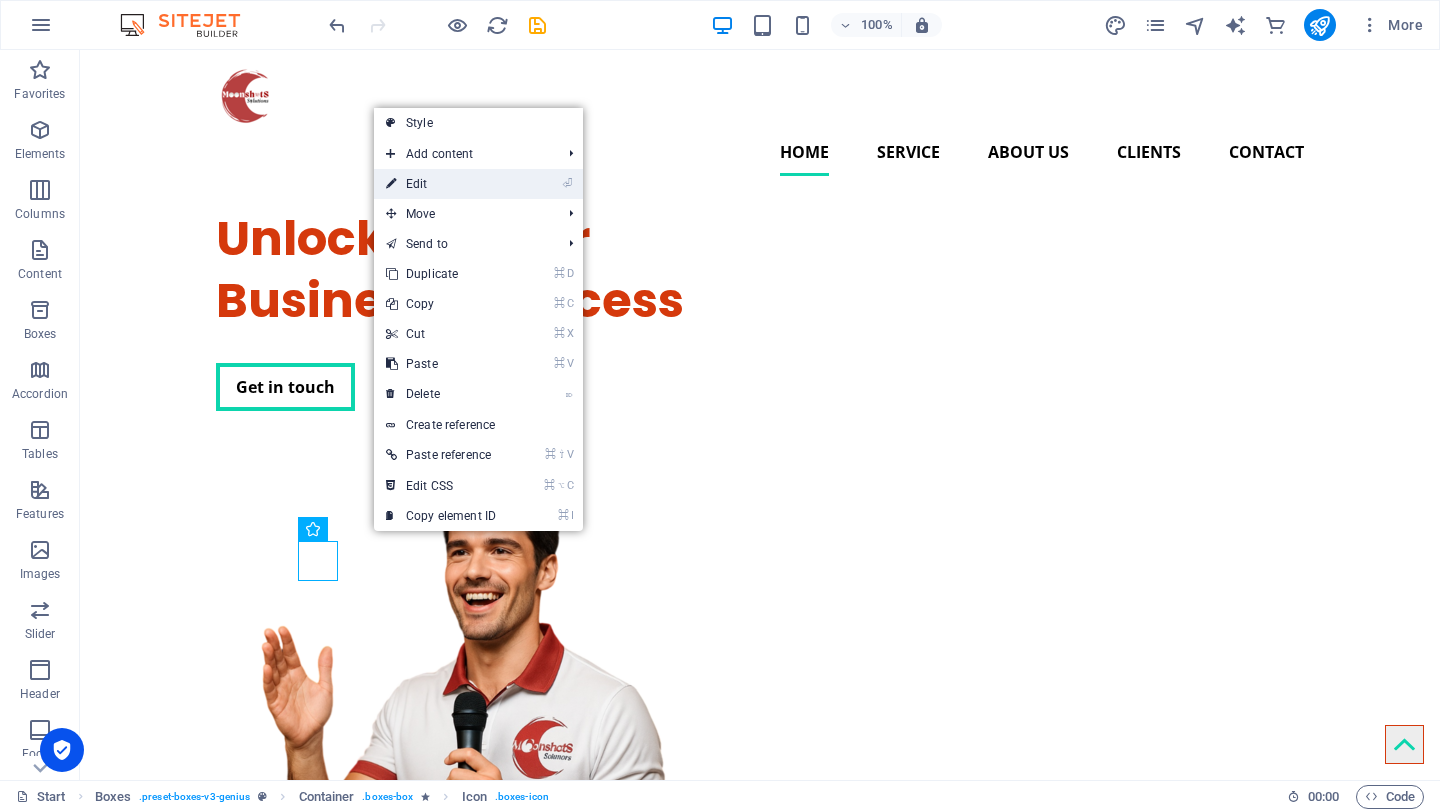 click on "⏎  Edit" at bounding box center [441, 184] 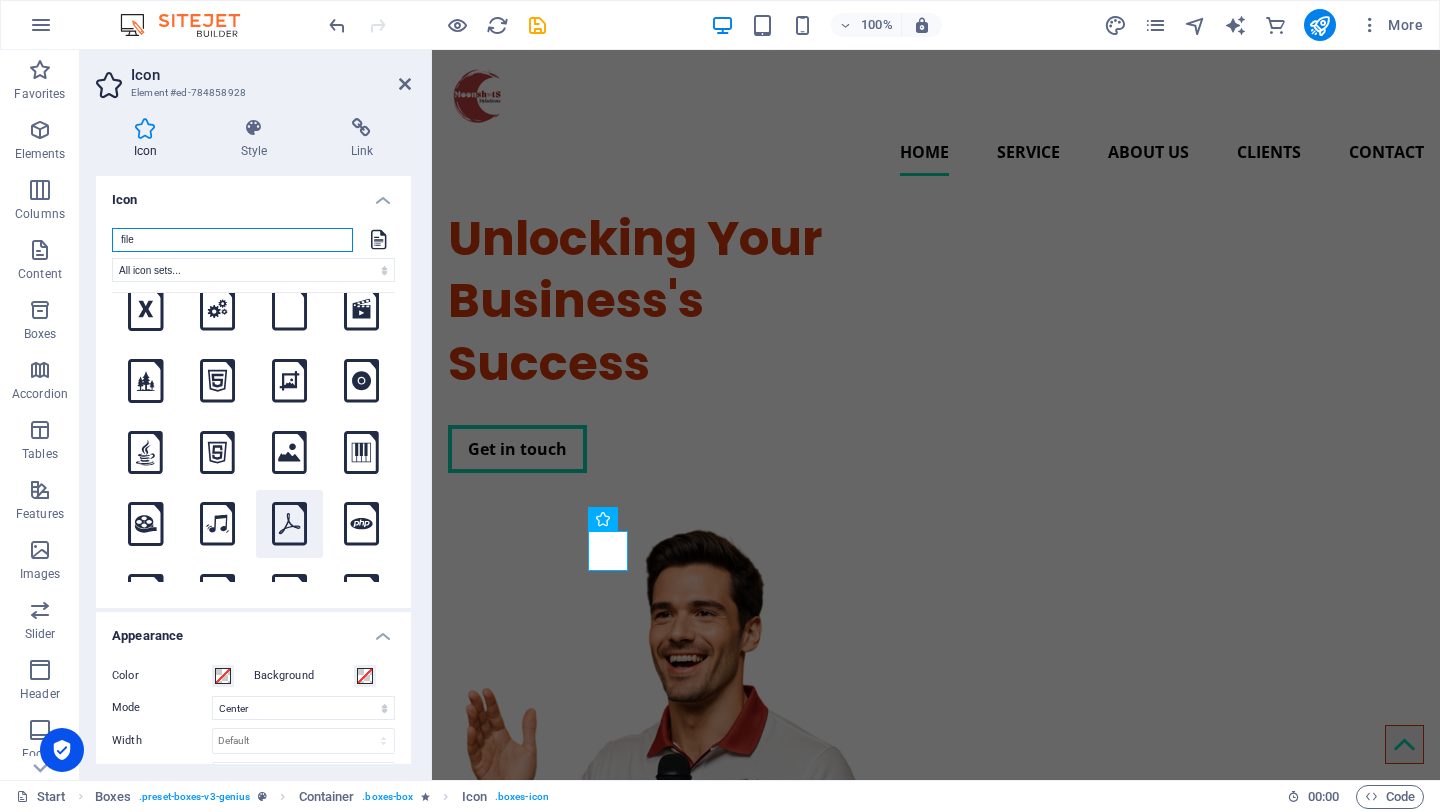 scroll, scrollTop: 441, scrollLeft: 0, axis: vertical 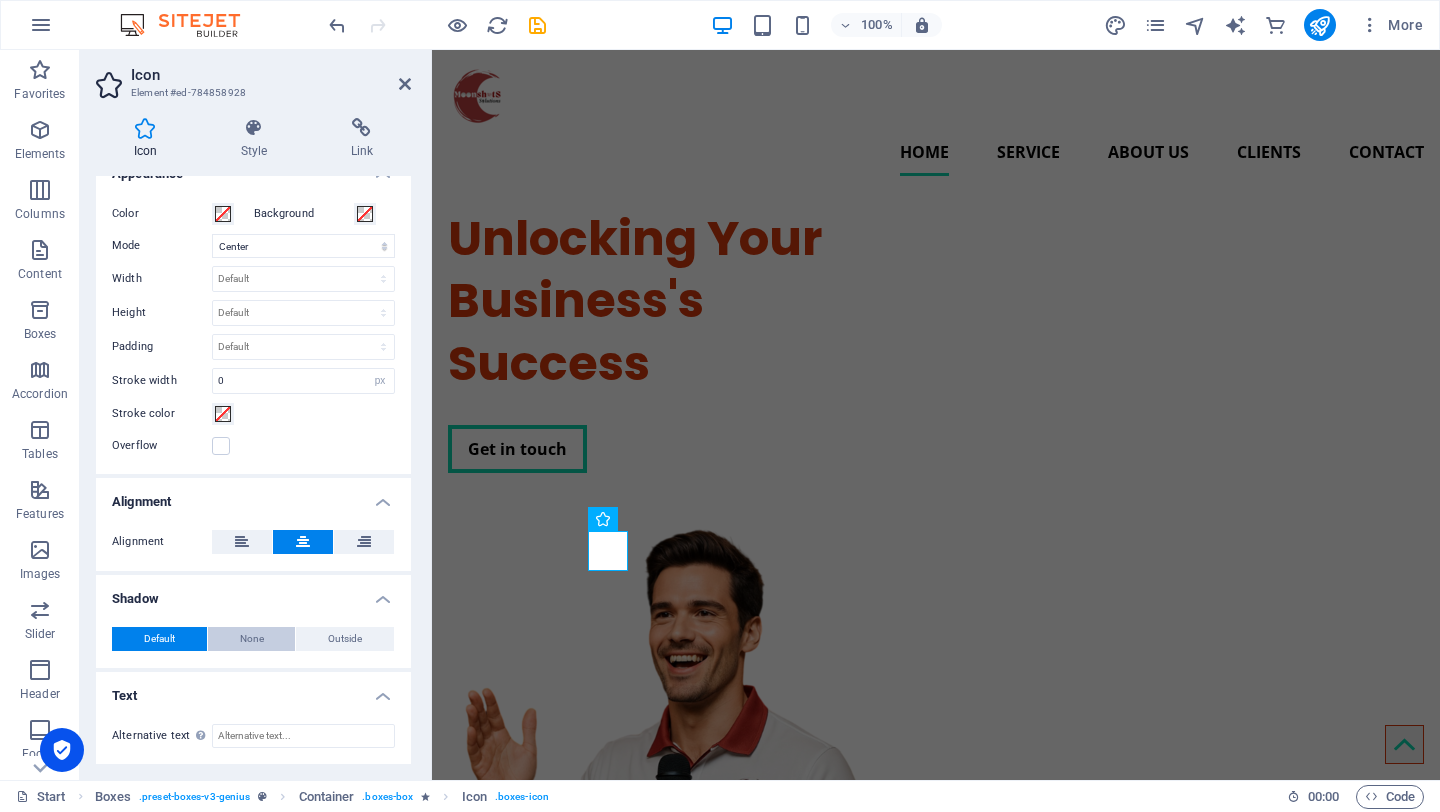 click on "None" at bounding box center (252, 639) 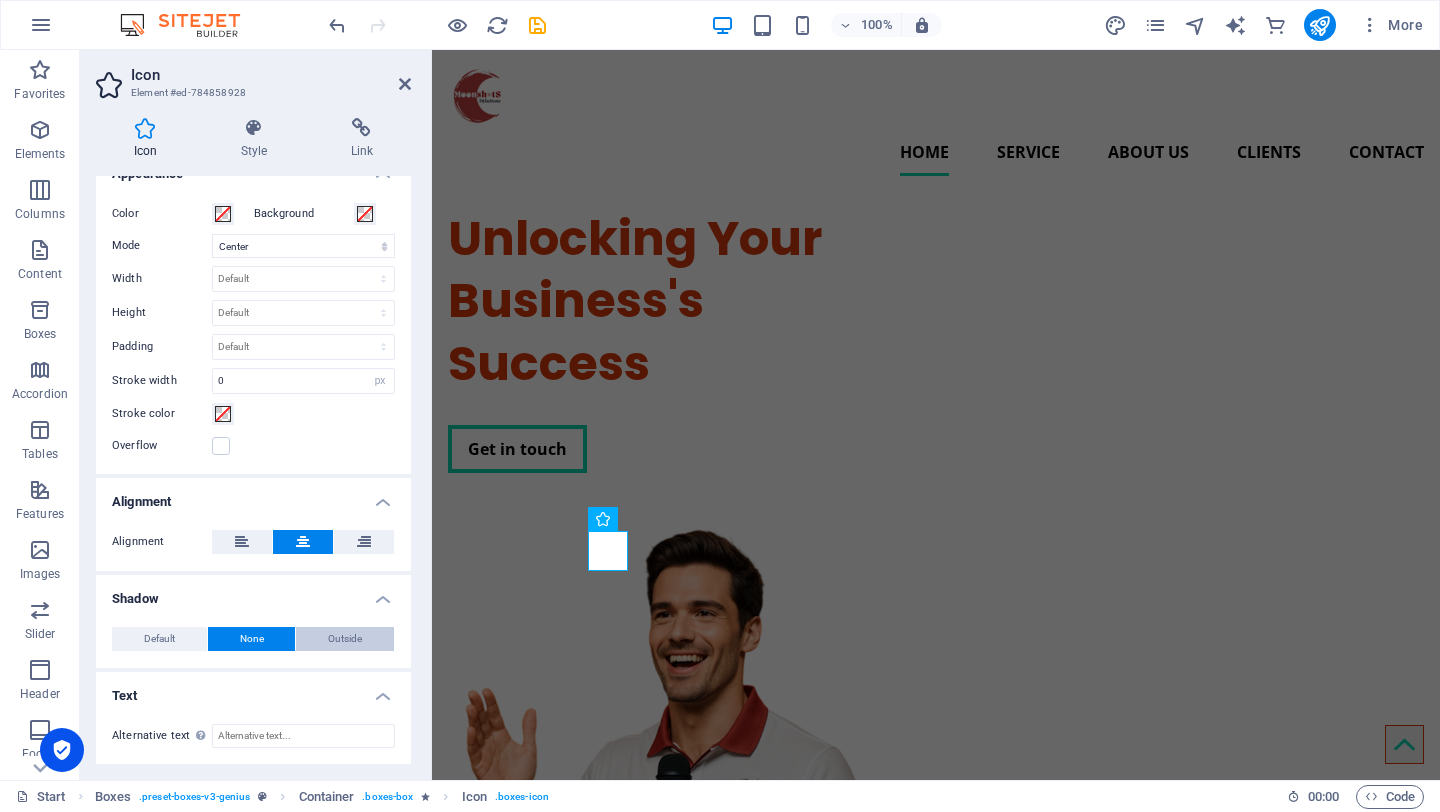 click on "Outside" at bounding box center [345, 639] 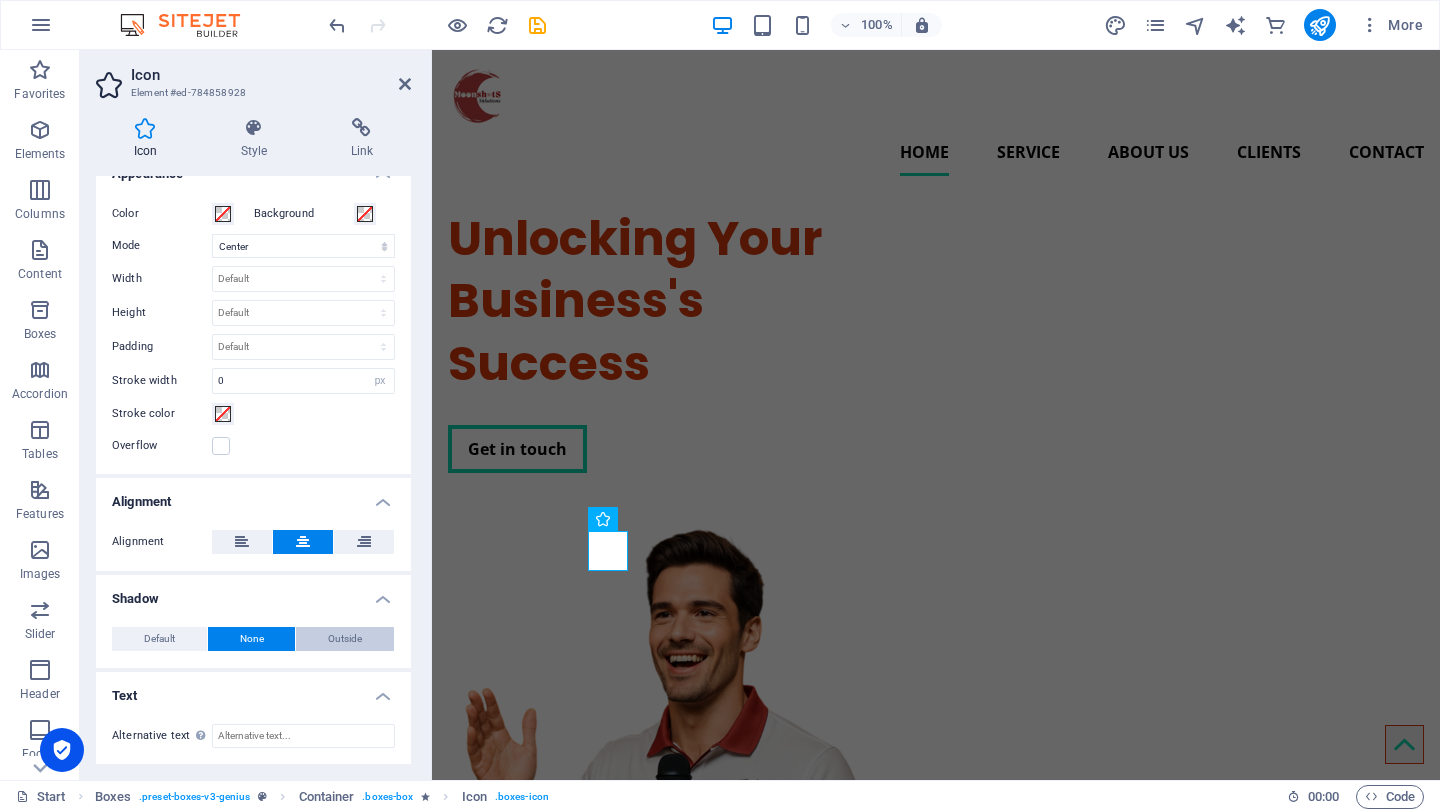 type on "rgba(0, 0, 0, 0.2)" 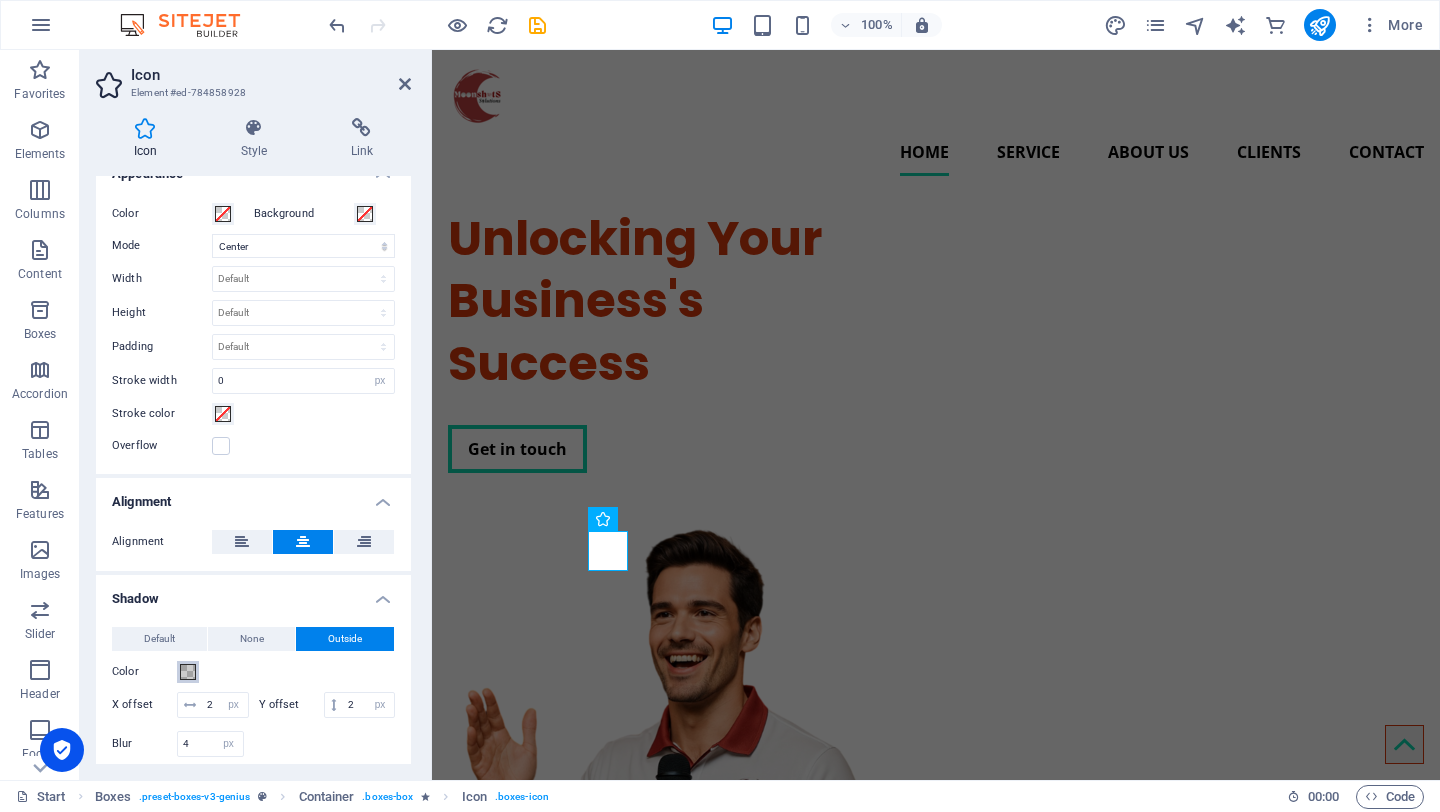 click at bounding box center [188, 672] 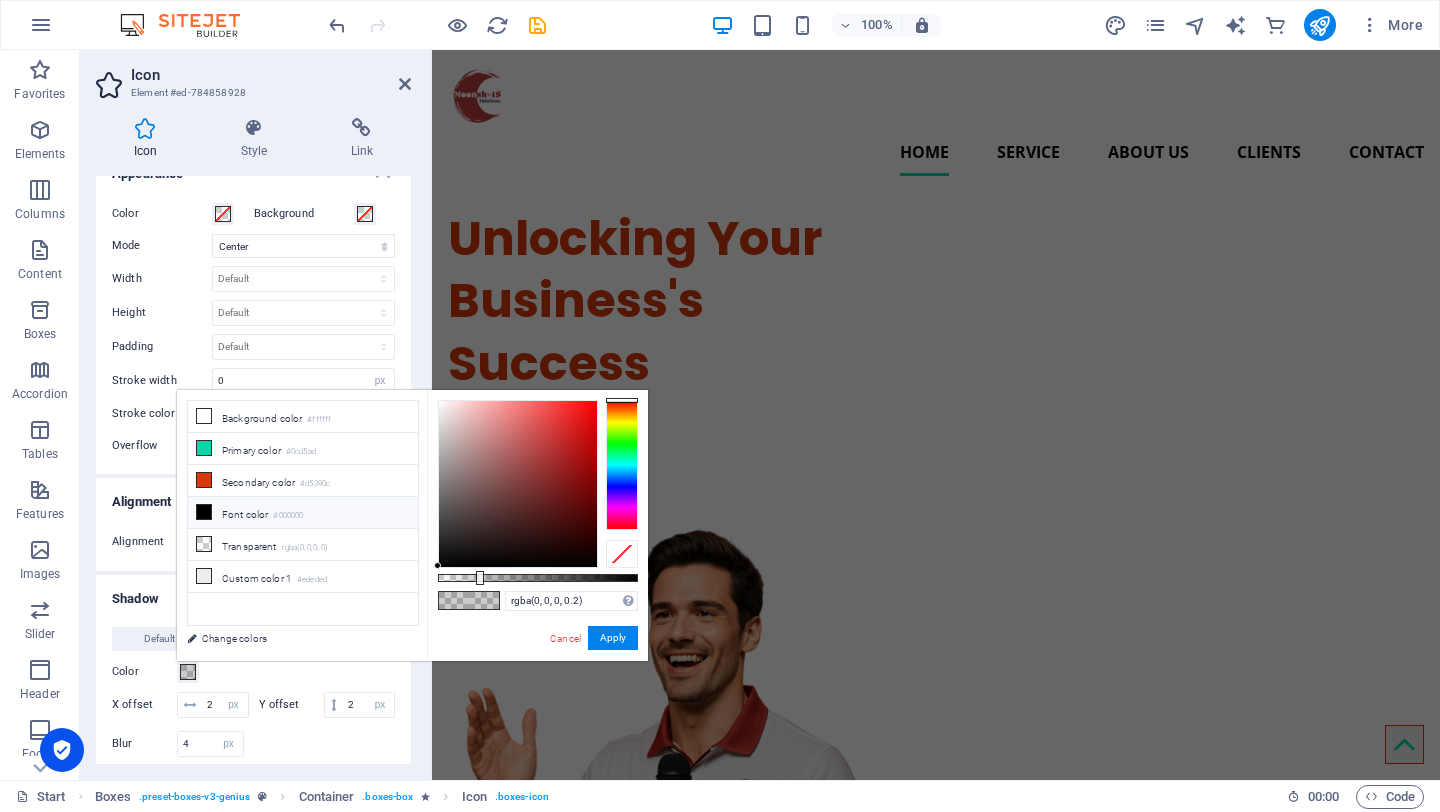 click at bounding box center (204, 512) 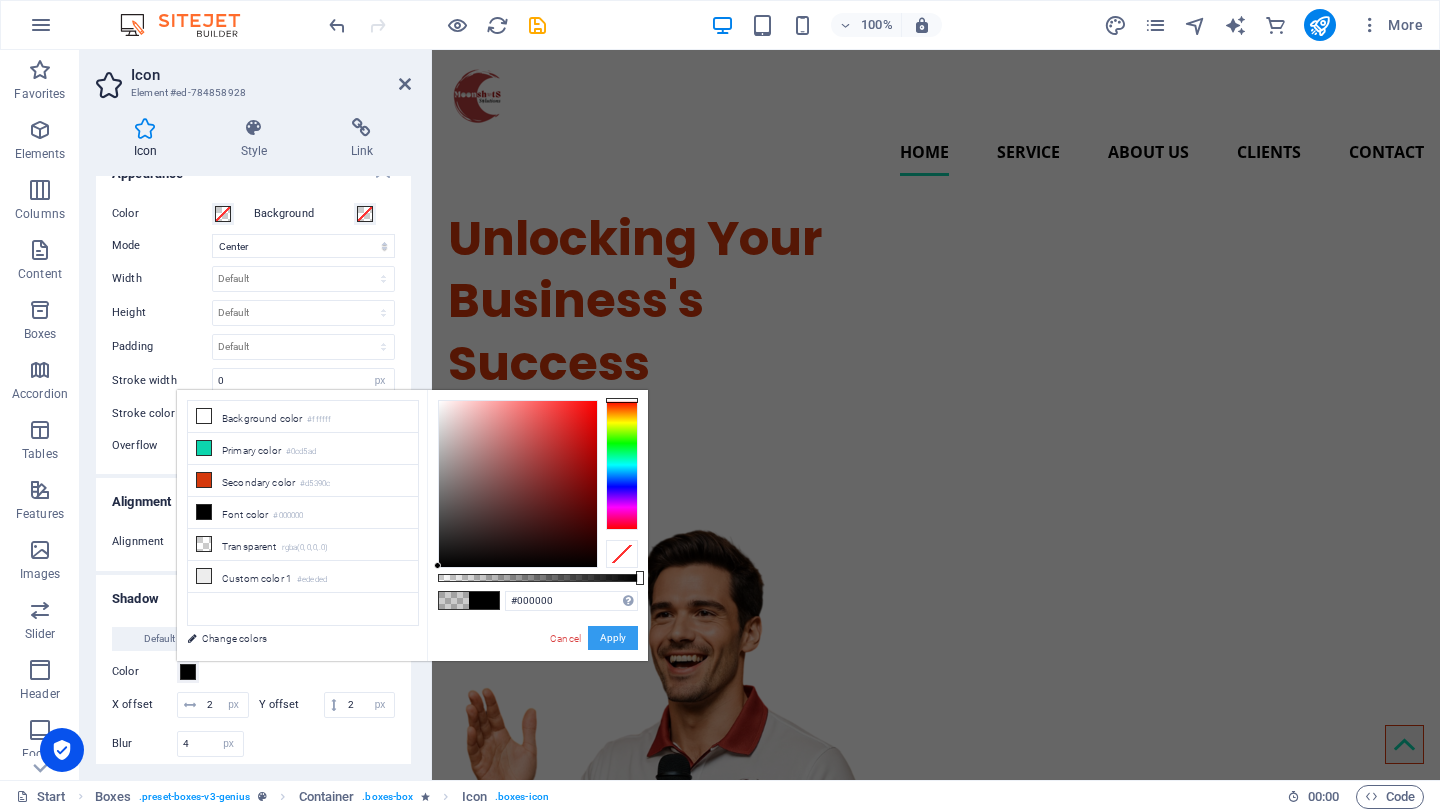 click on "Apply" at bounding box center (613, 638) 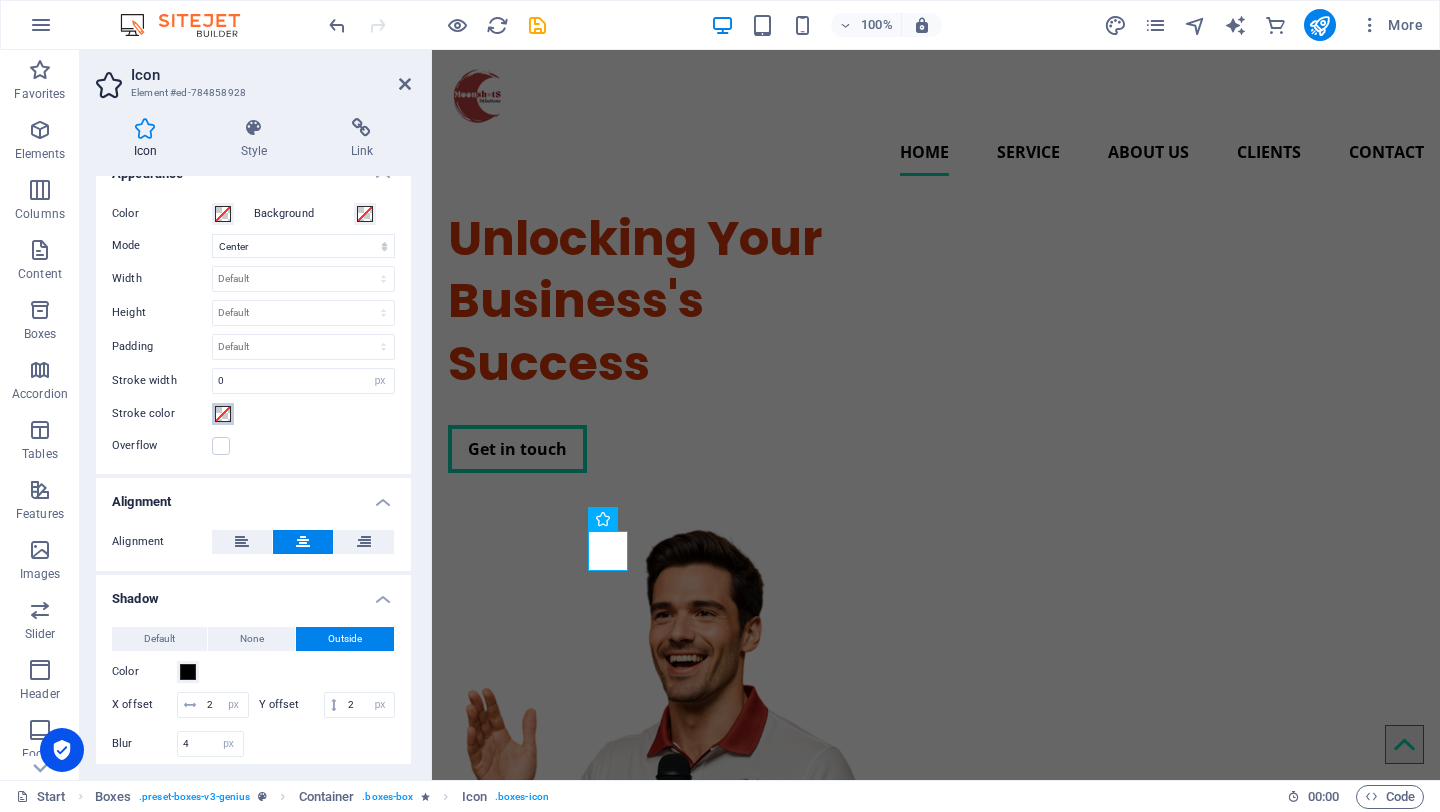 click at bounding box center (223, 414) 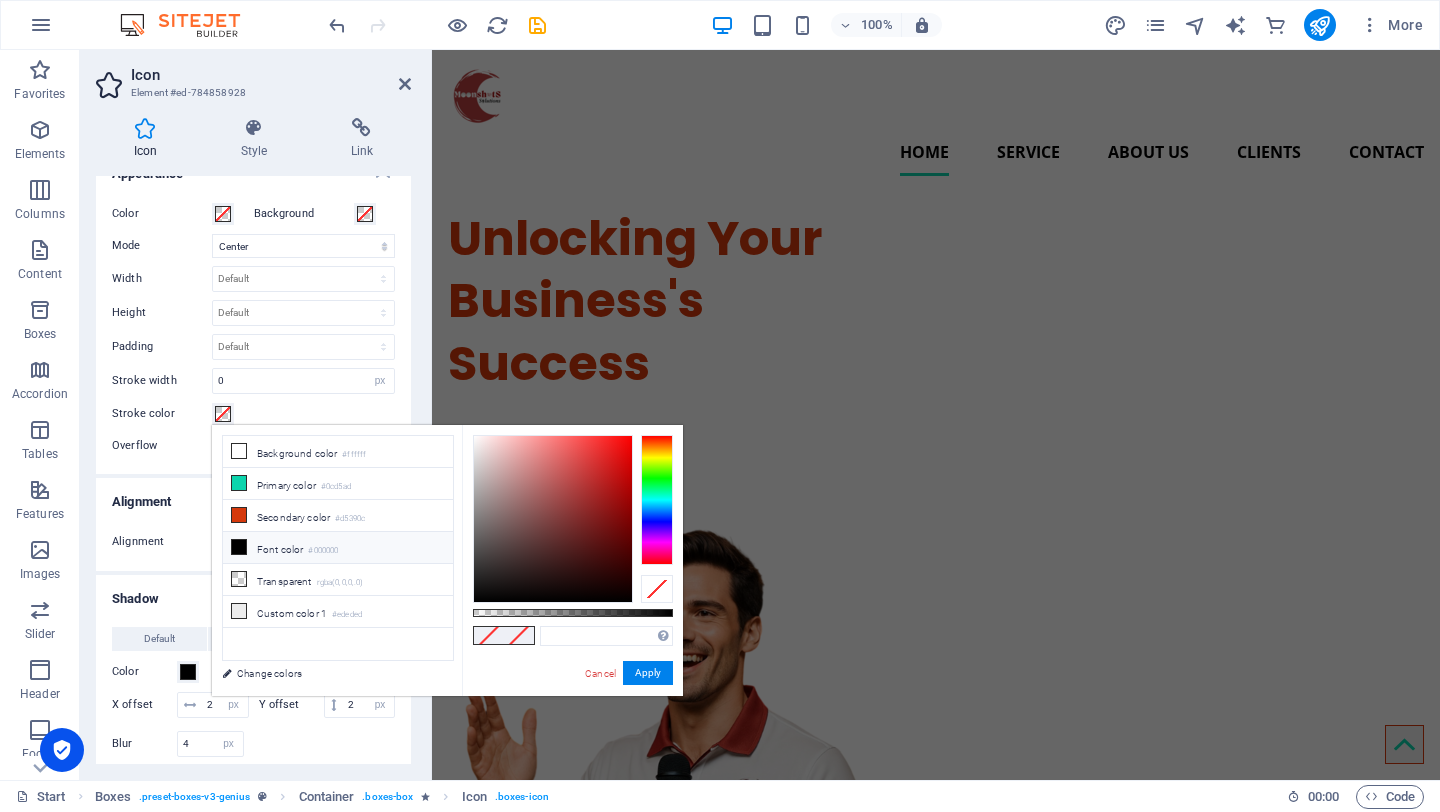 click at bounding box center [239, 547] 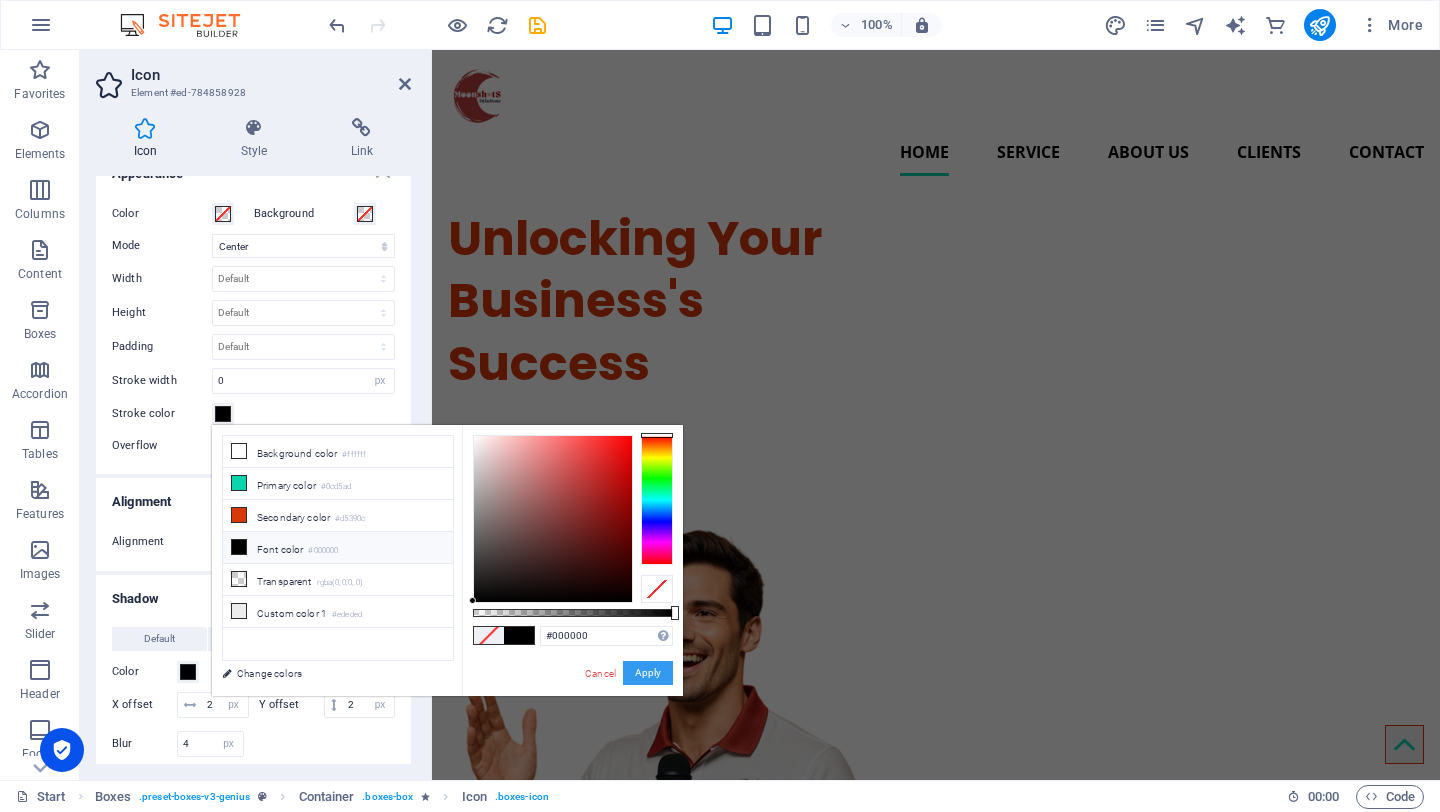 click on "Apply" at bounding box center (648, 673) 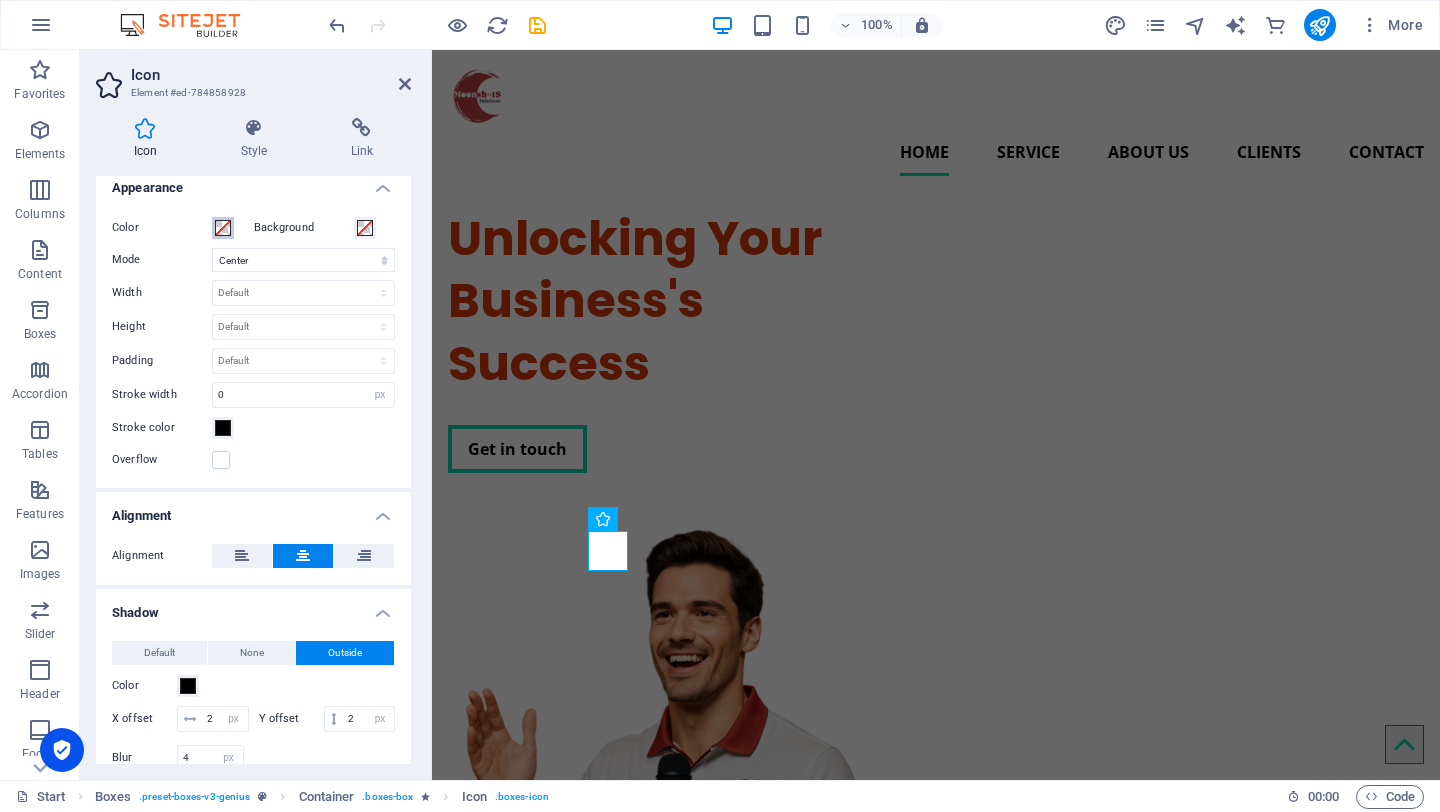 scroll, scrollTop: 446, scrollLeft: 0, axis: vertical 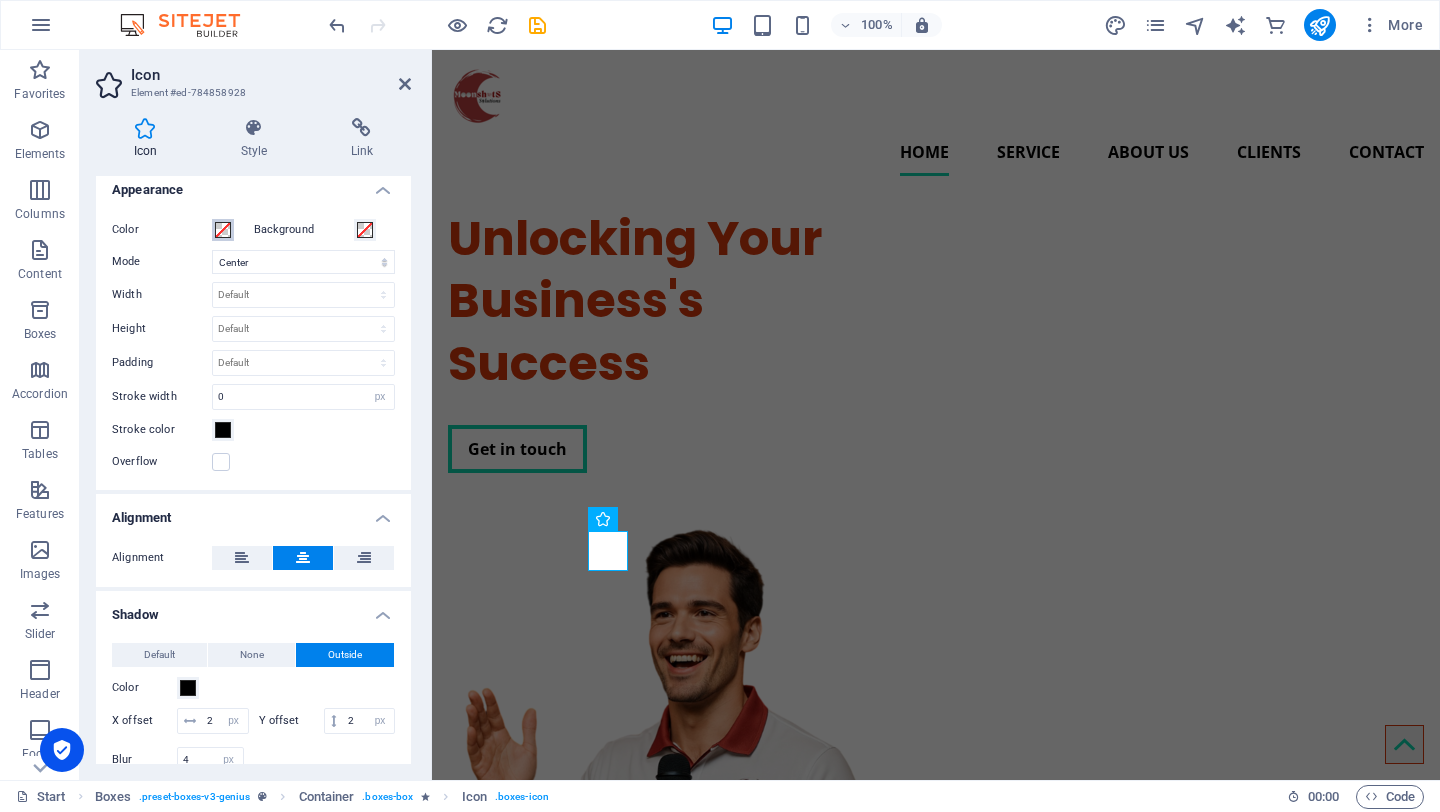 click at bounding box center [223, 230] 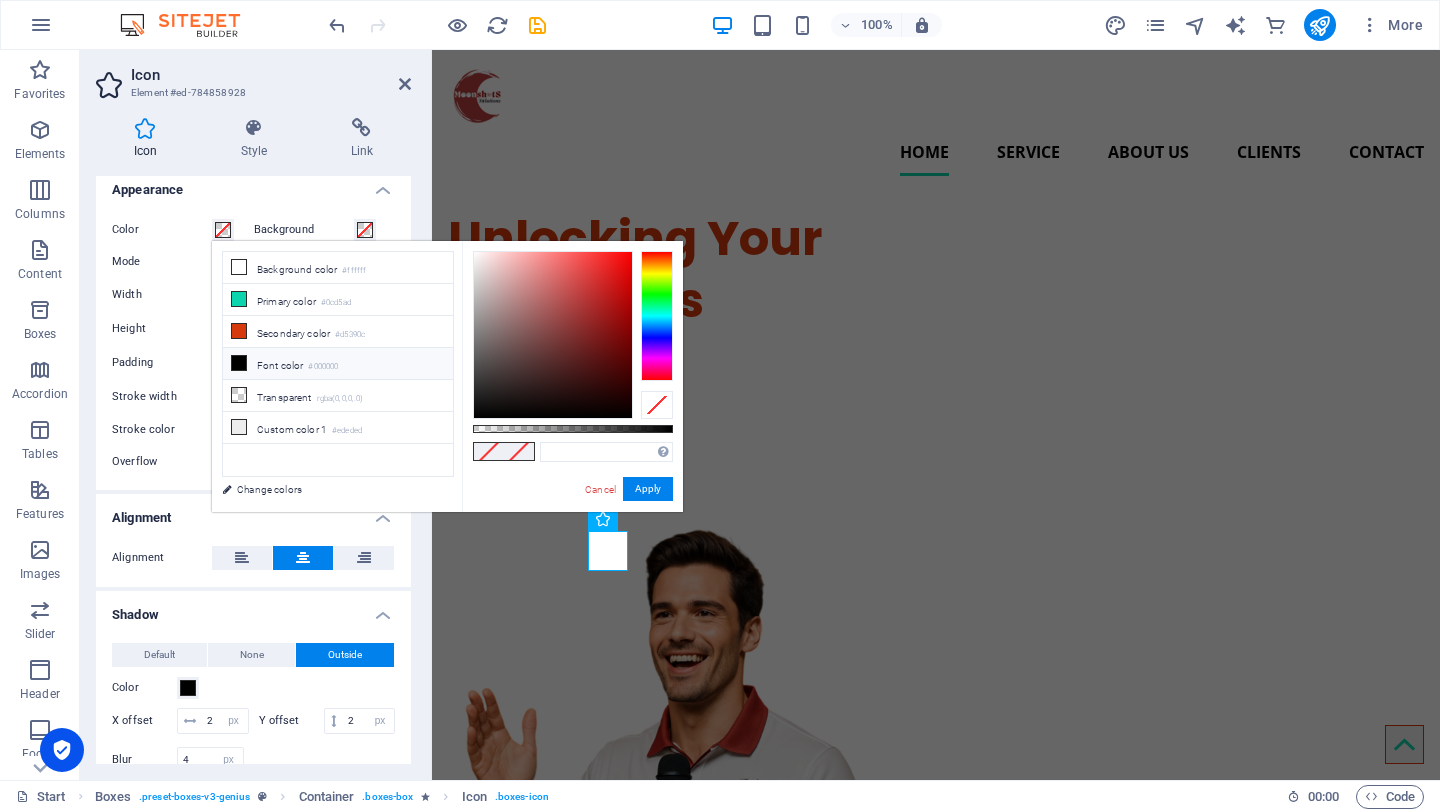 click at bounding box center (239, 363) 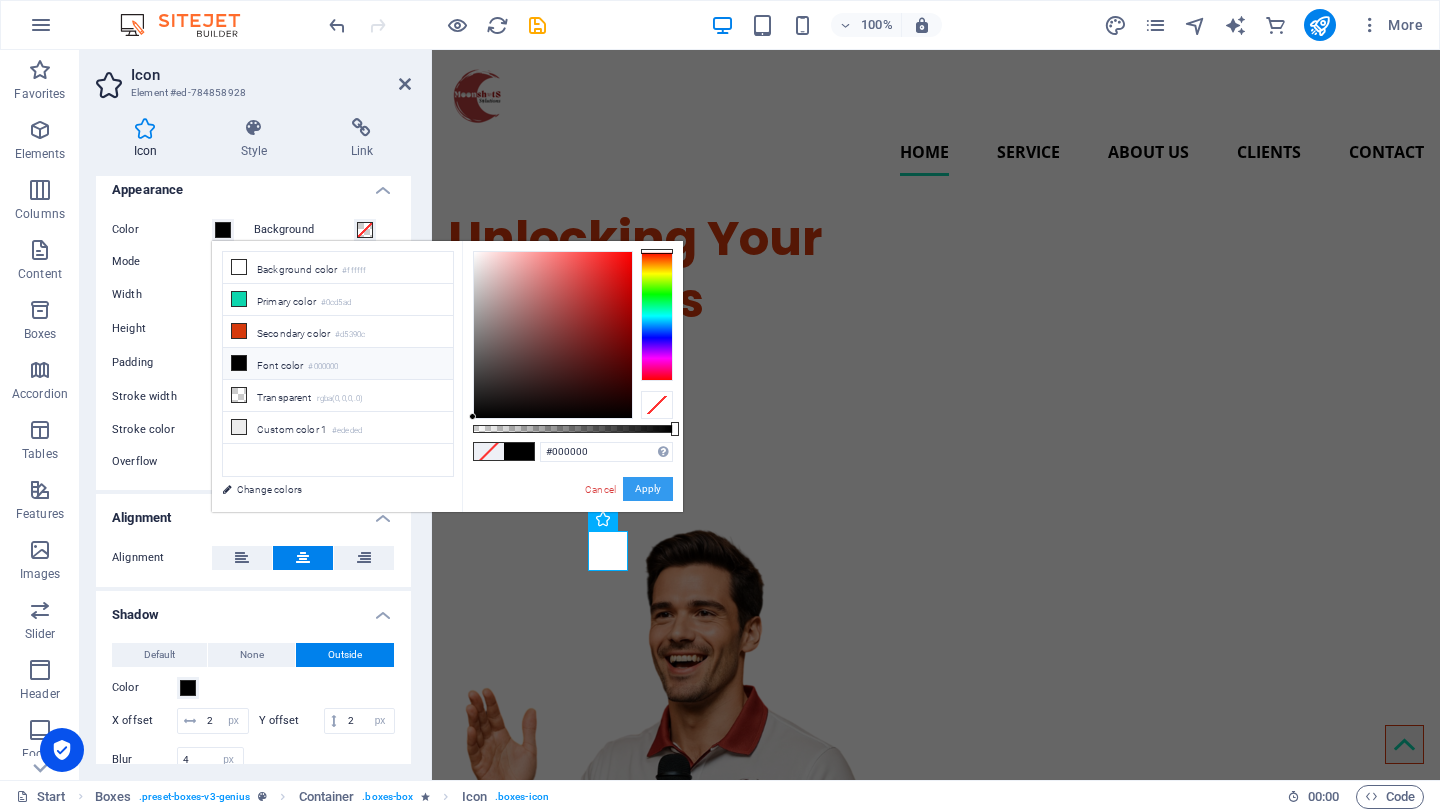 click on "Apply" at bounding box center (648, 489) 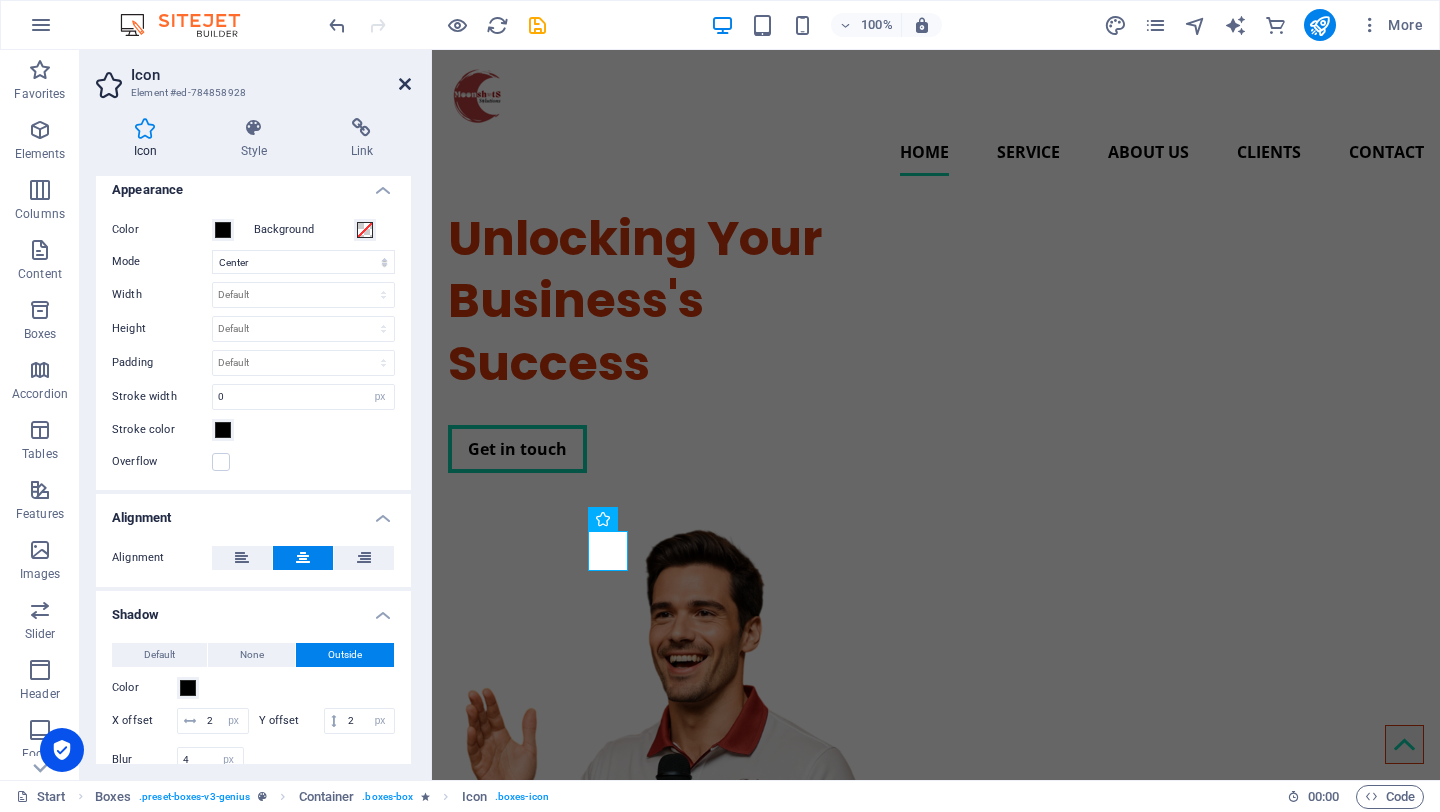 drag, startPoint x: 406, startPoint y: 82, endPoint x: 325, endPoint y: 32, distance: 95.189285 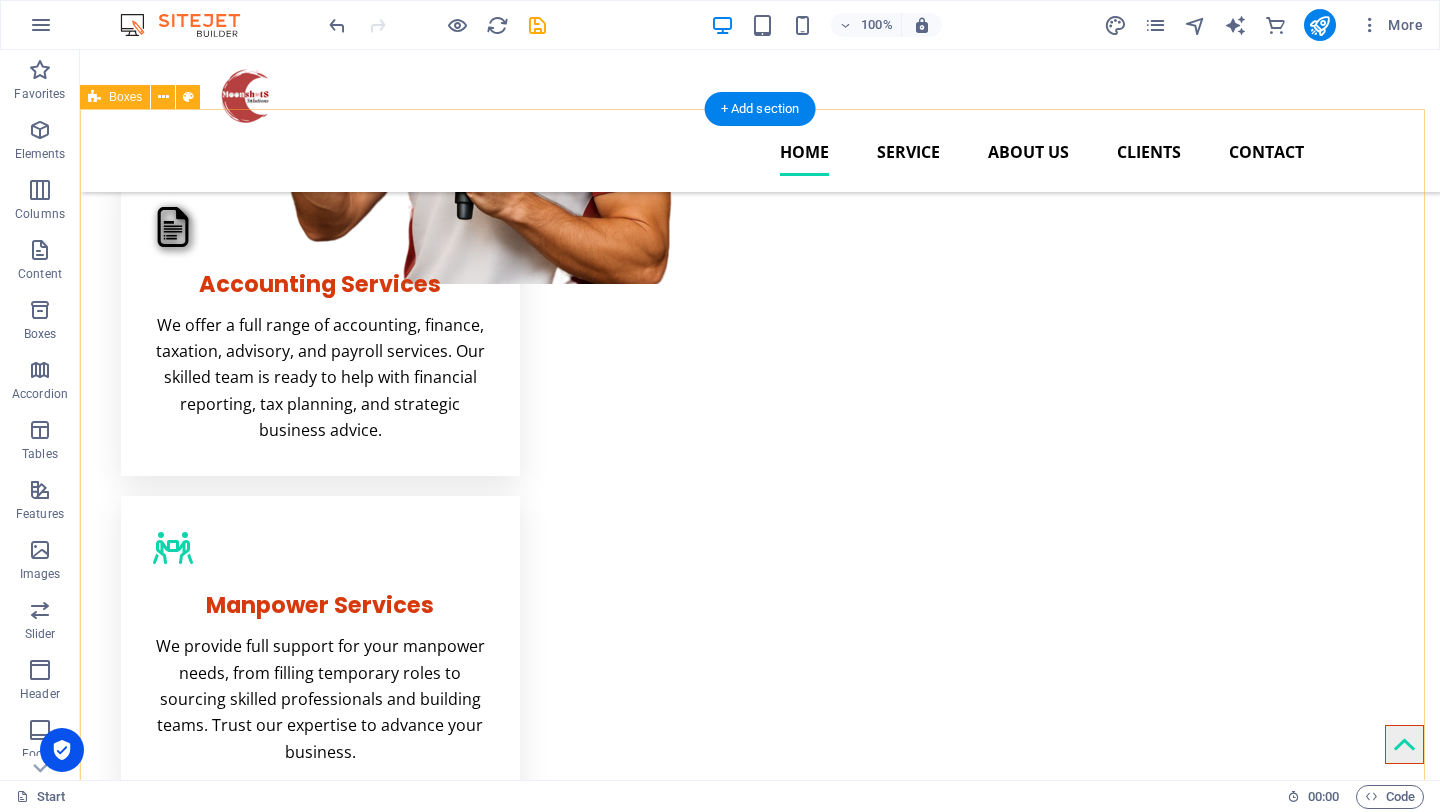 scroll, scrollTop: 294, scrollLeft: 0, axis: vertical 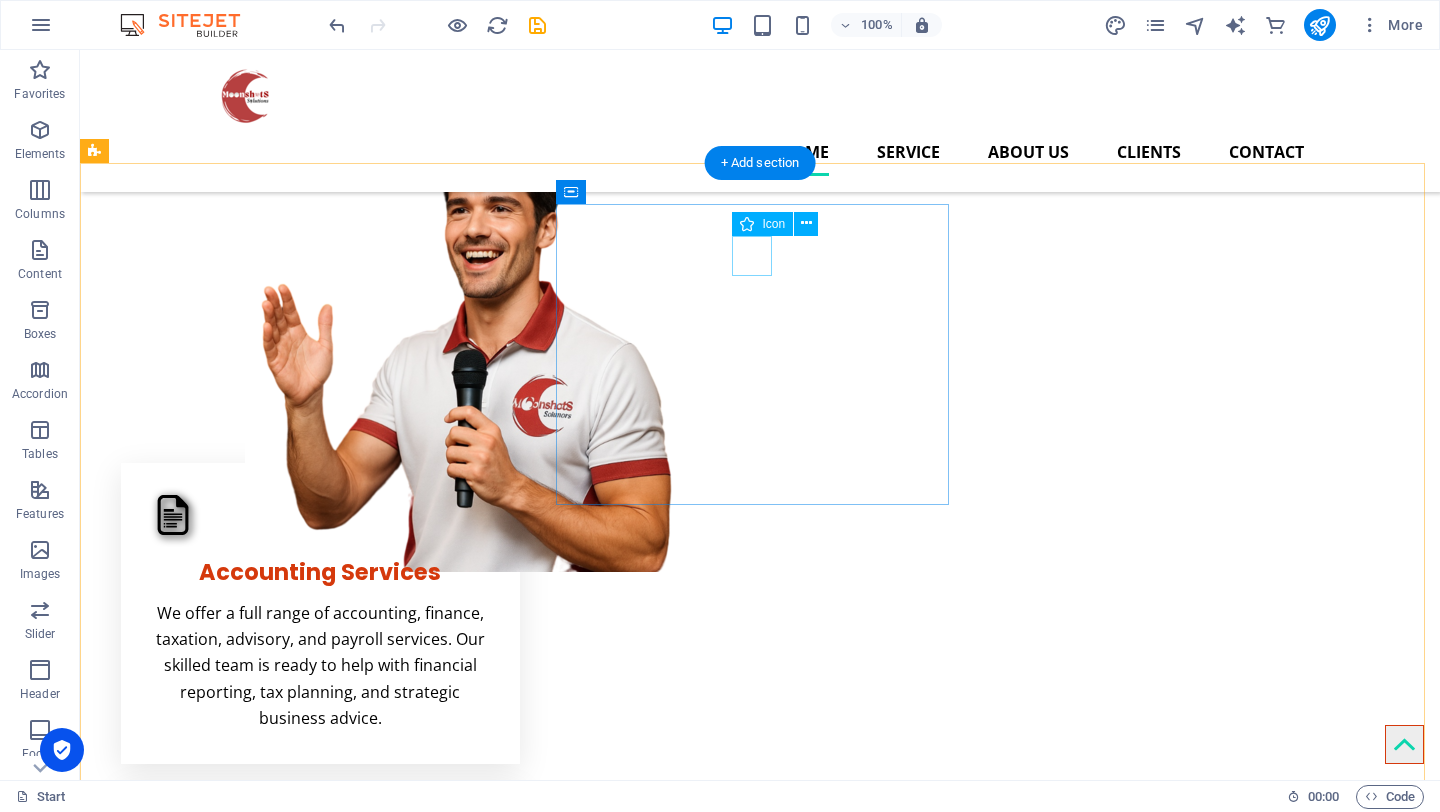 click at bounding box center (320, 836) 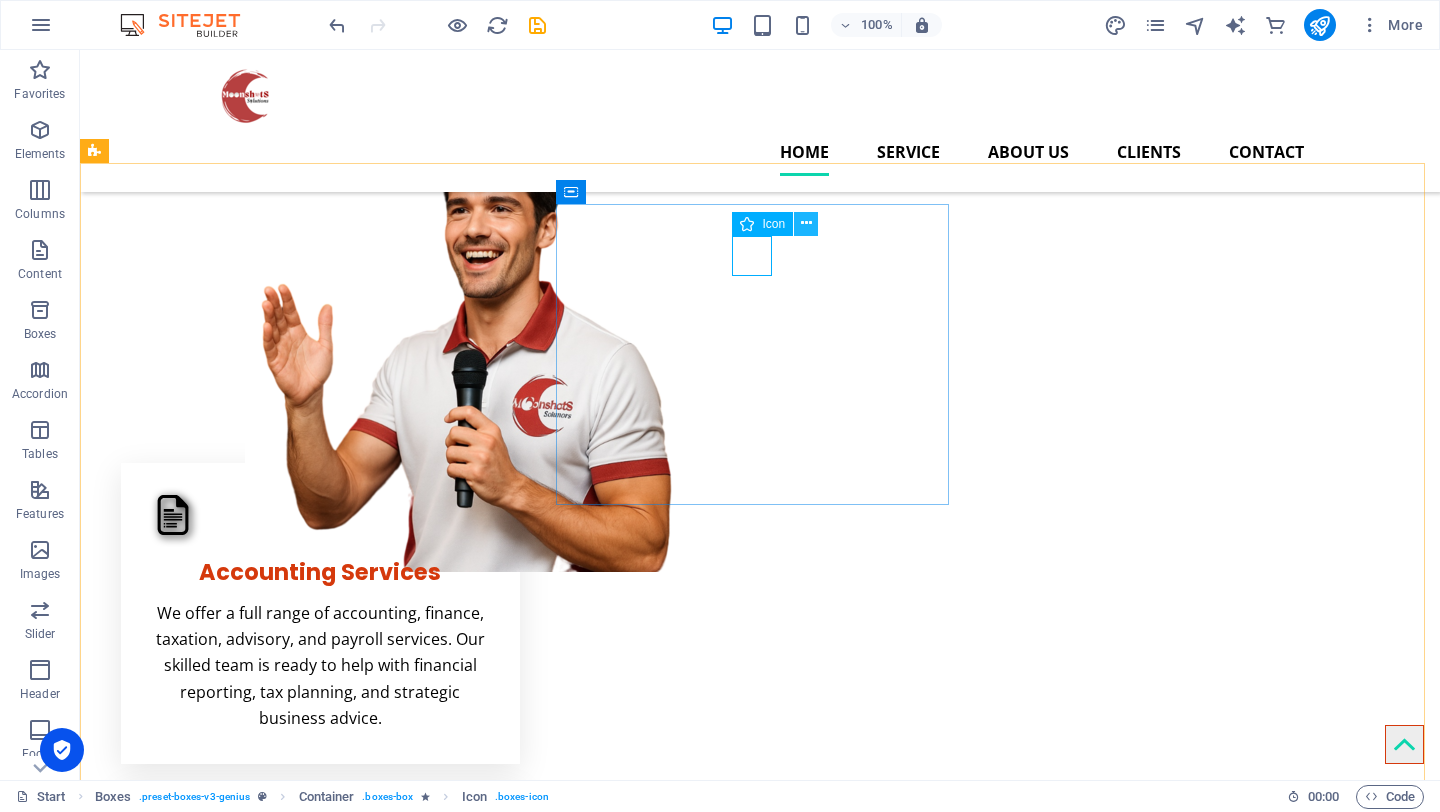 click at bounding box center (806, 223) 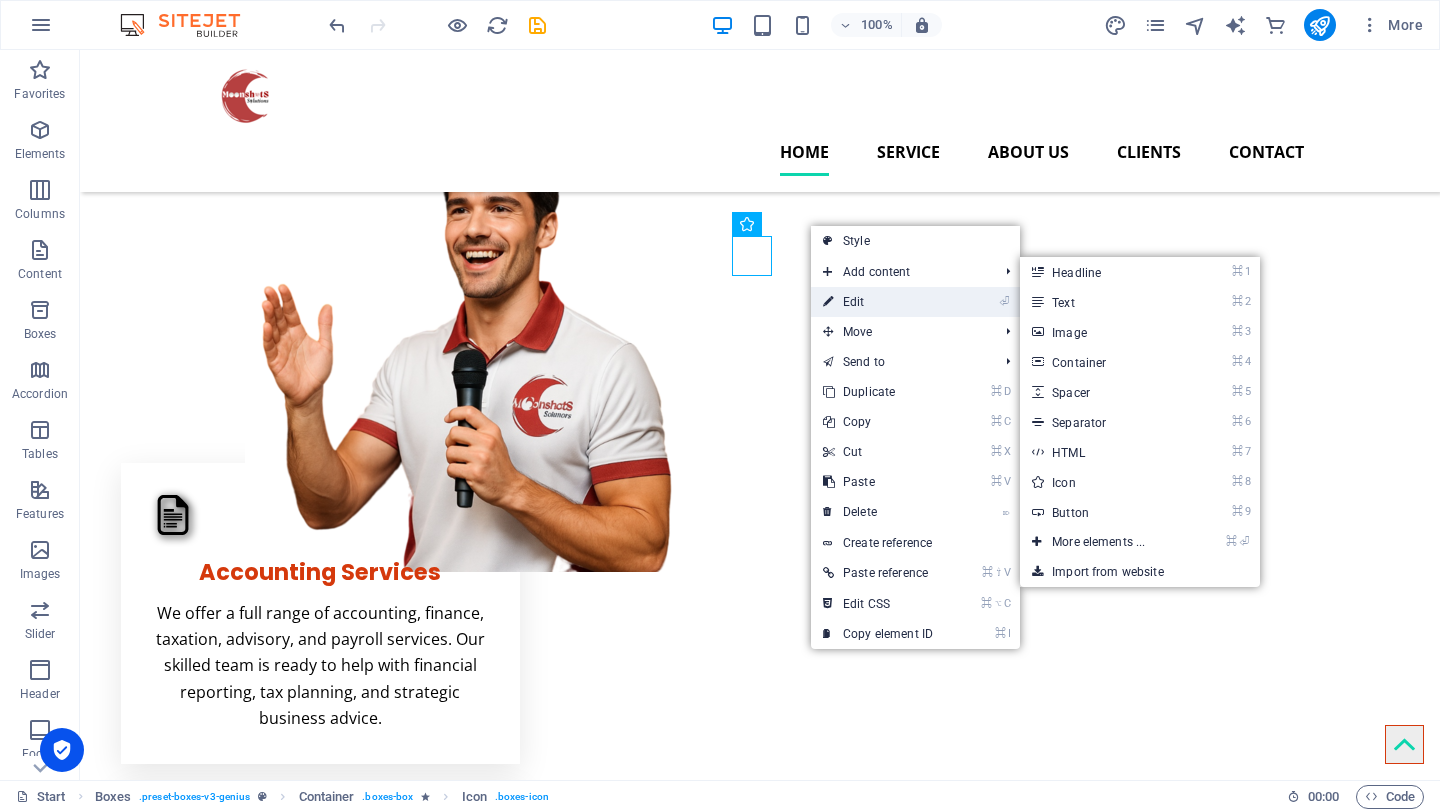 click on "⏎  Edit" at bounding box center [878, 302] 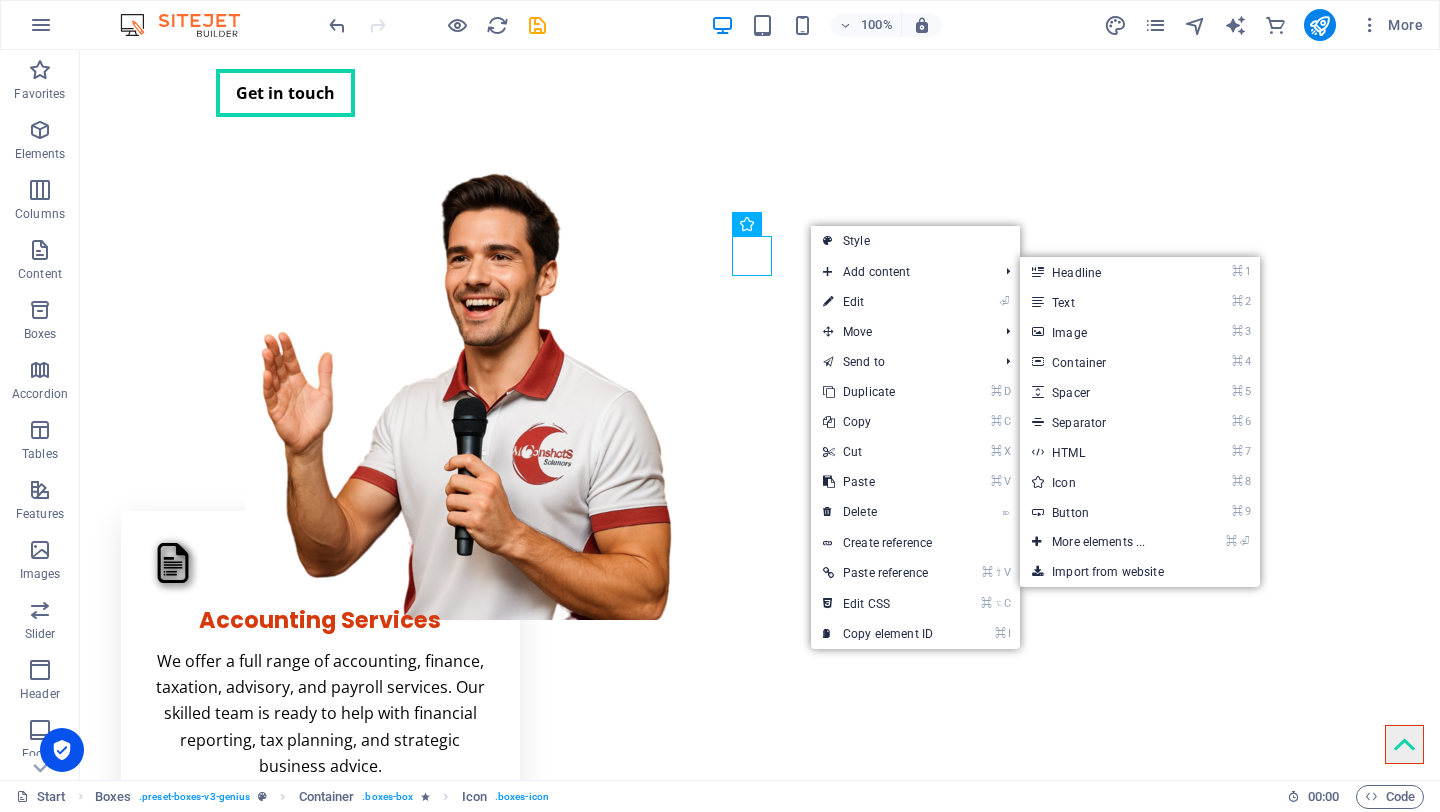 select on "xMidYMid" 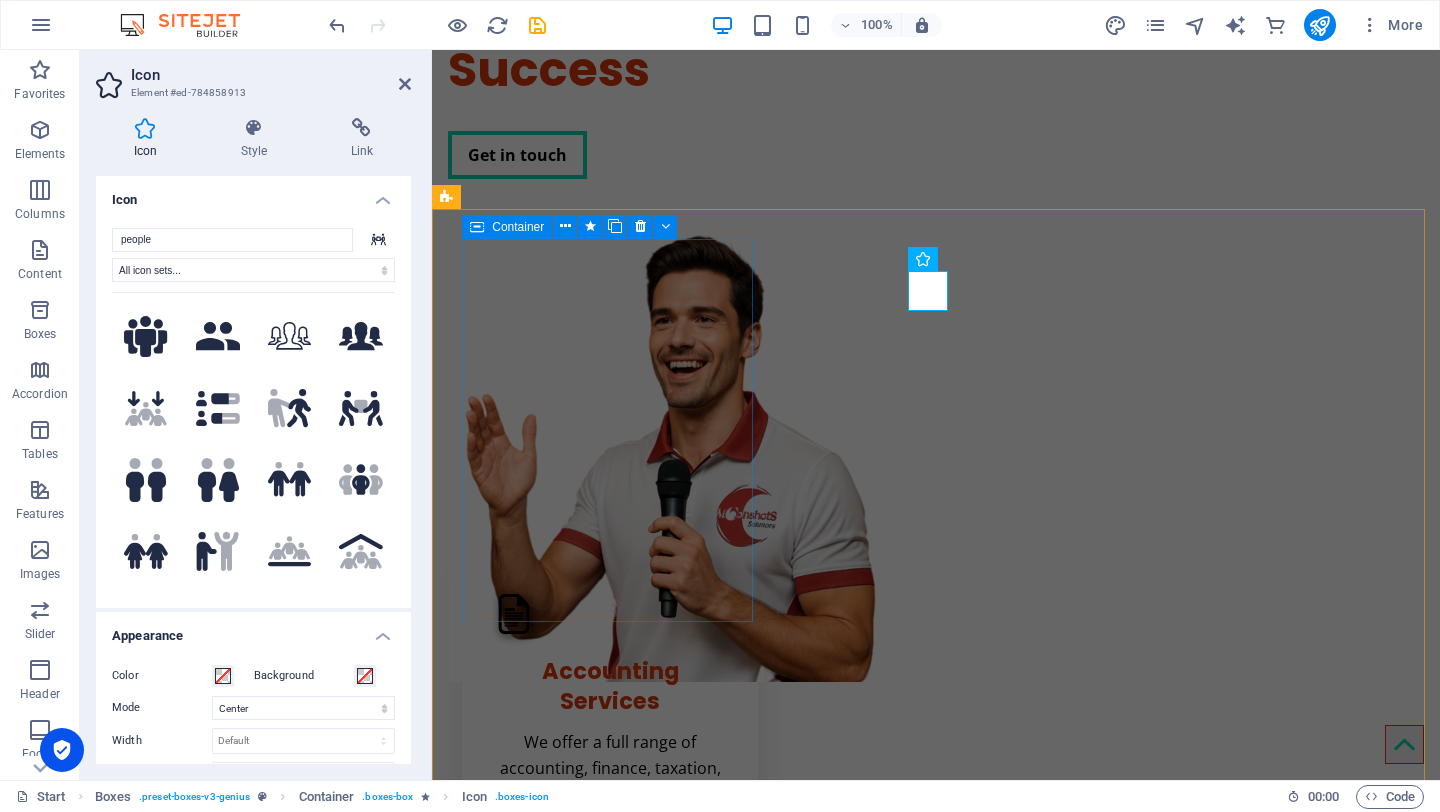 scroll, scrollTop: 260, scrollLeft: 0, axis: vertical 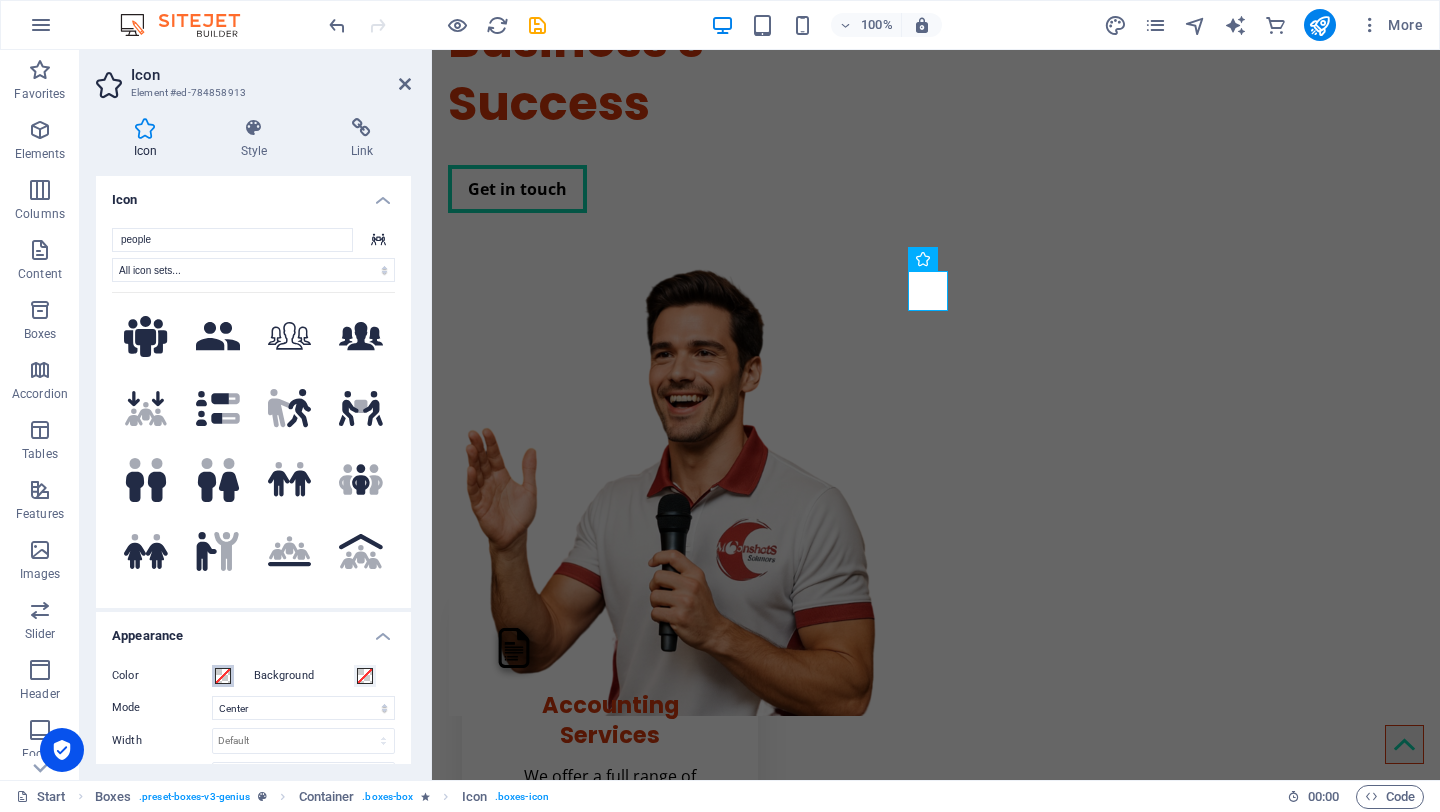click at bounding box center (223, 676) 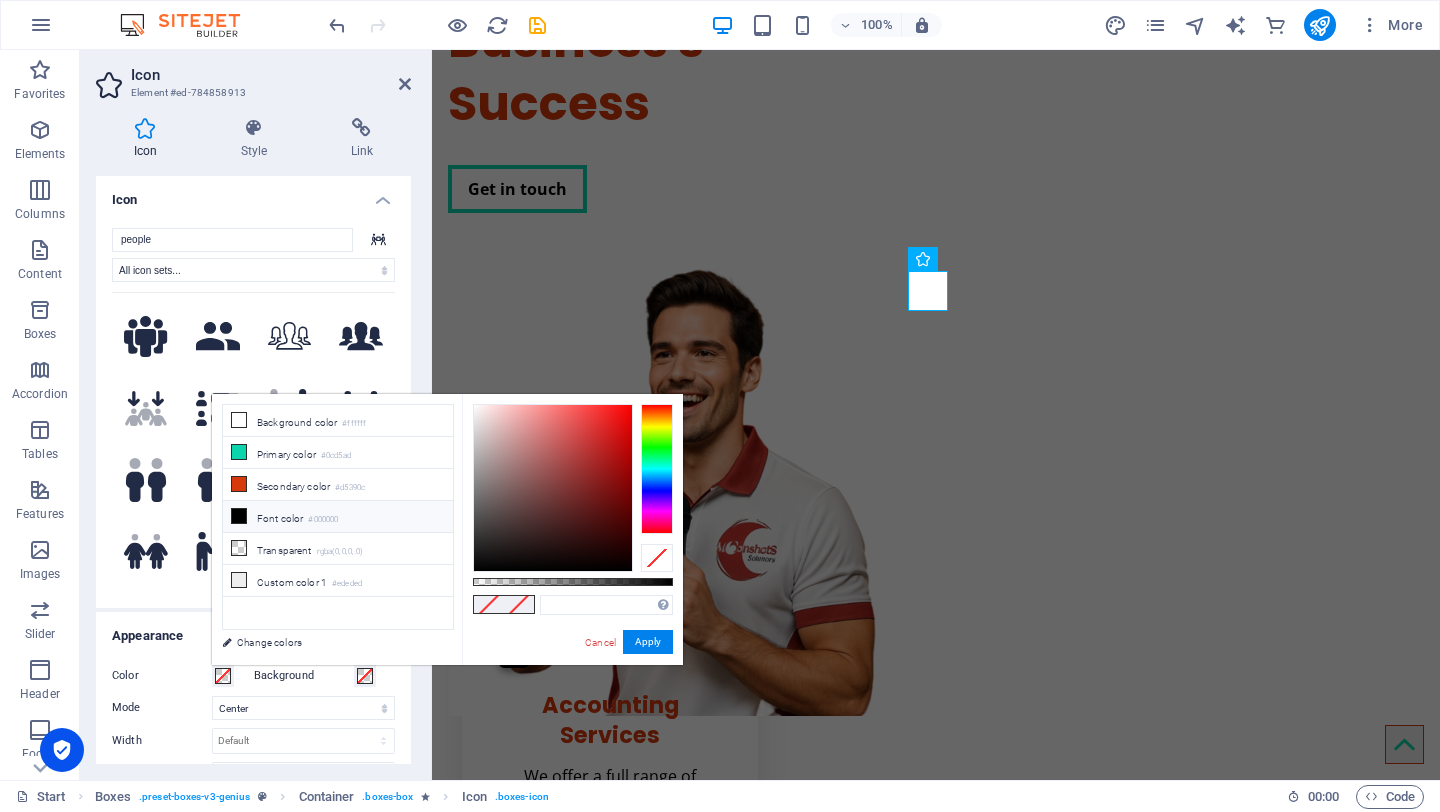 click at bounding box center (239, 516) 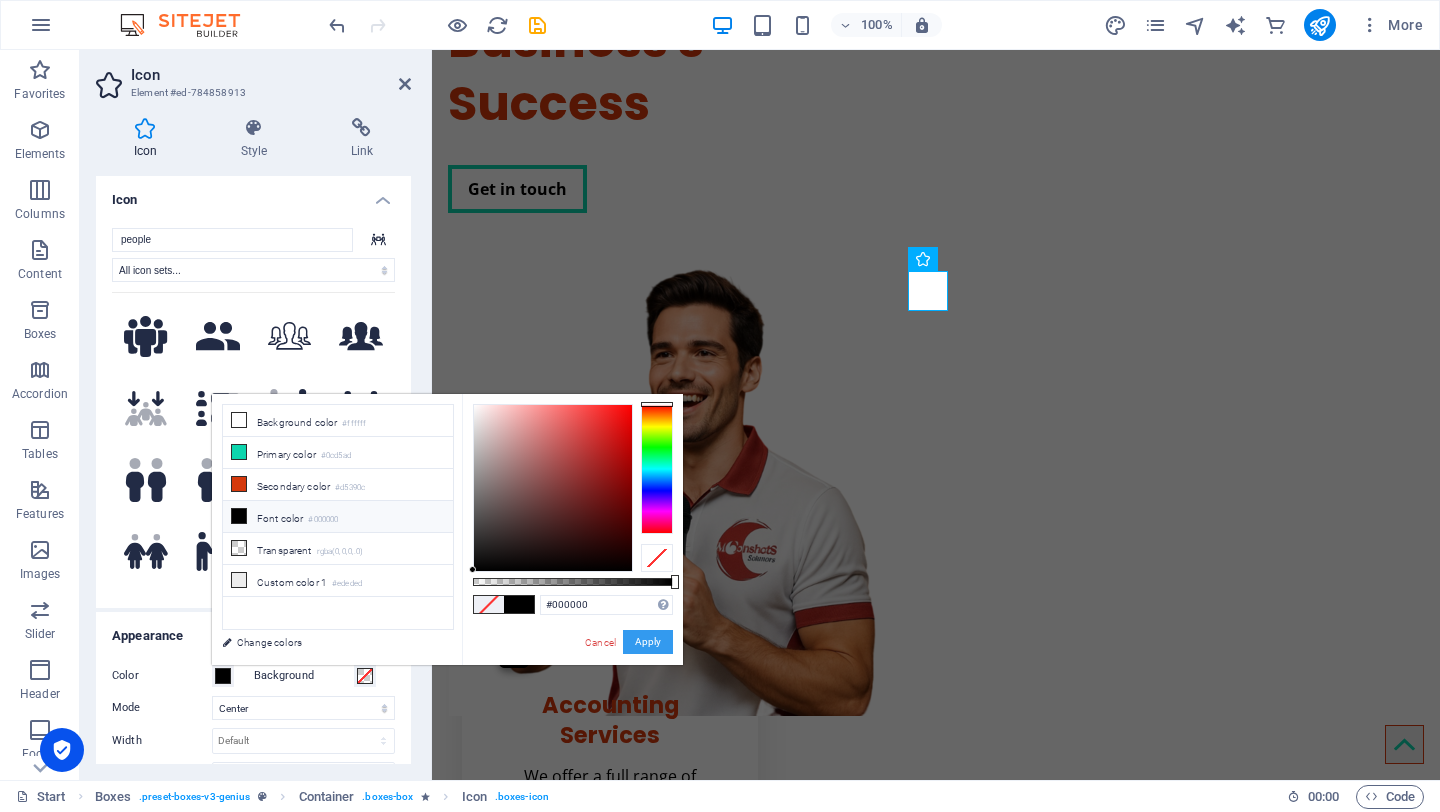 click on "Apply" at bounding box center [648, 642] 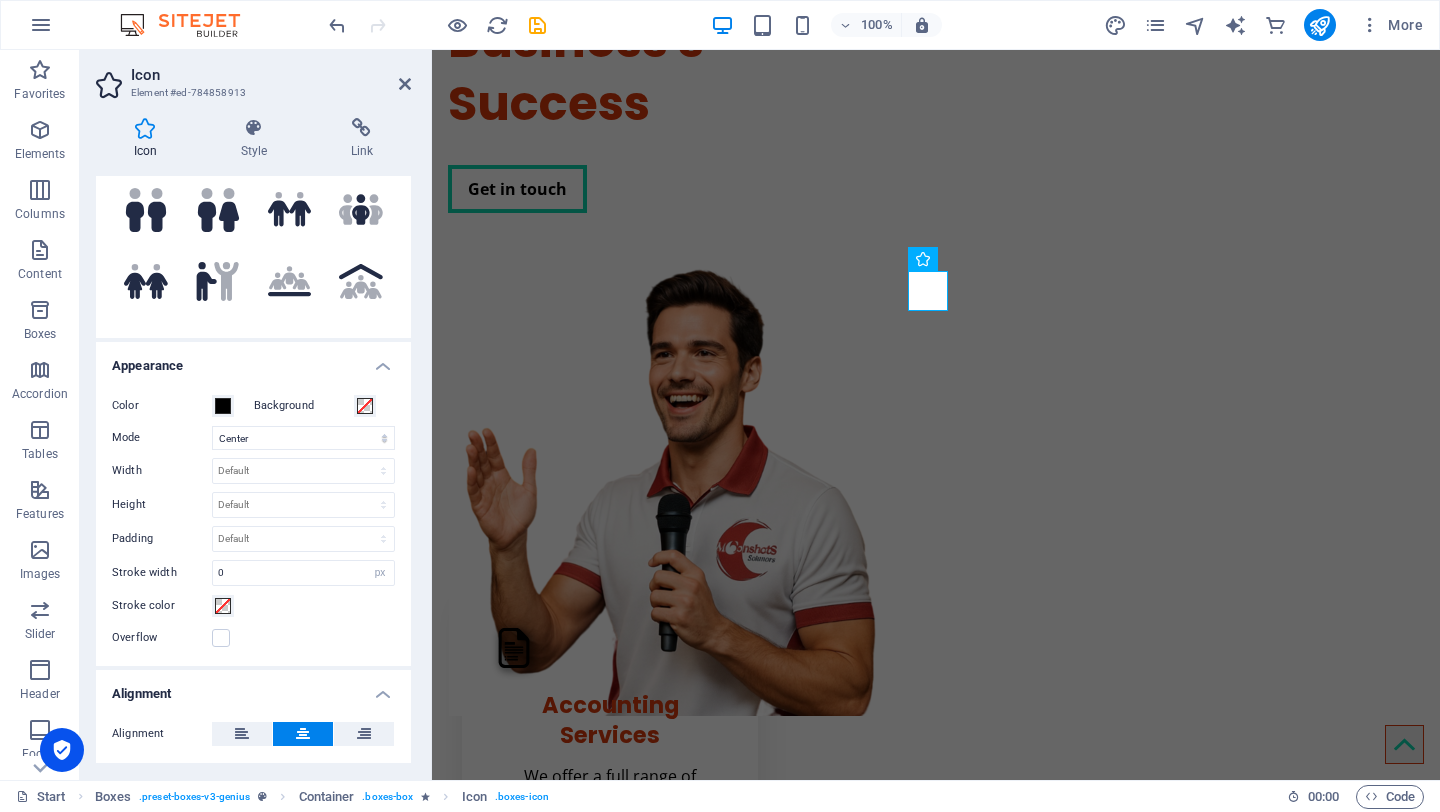 scroll, scrollTop: 275, scrollLeft: 0, axis: vertical 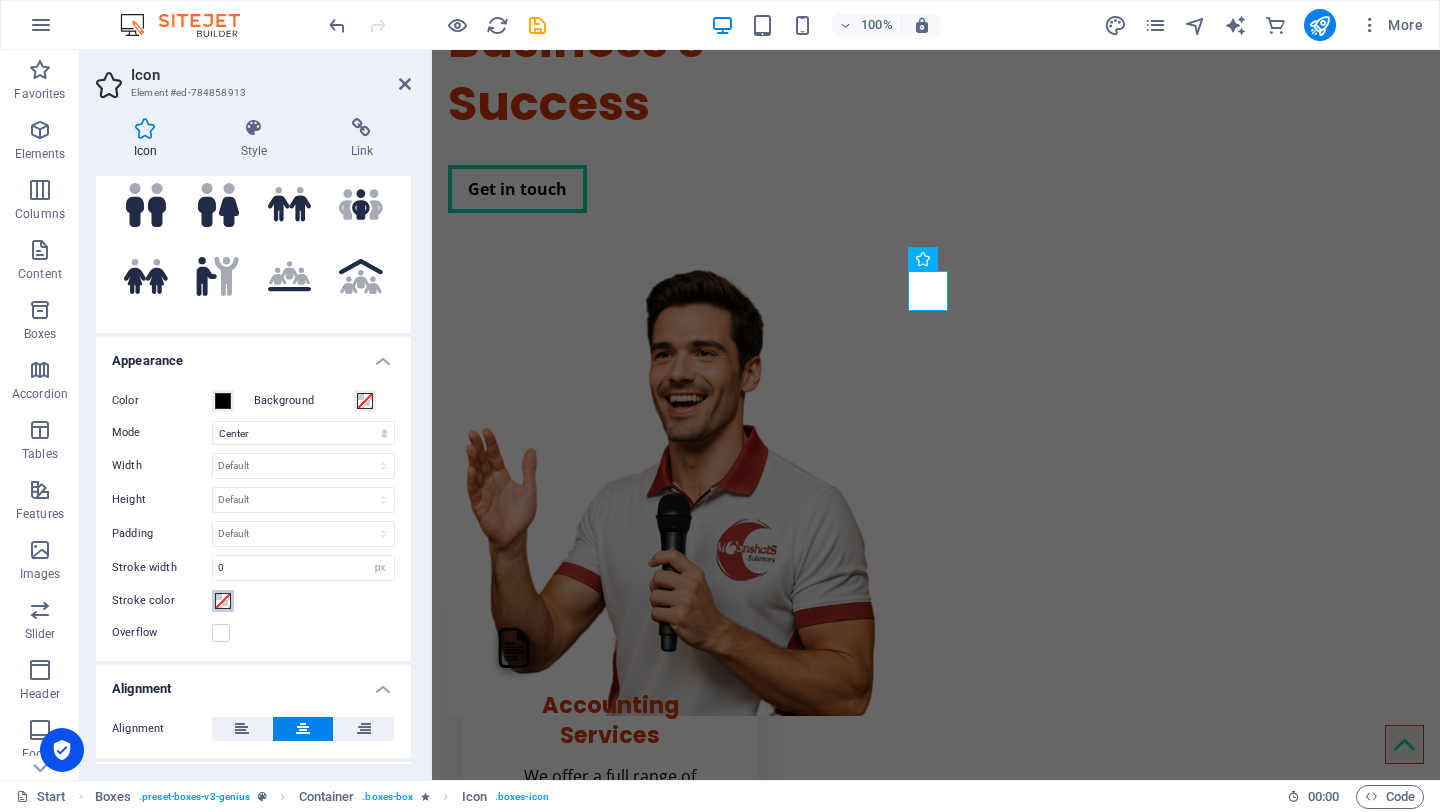 click at bounding box center [223, 601] 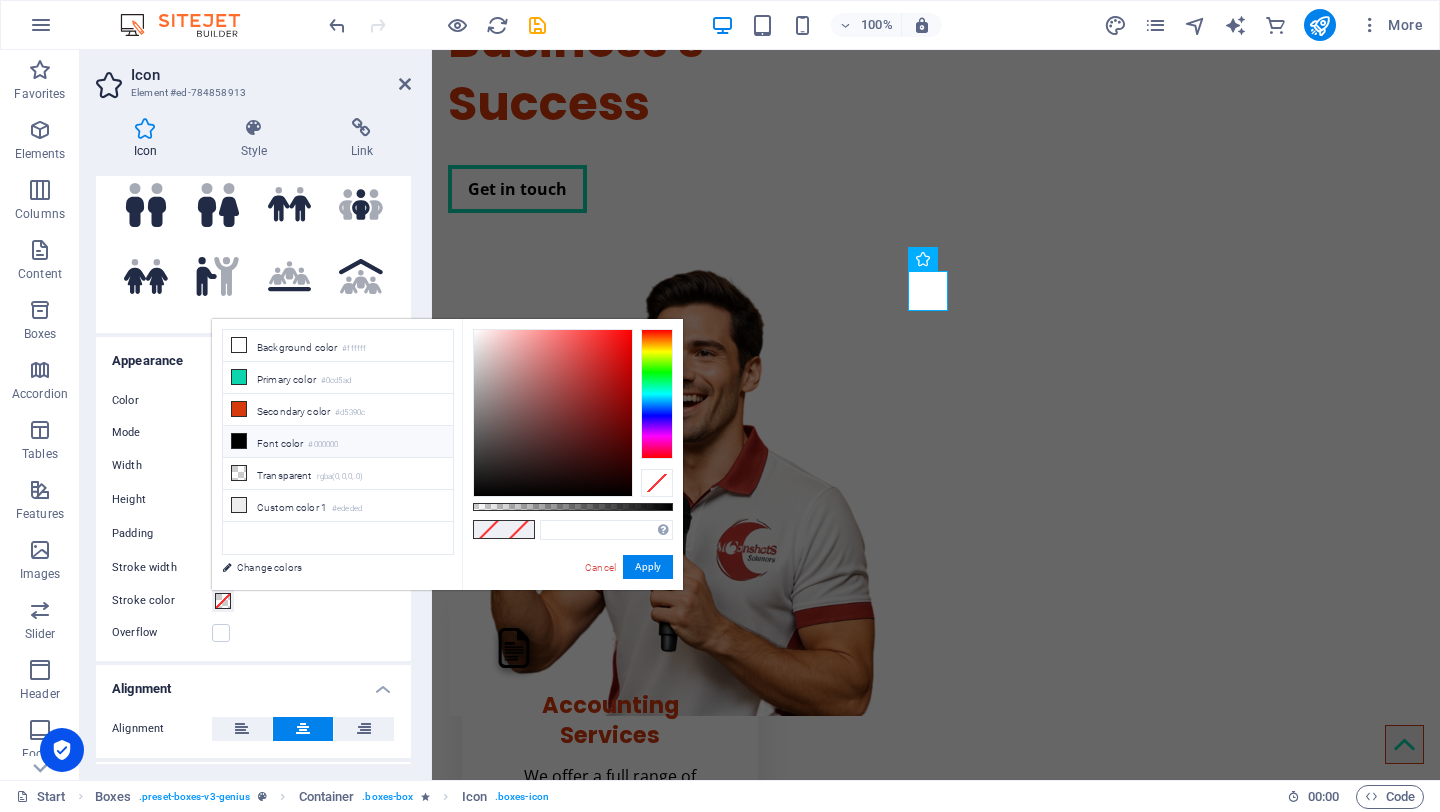 click at bounding box center [239, 441] 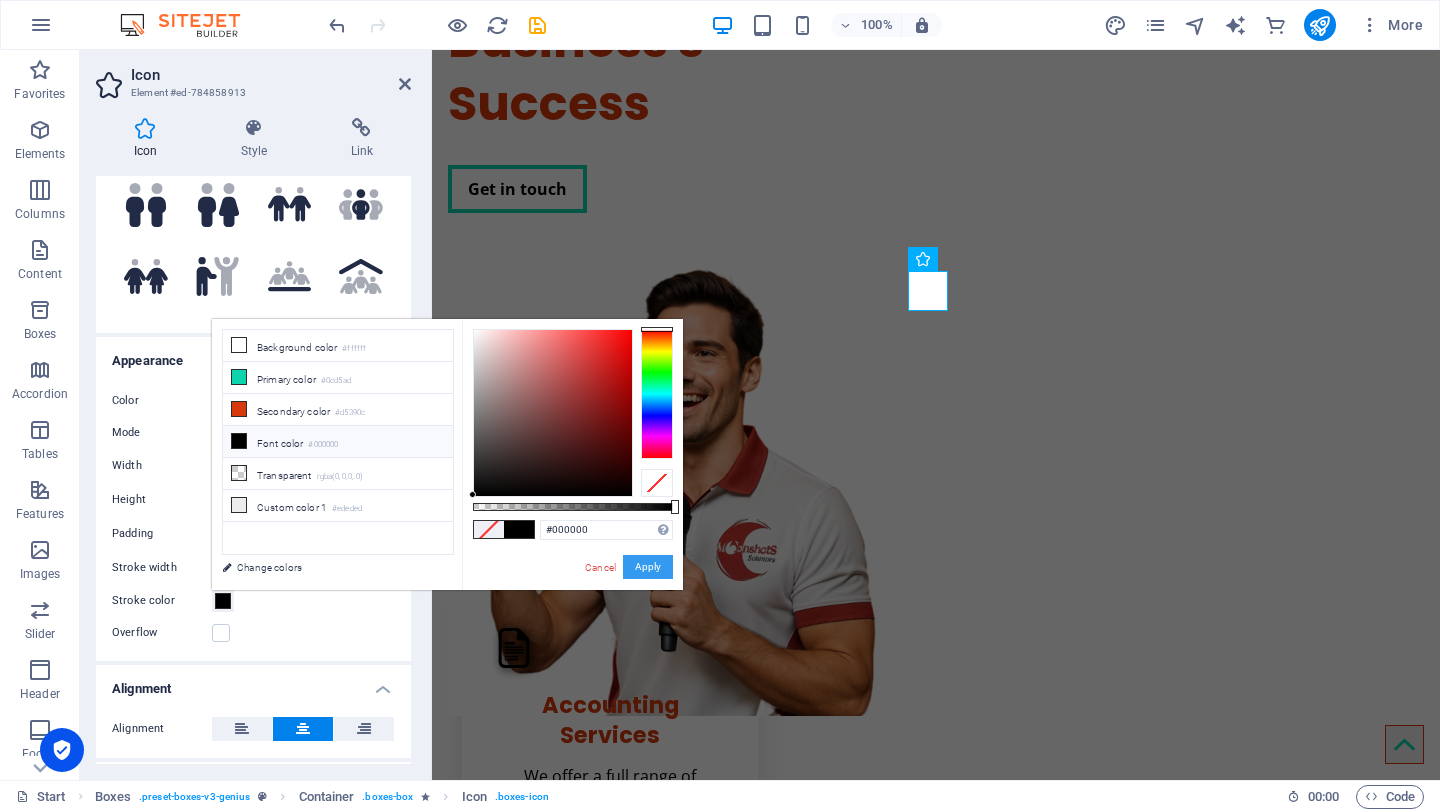click on "Apply" at bounding box center (648, 567) 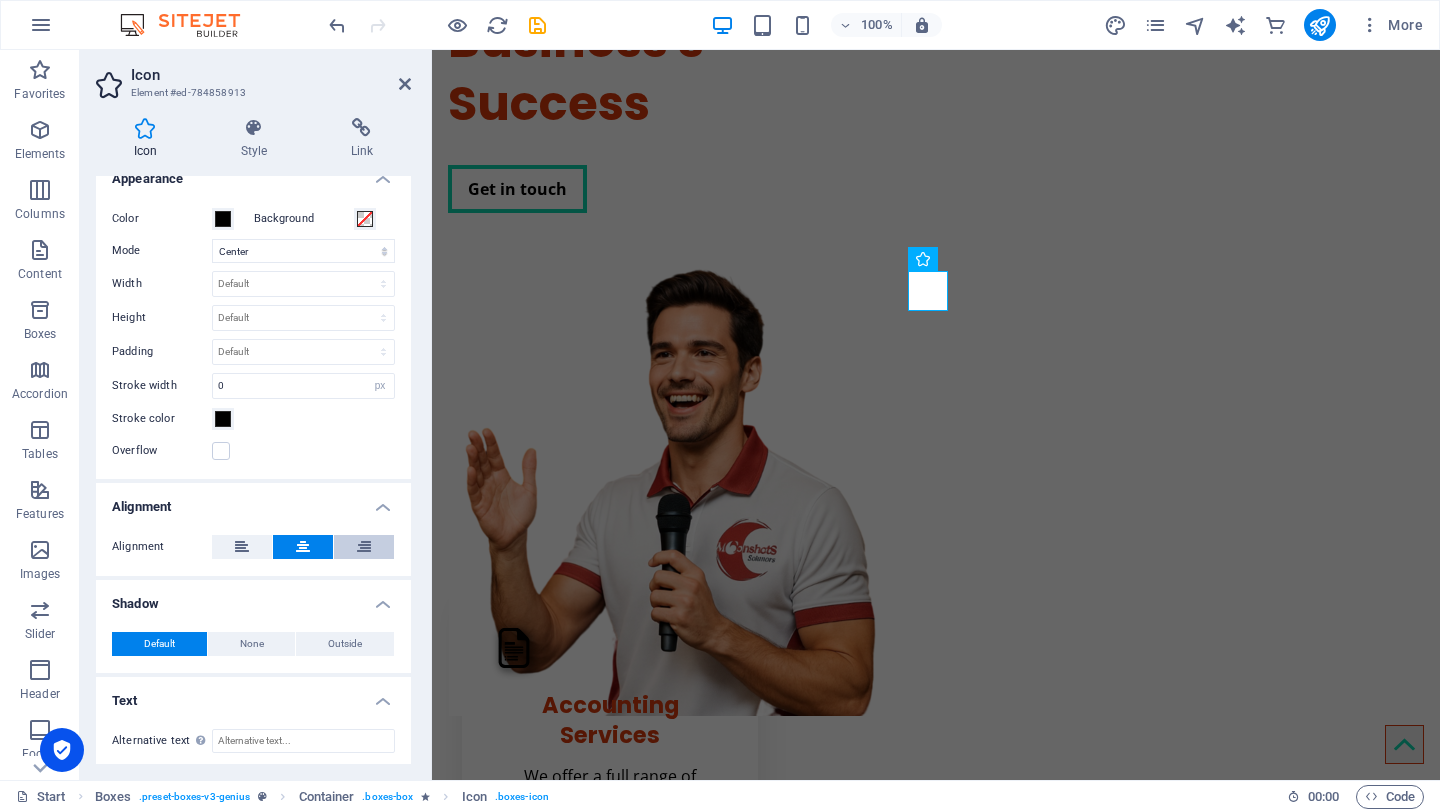 scroll, scrollTop: 462, scrollLeft: 0, axis: vertical 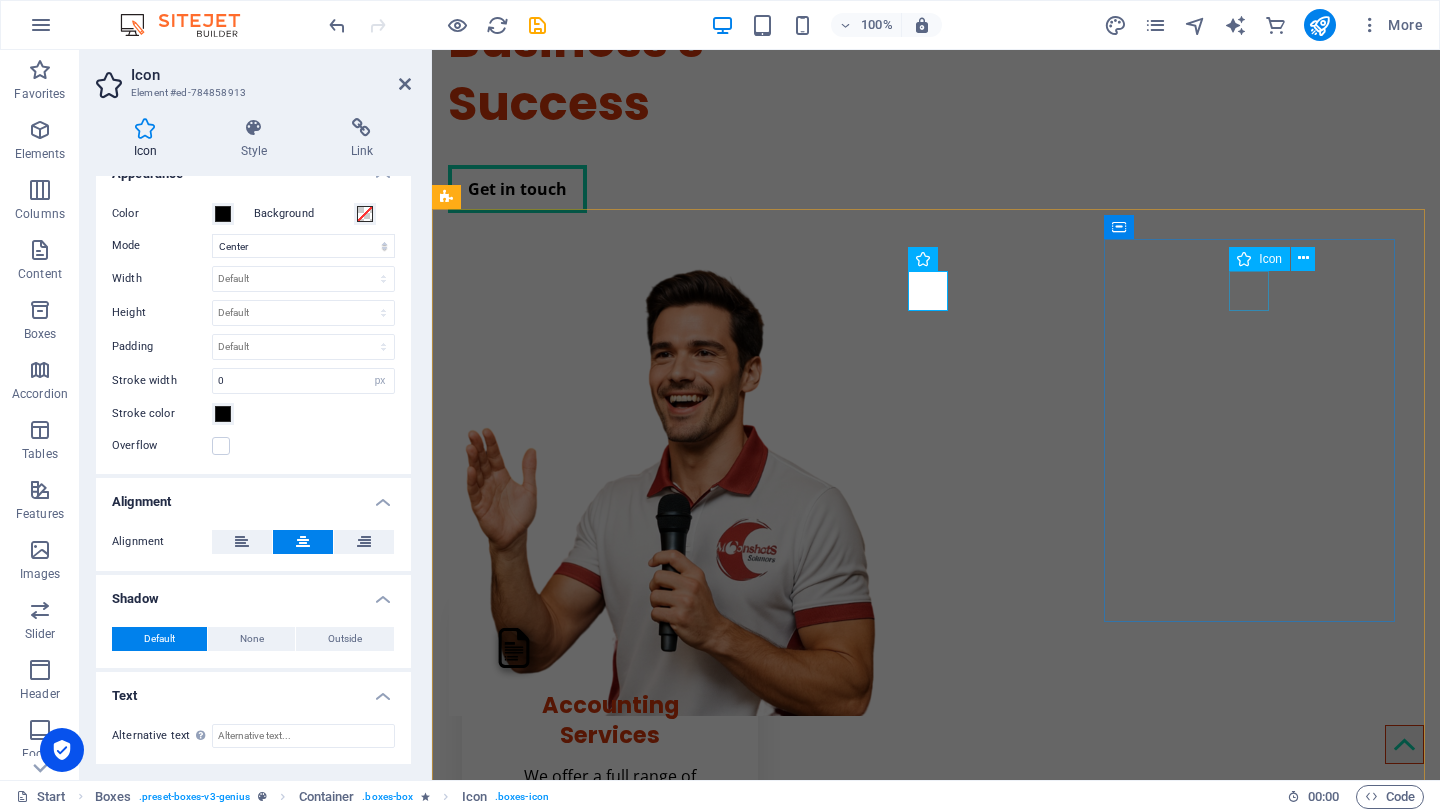 click at bounding box center (610, 1415) 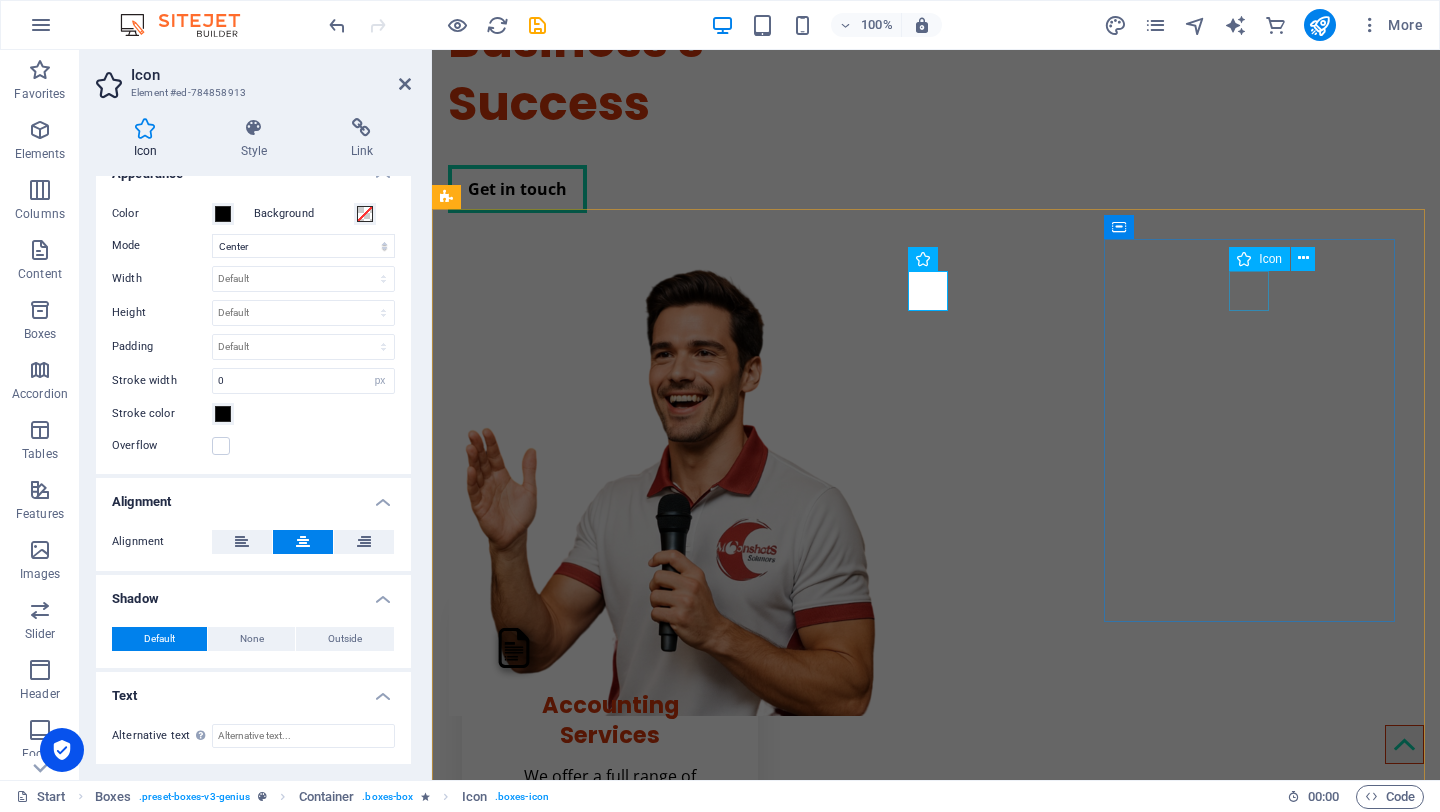 click at bounding box center (610, 1415) 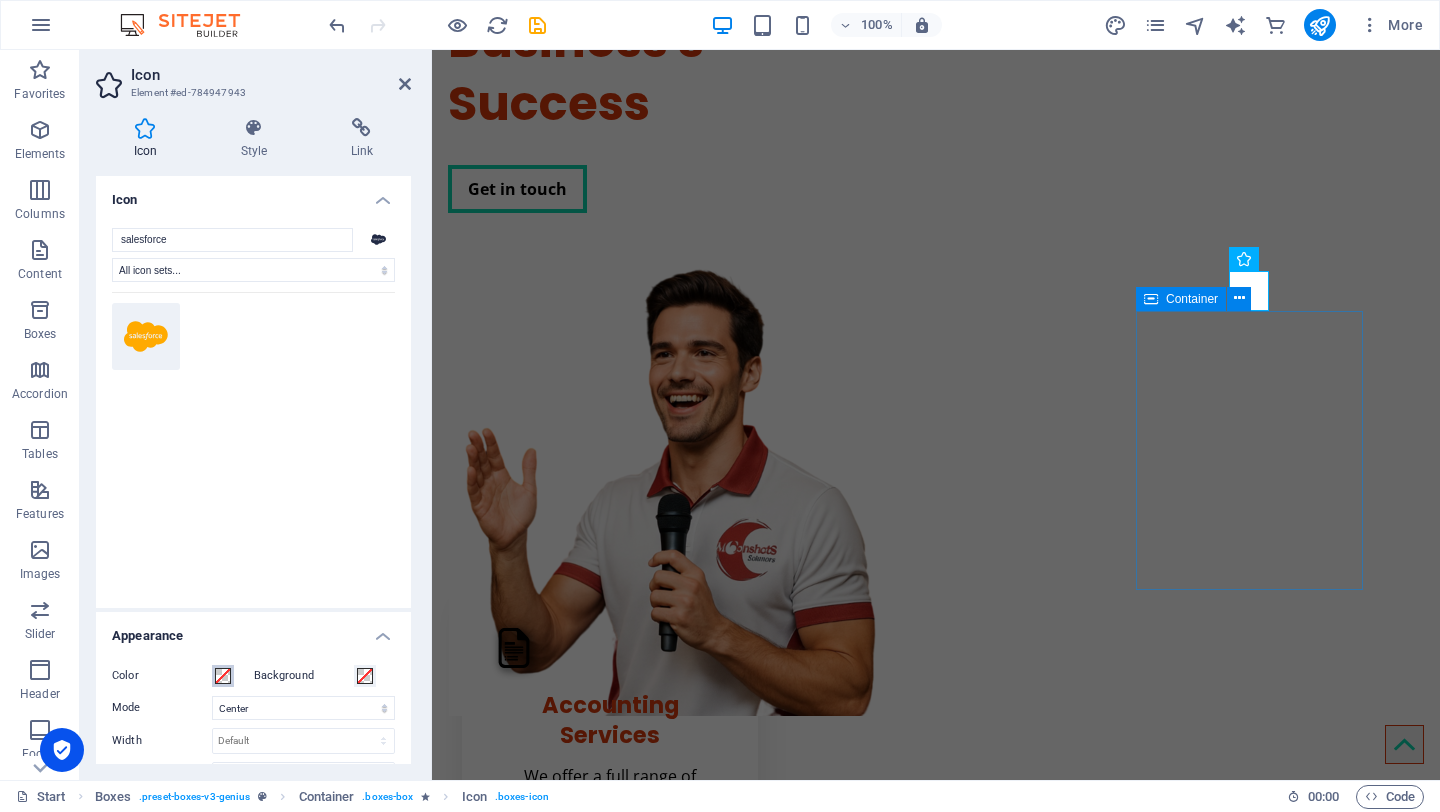click at bounding box center [223, 676] 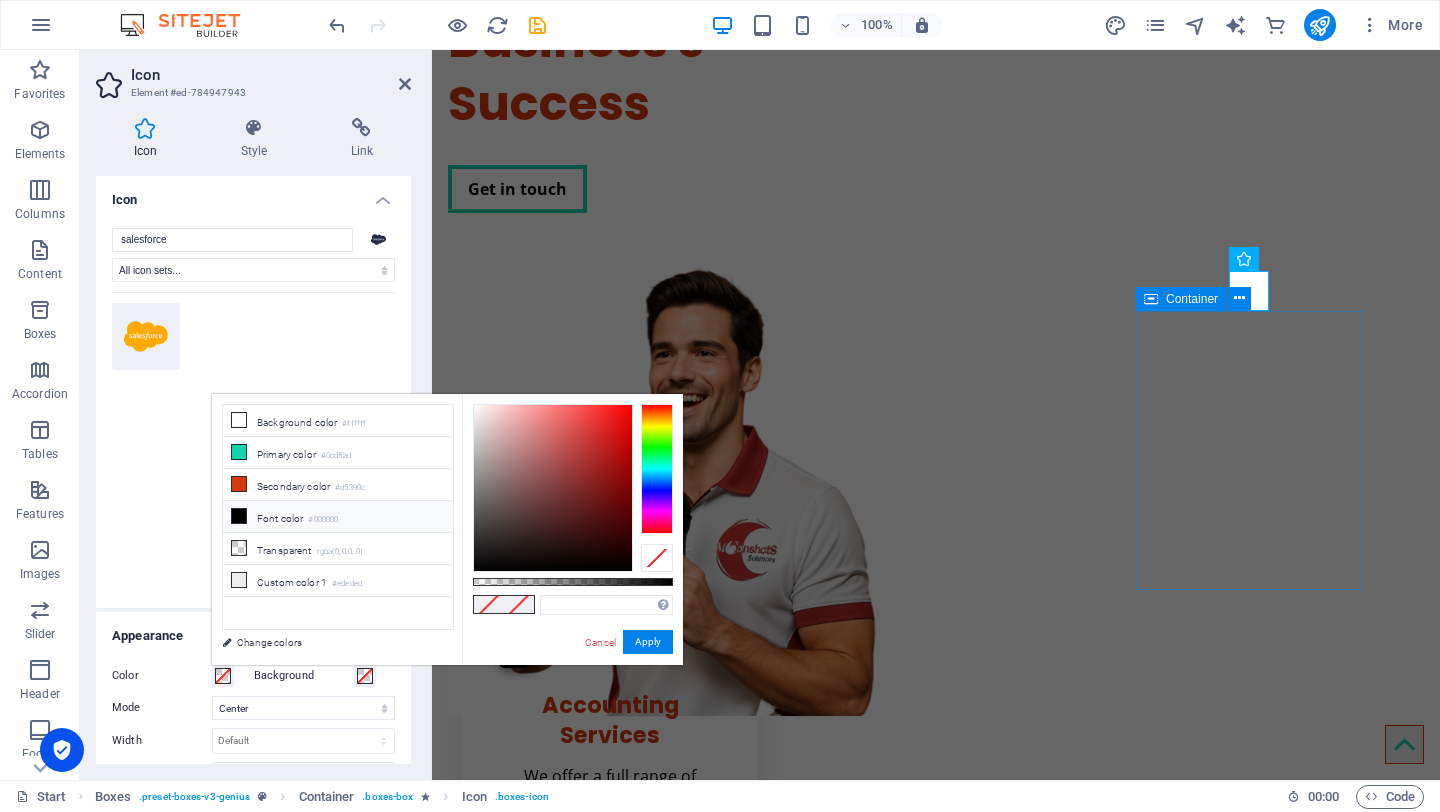 click at bounding box center (239, 516) 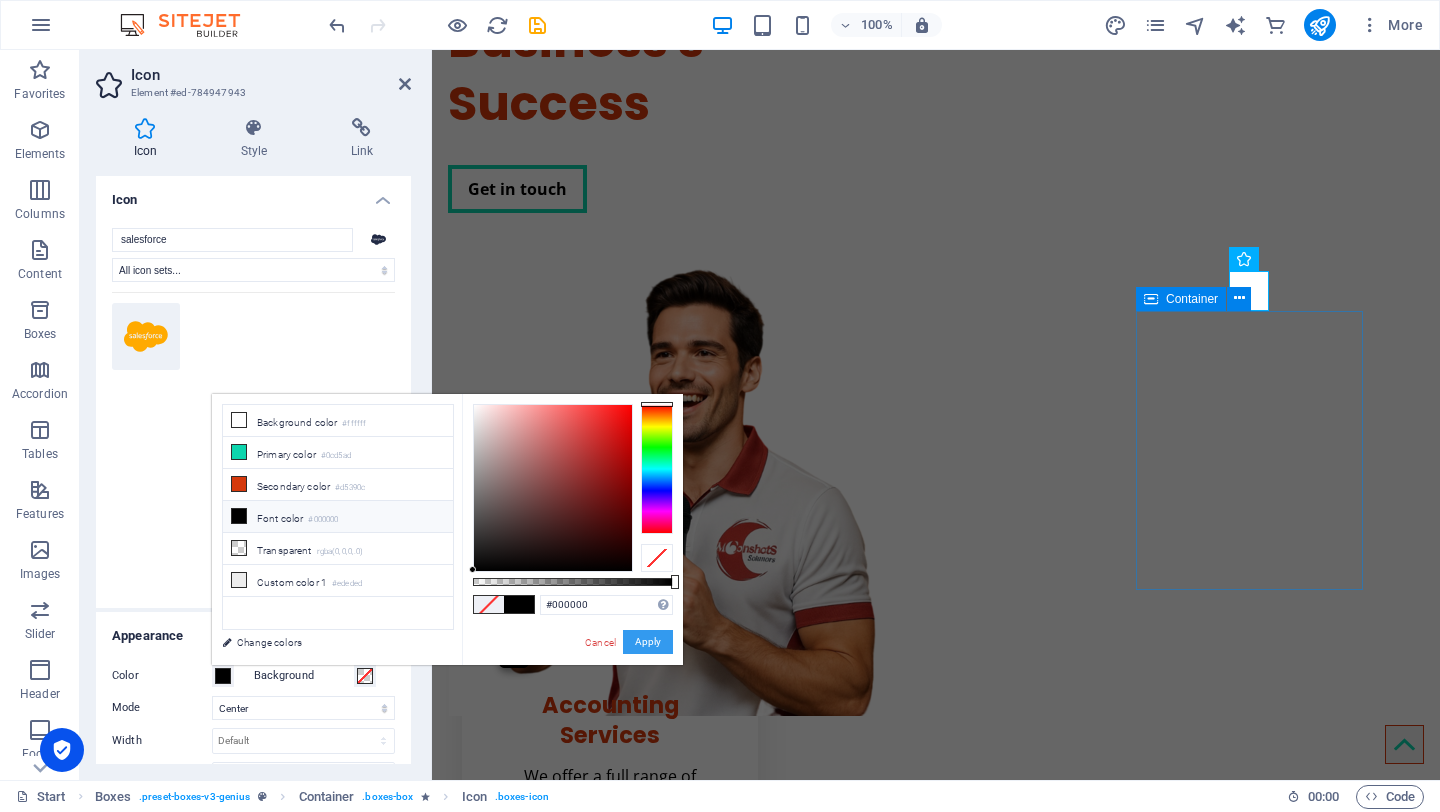 click on "Apply" at bounding box center (648, 642) 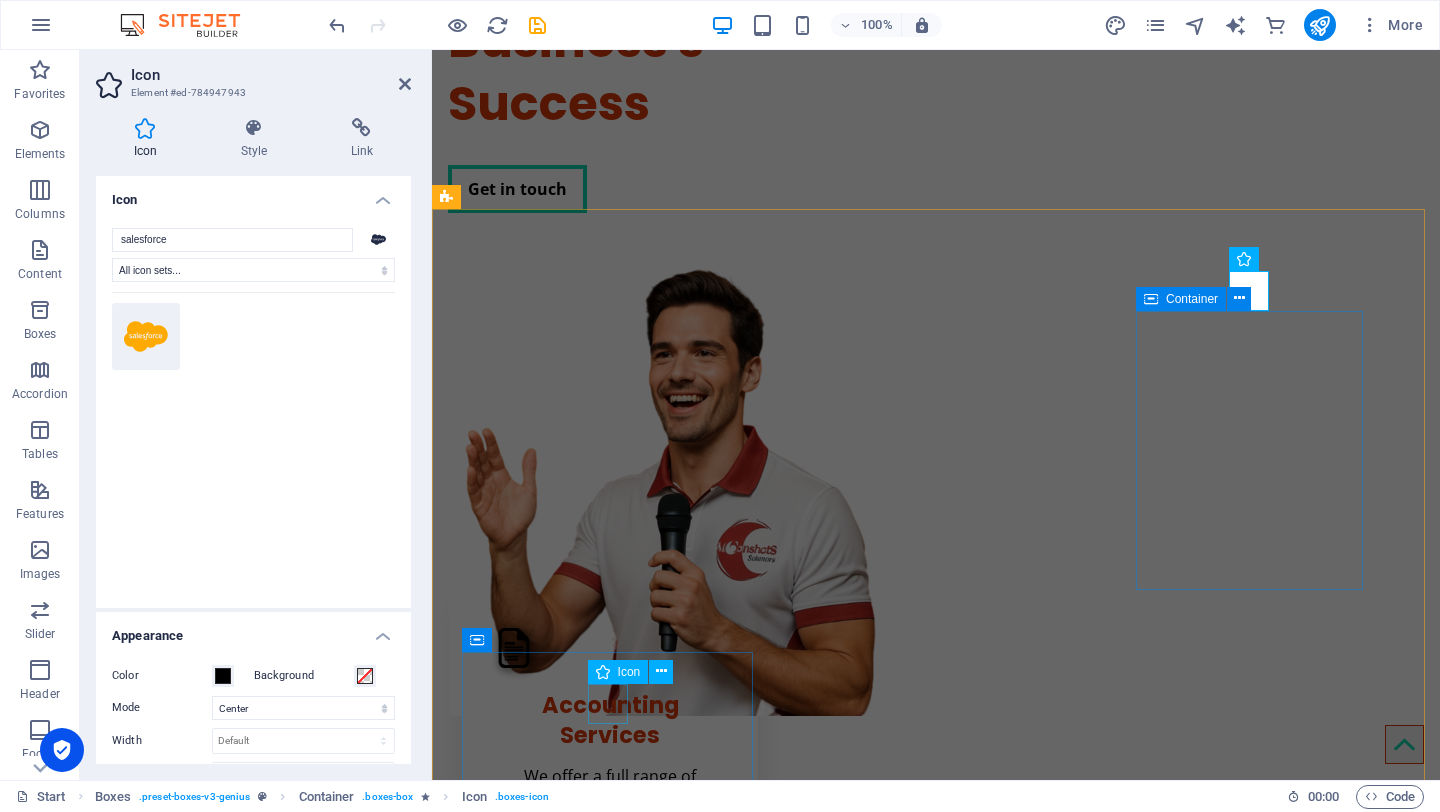 click at bounding box center (610, 1814) 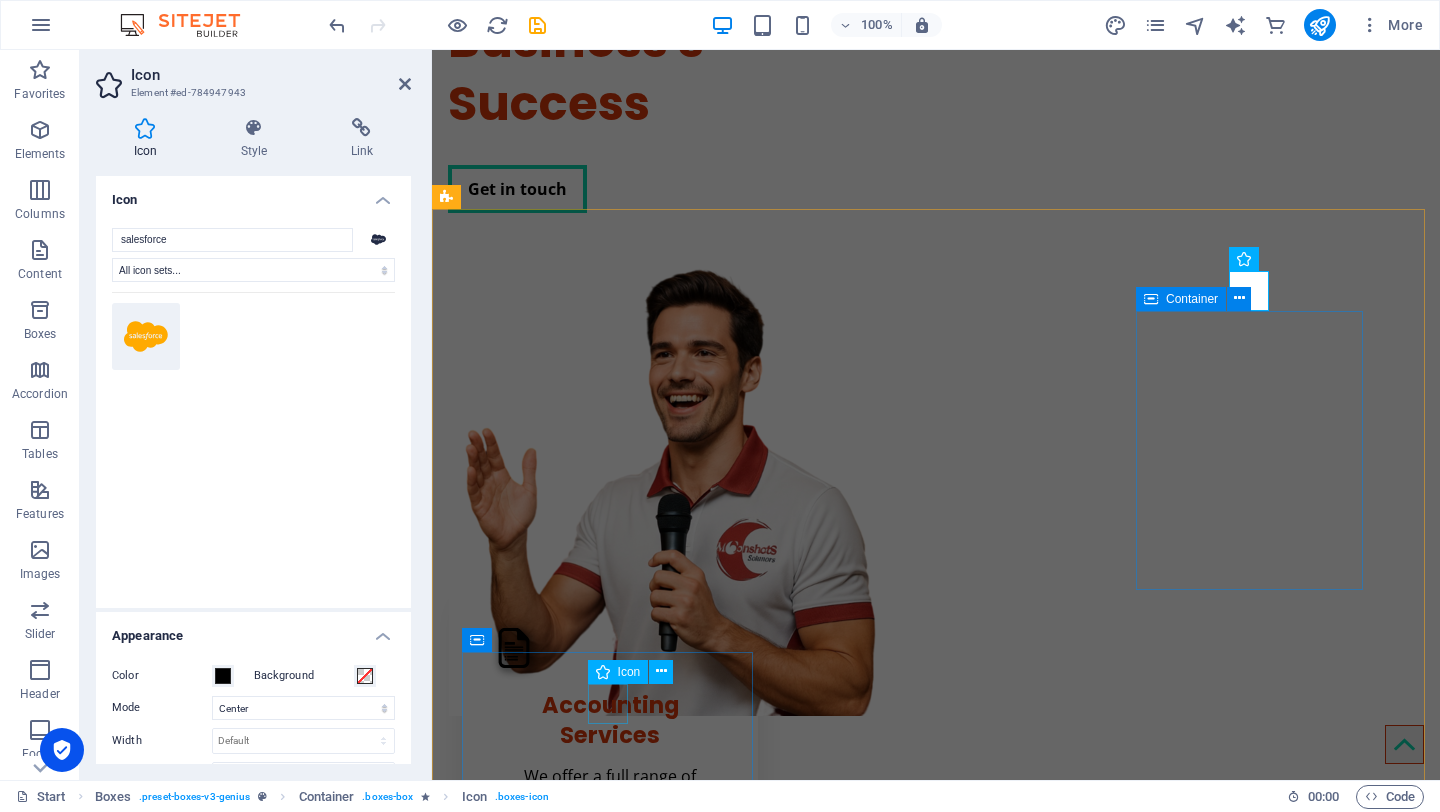 click at bounding box center [610, 1814] 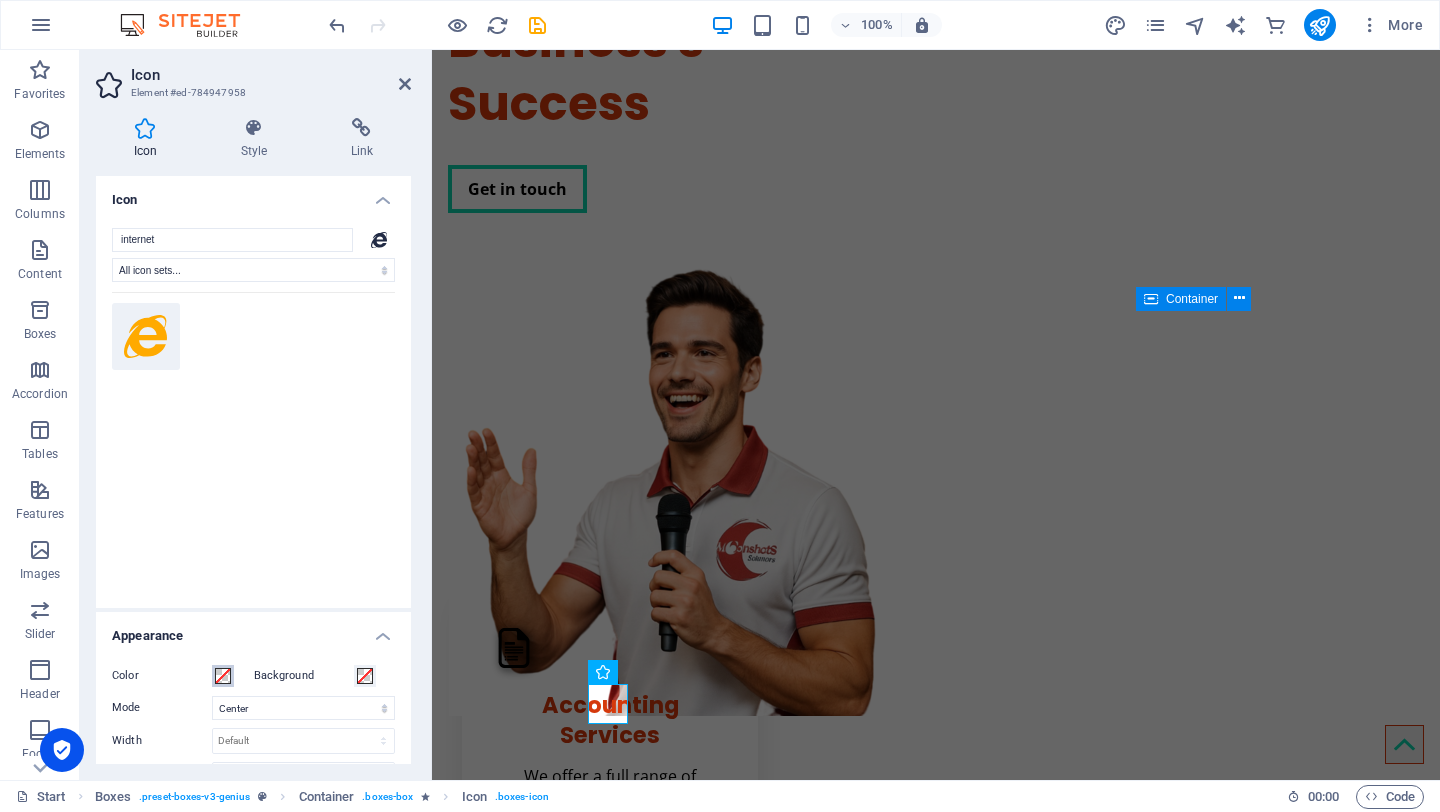 click at bounding box center (223, 676) 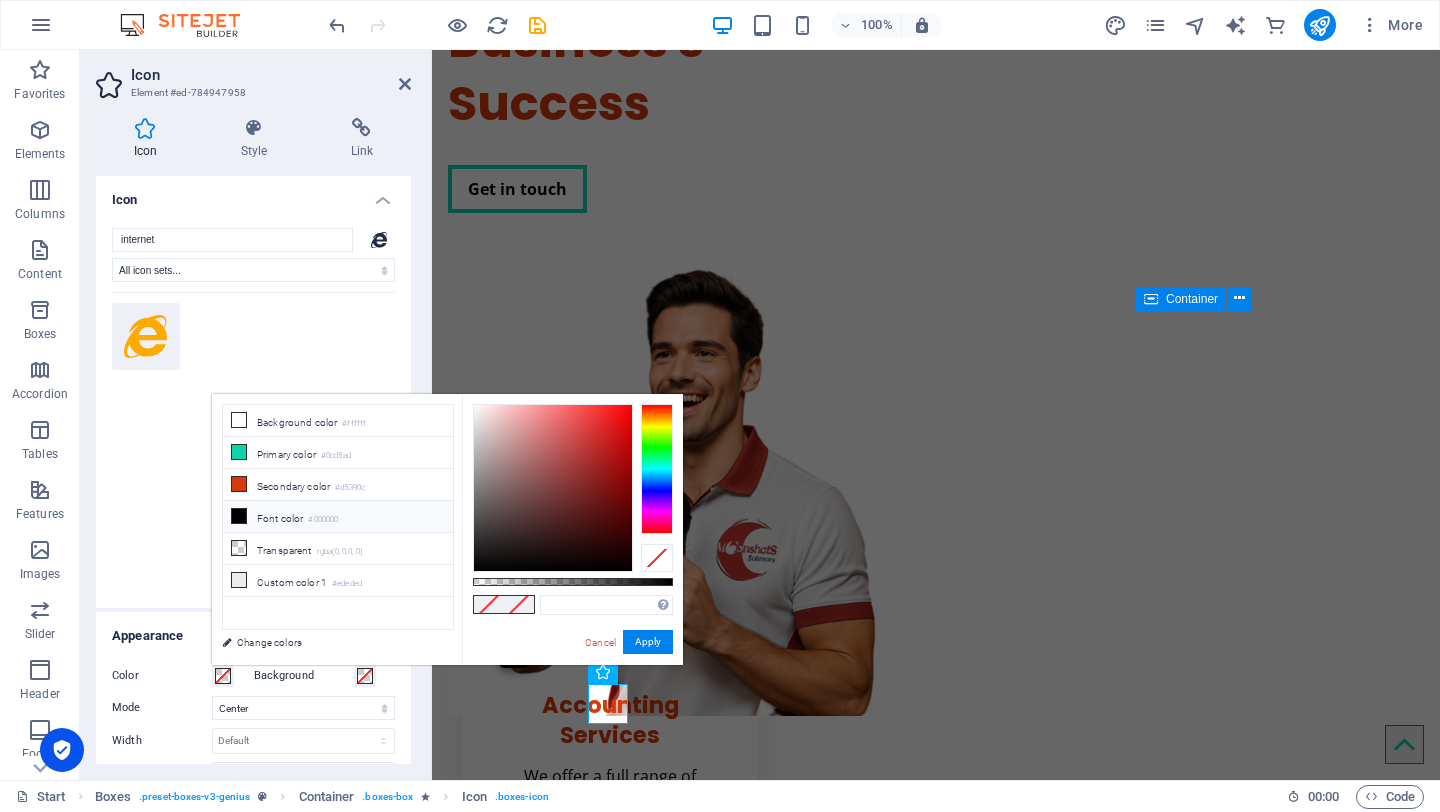 click on "Font color
#000000" at bounding box center (338, 517) 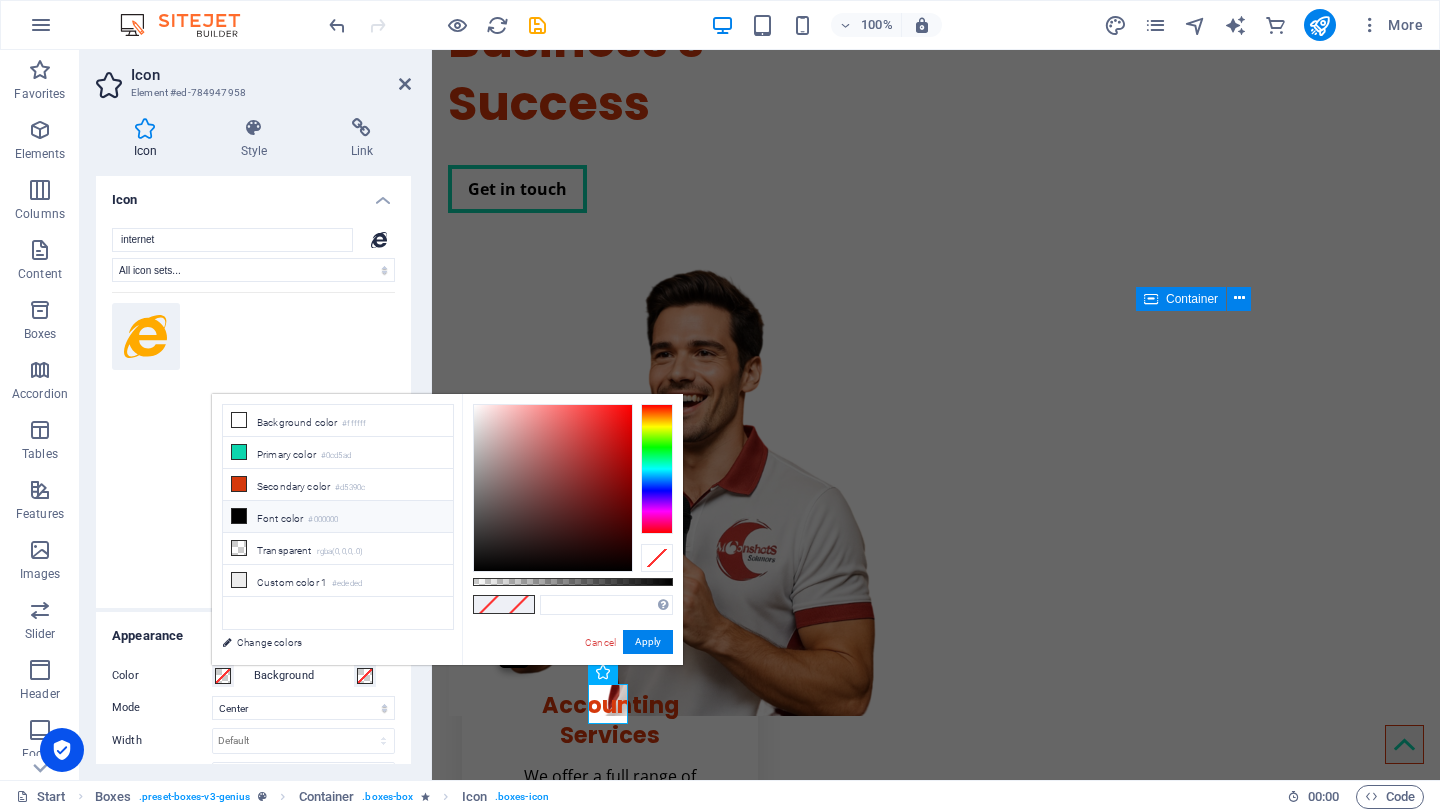 type on "#000000" 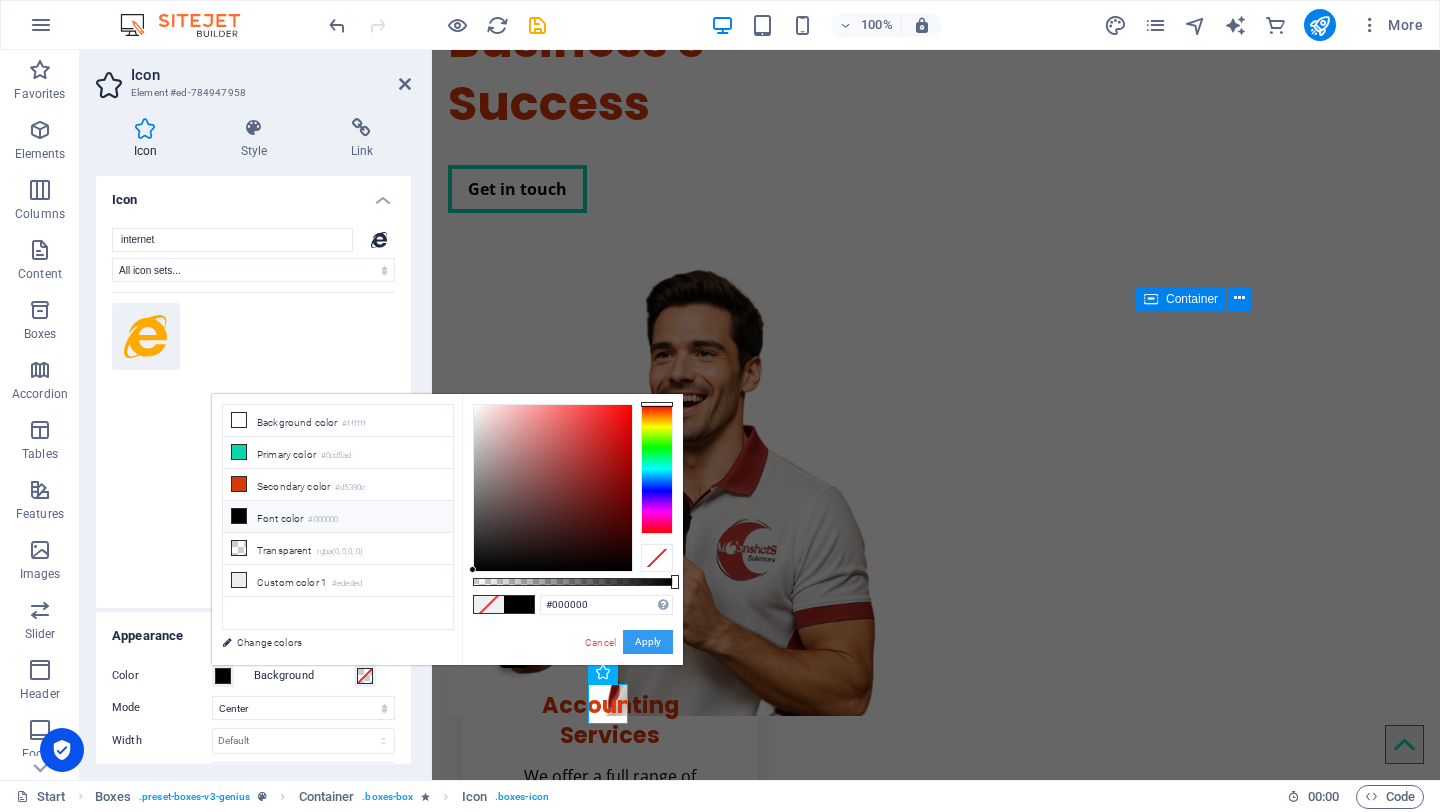 click on "Apply" at bounding box center (648, 642) 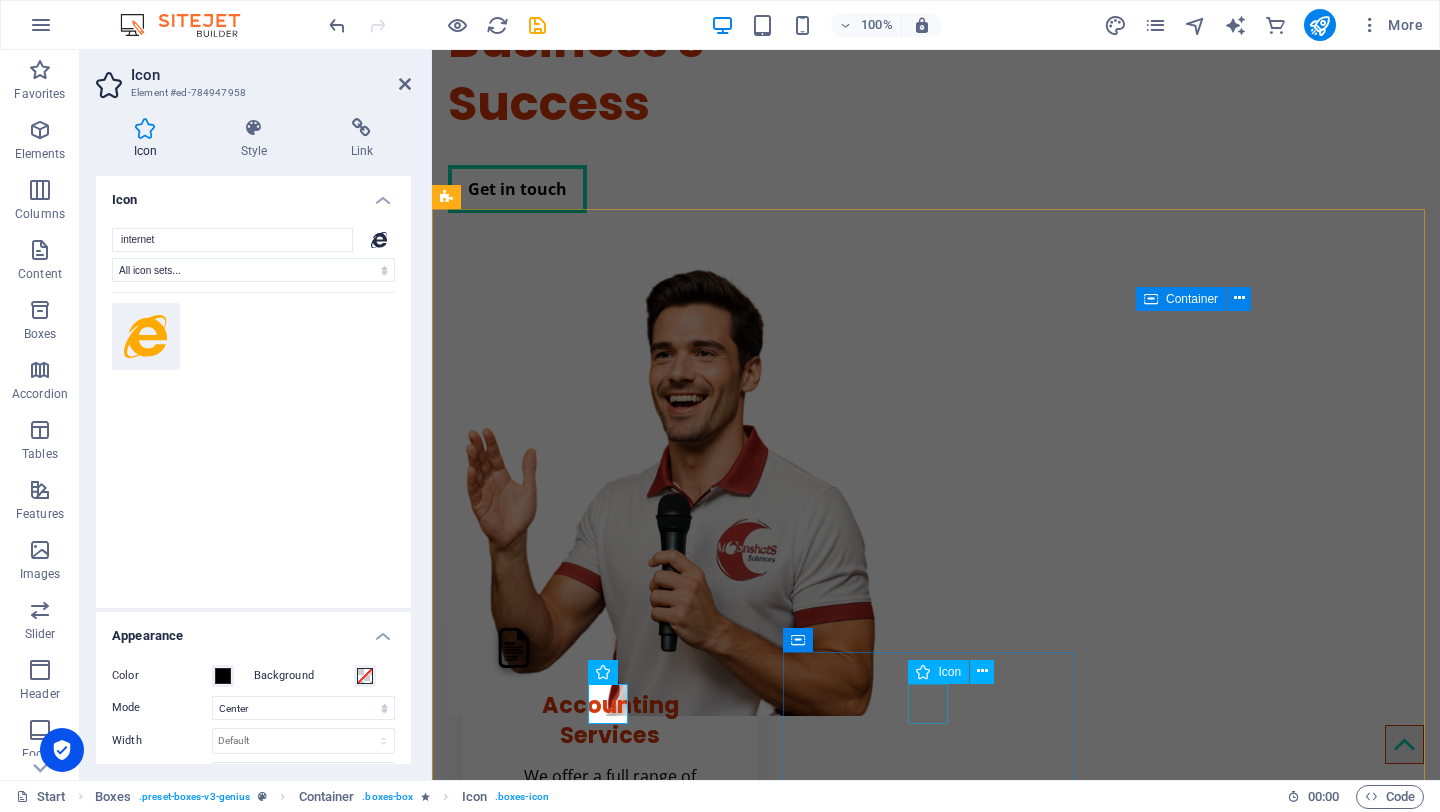 click at bounding box center (610, 2238) 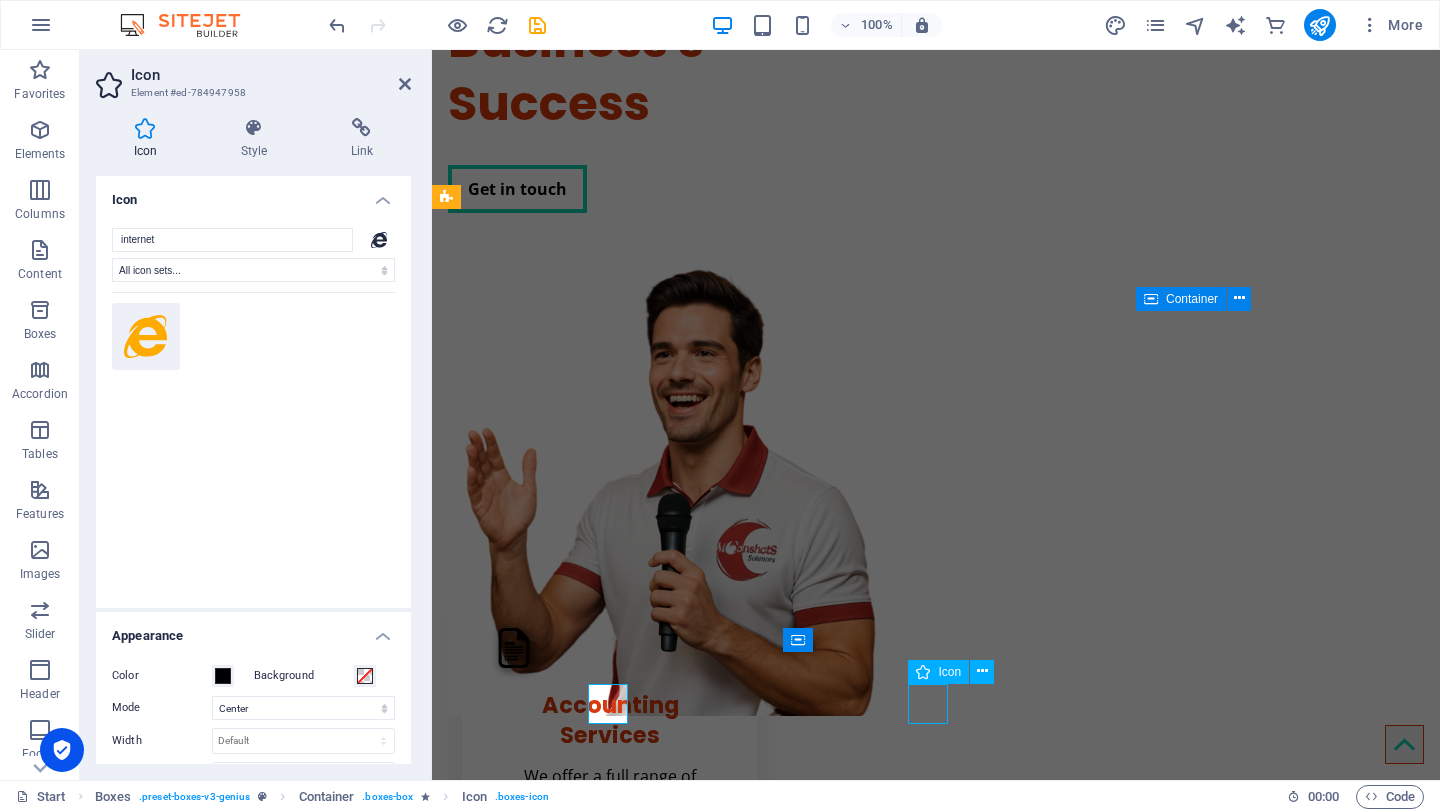 click at bounding box center (610, 2238) 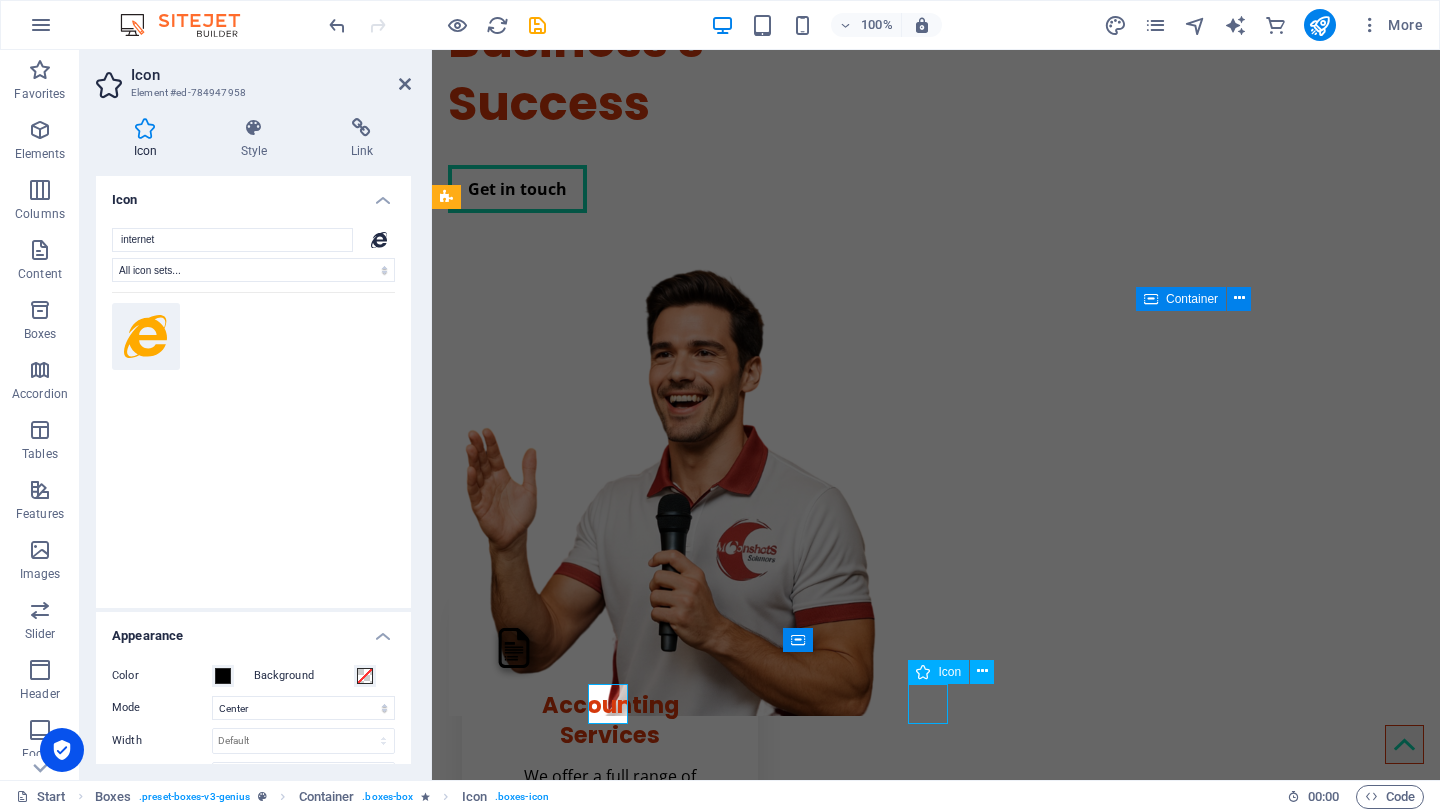 select on "xMidYMid" 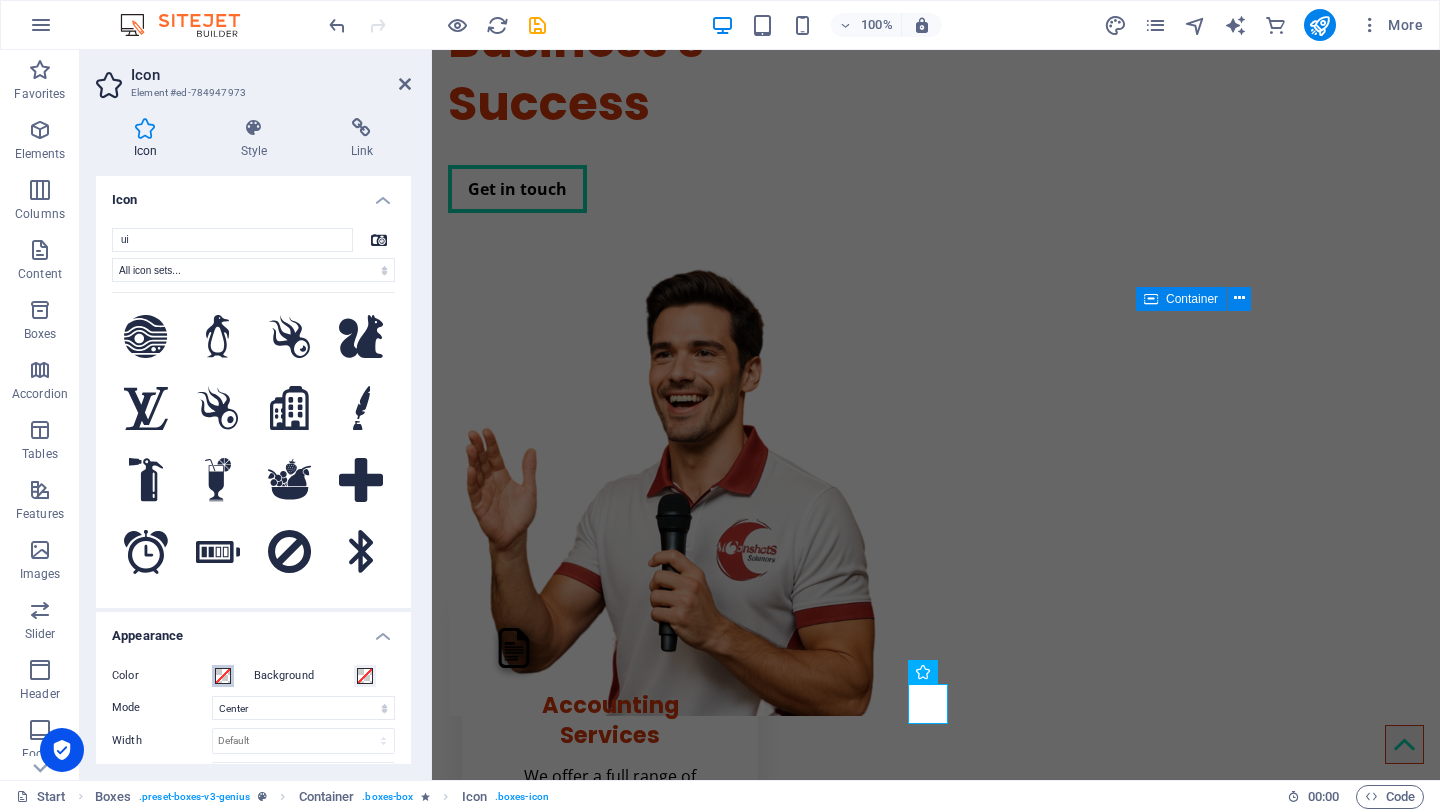 click at bounding box center (223, 676) 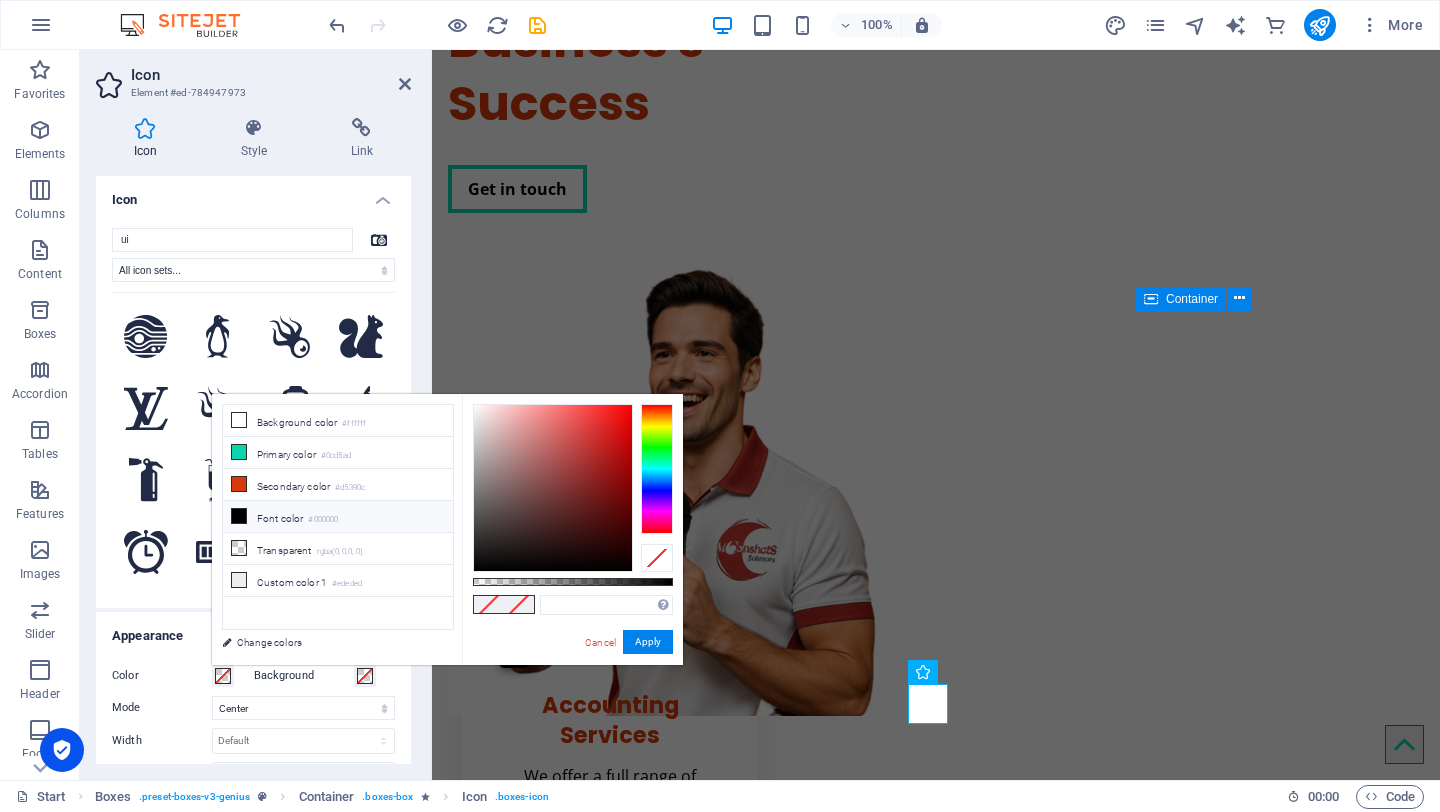 click on "Font color
#000000" at bounding box center (338, 517) 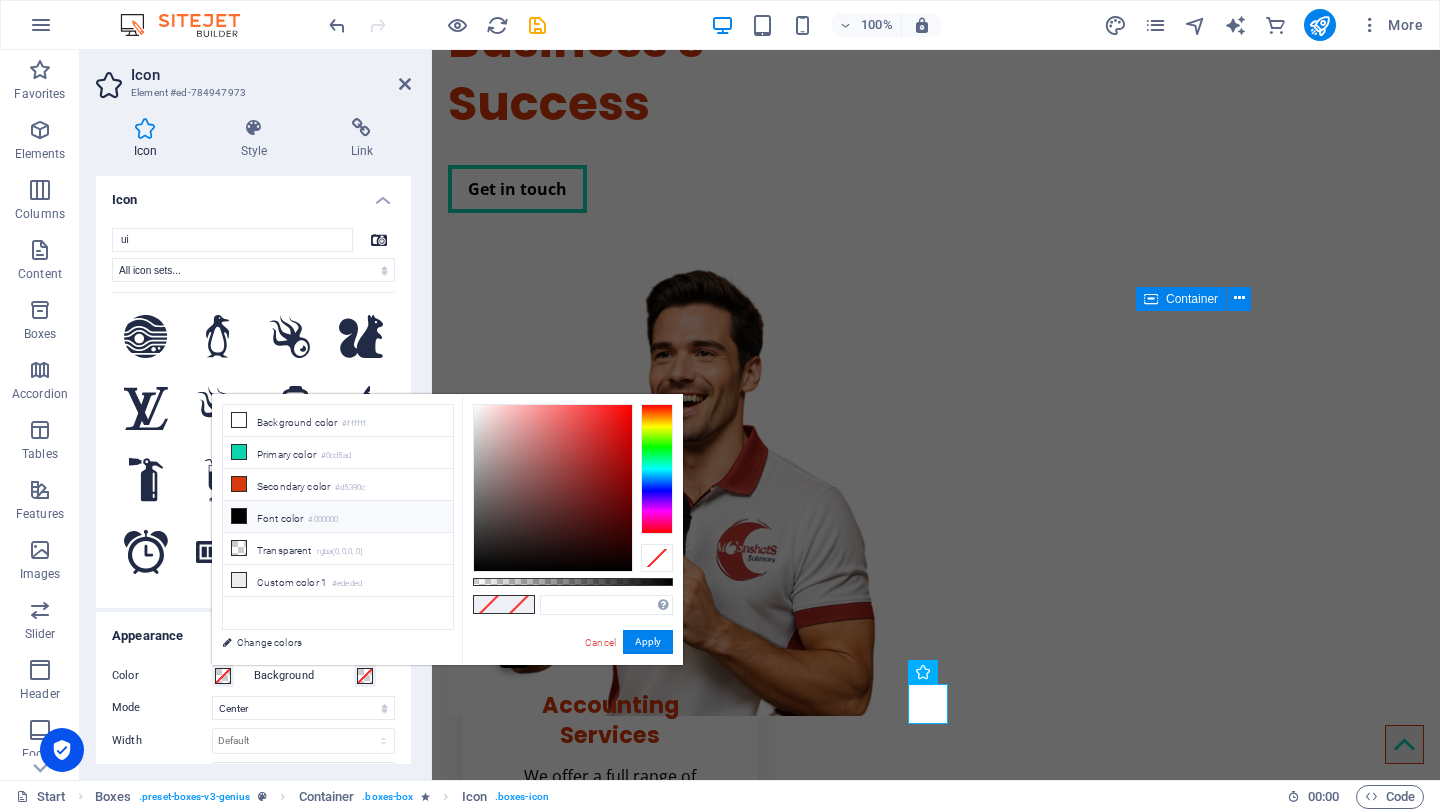 type on "#000000" 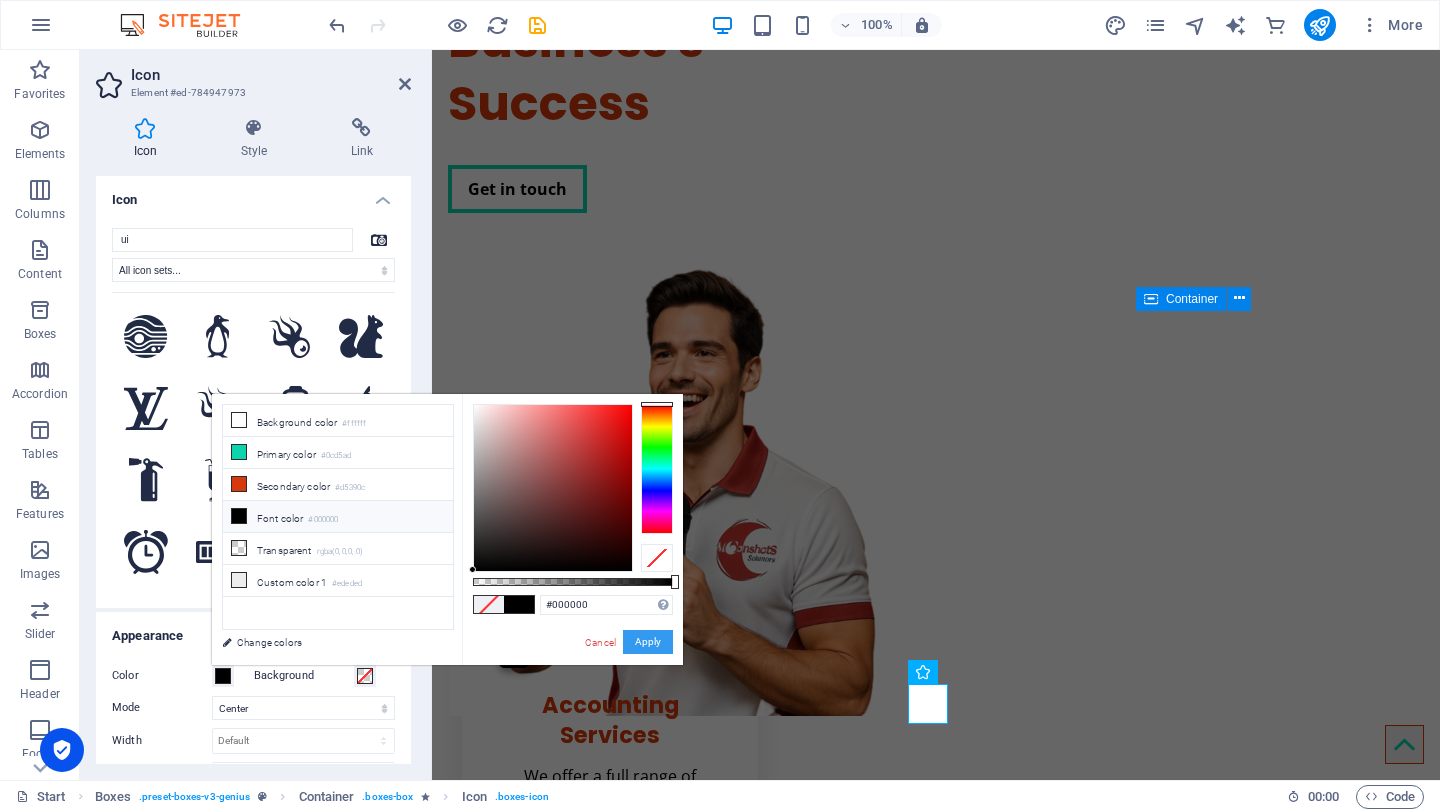 click on "Apply" at bounding box center (648, 642) 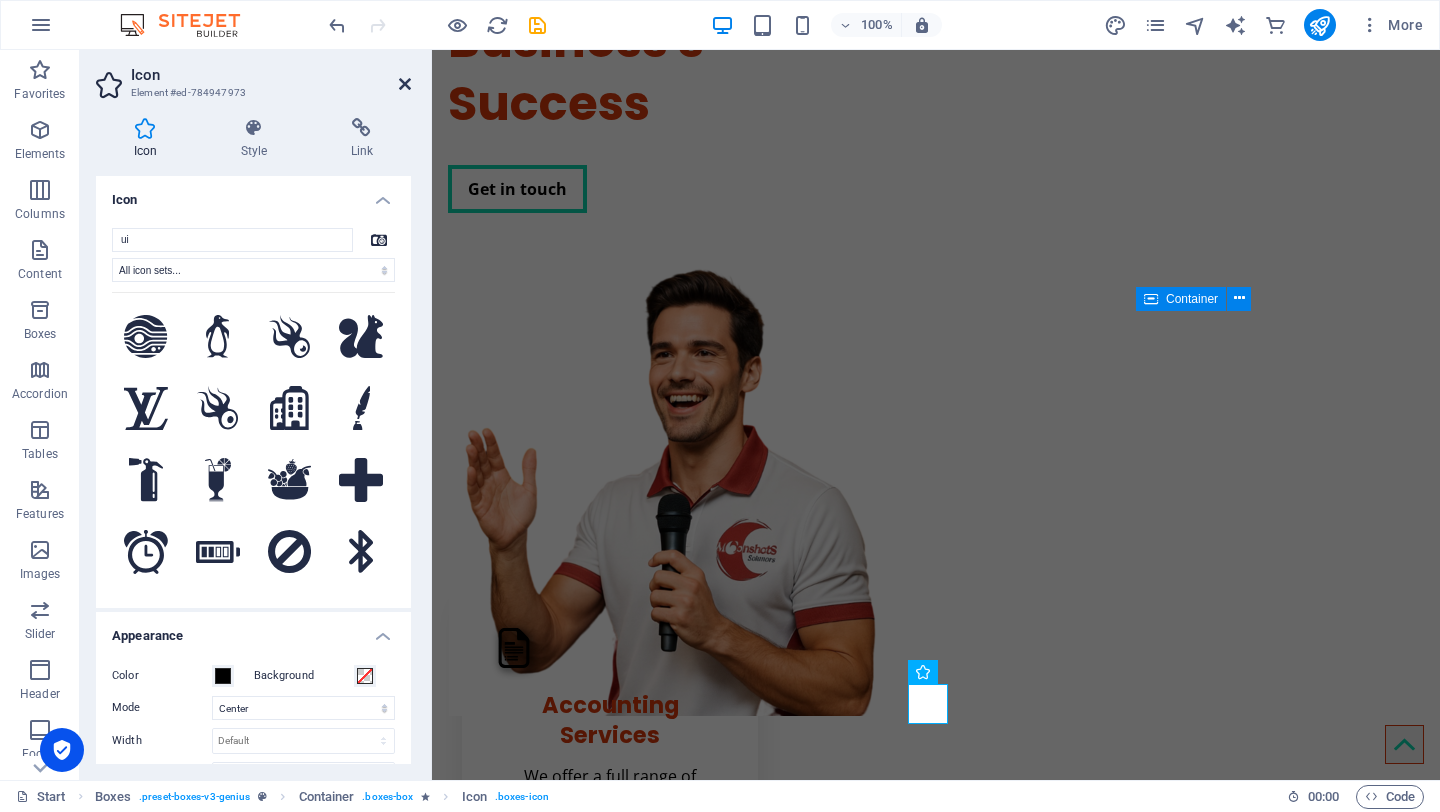 click at bounding box center [405, 84] 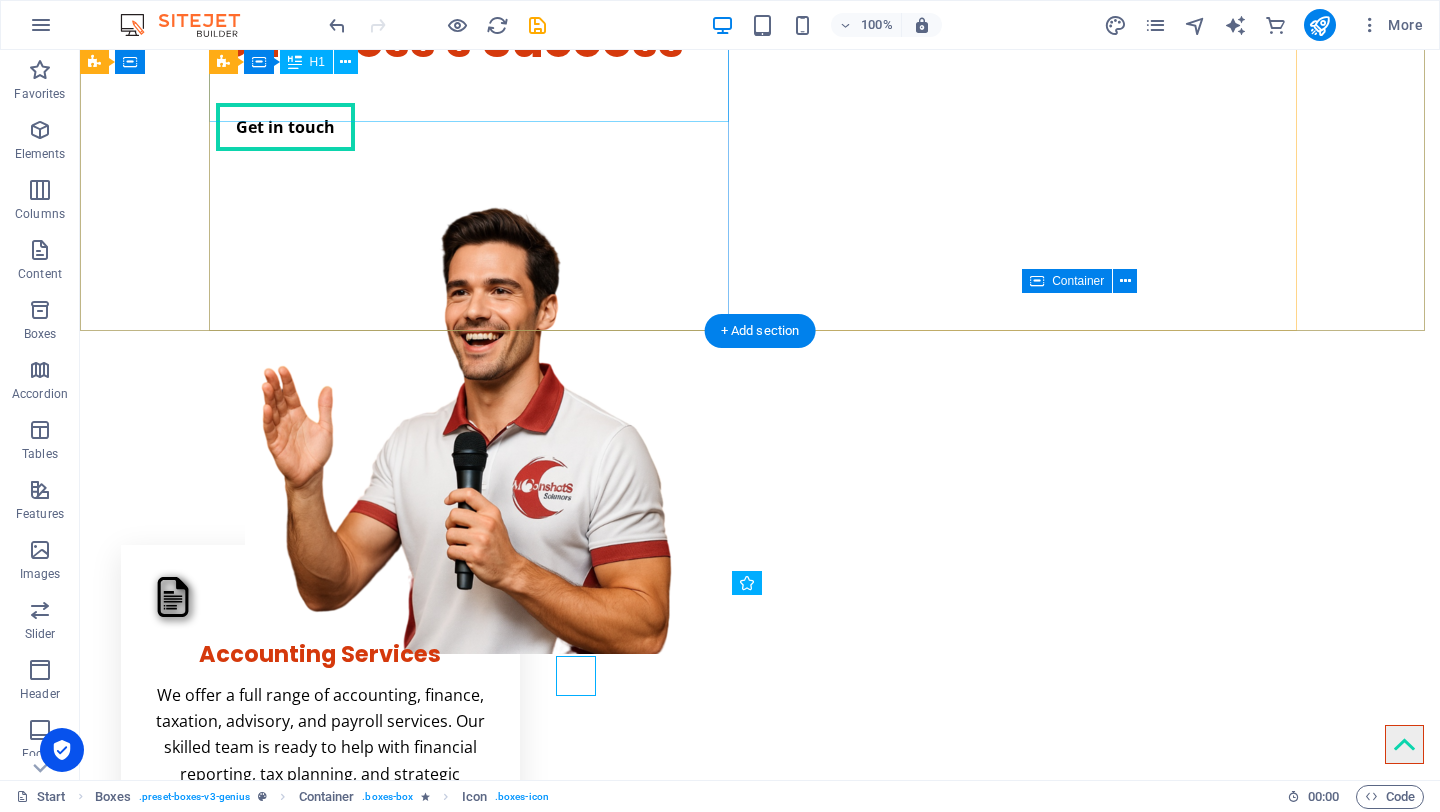 scroll, scrollTop: 288, scrollLeft: 0, axis: vertical 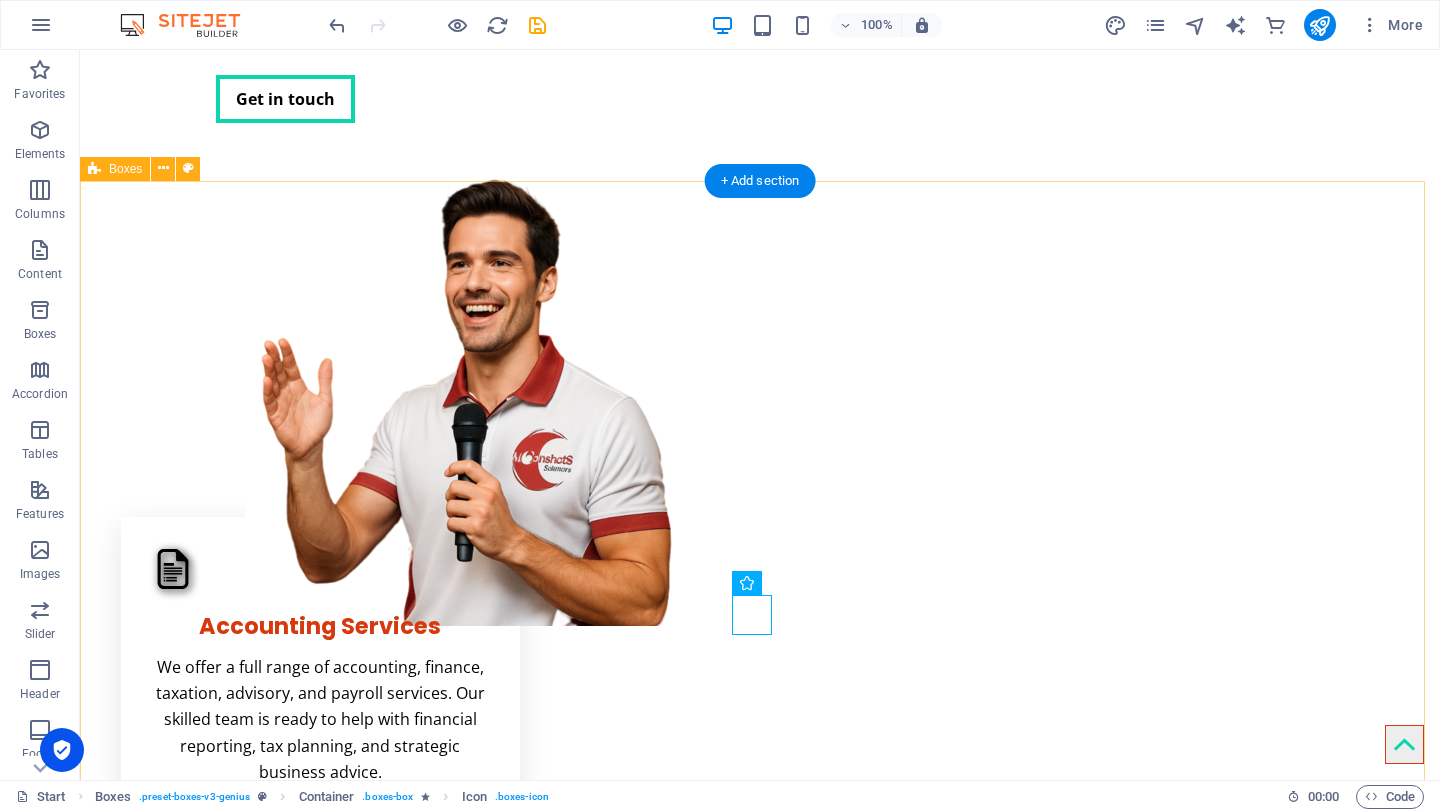 click on "Accounting Services We offer a full range of accounting, finance, taxation, advisory, and payroll services. Our skilled team is ready to help with financial reporting, tax planning, and strategic business advice. Manpower Services We provide full support for your manpower needs, from filling temporary roles to sourcing skilled professionals and building teams. Trust our expertise to advance your business. Sales Support Services We proudly offer comprehensive sales support services tailored to meet our clients' diverse needs, ensuring efficient management of the sales process for business success. Digital Content Services We offer a wide range of digital services to meet our clients' needs, including web development, digital marketing, and social media management, all aimed at helping your business thrive online. Photo/Video Services We provide a range of photography and videography services, including portraits, event coverage, and promotional videos, all tailored to capture your vision." at bounding box center [760, 1297] 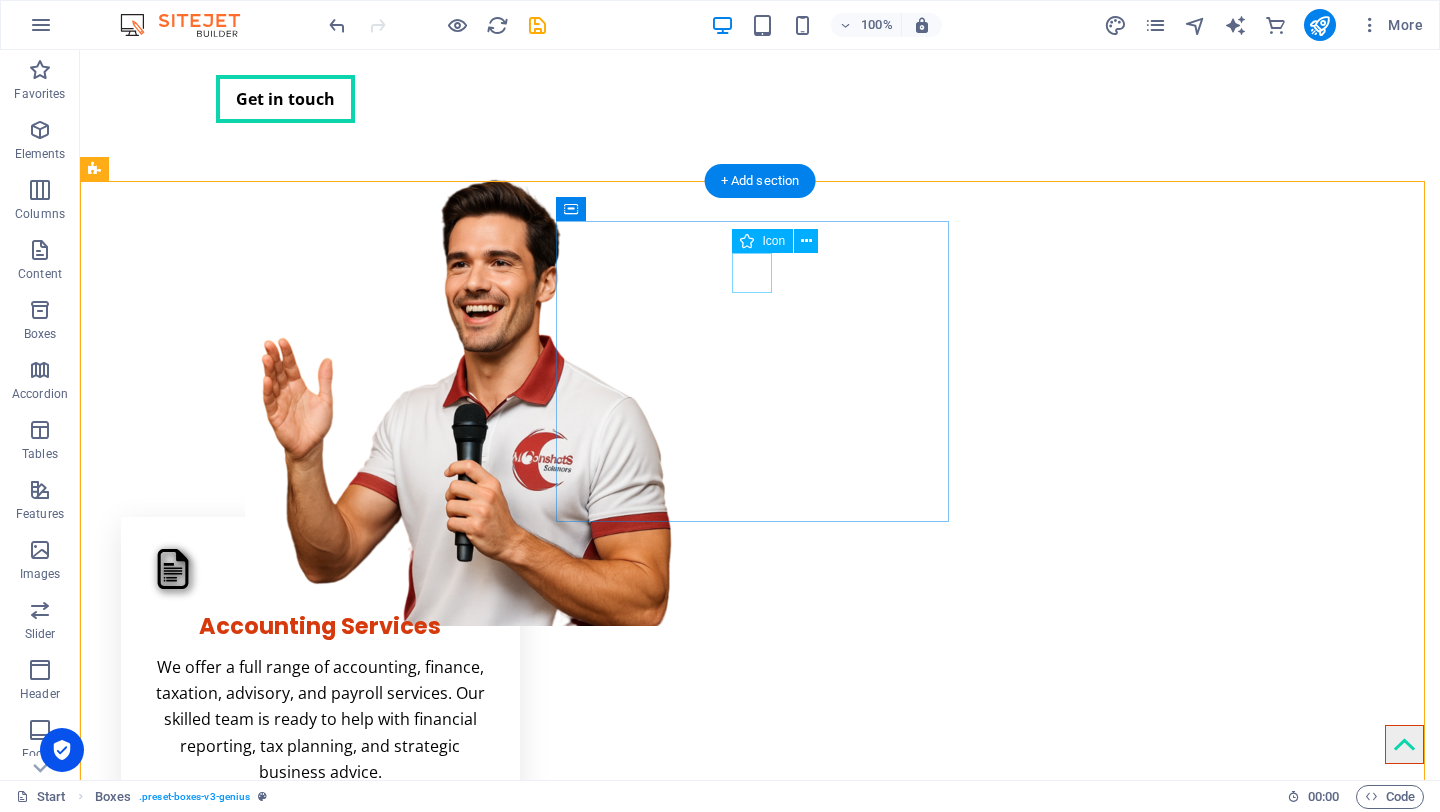 click at bounding box center [320, 890] 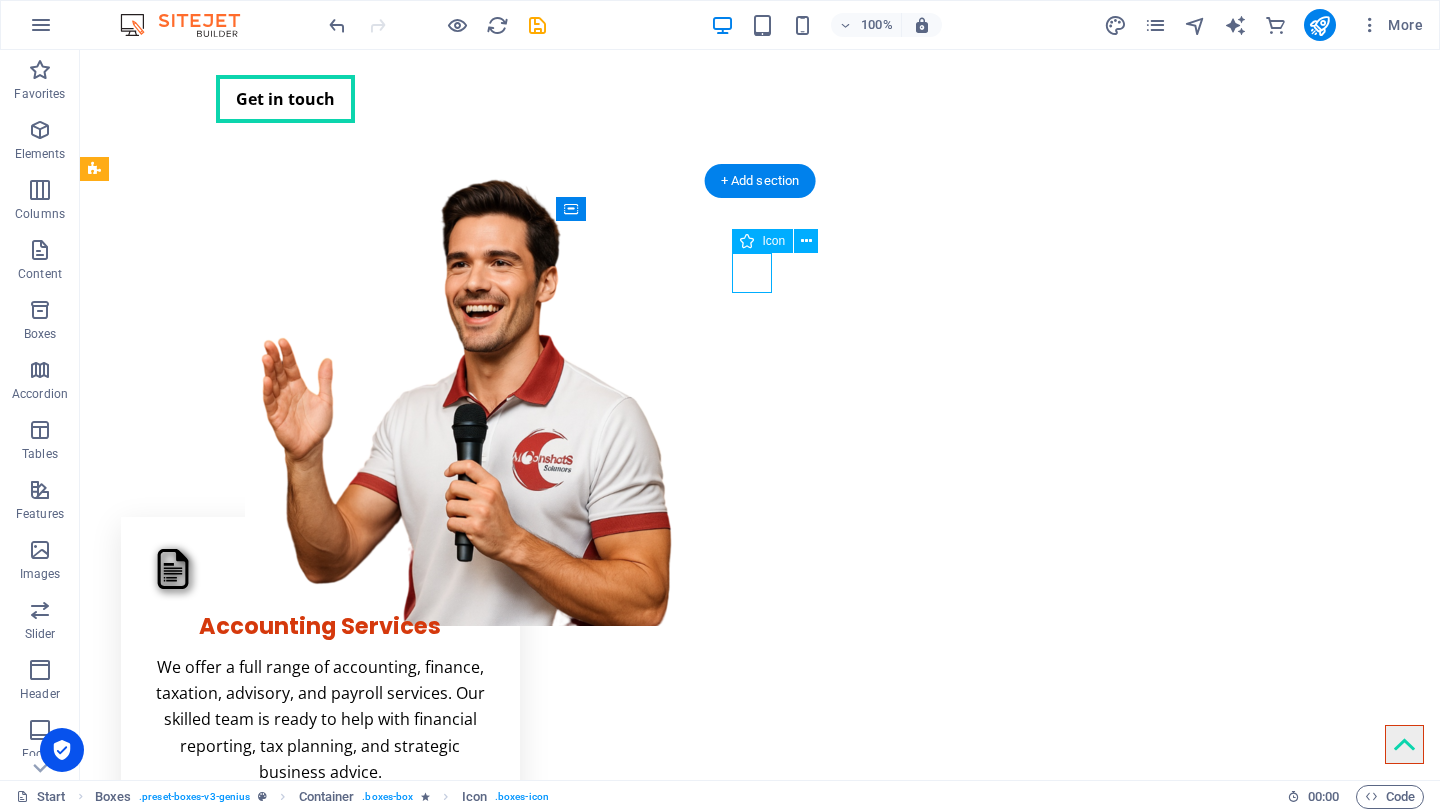 click at bounding box center [320, 890] 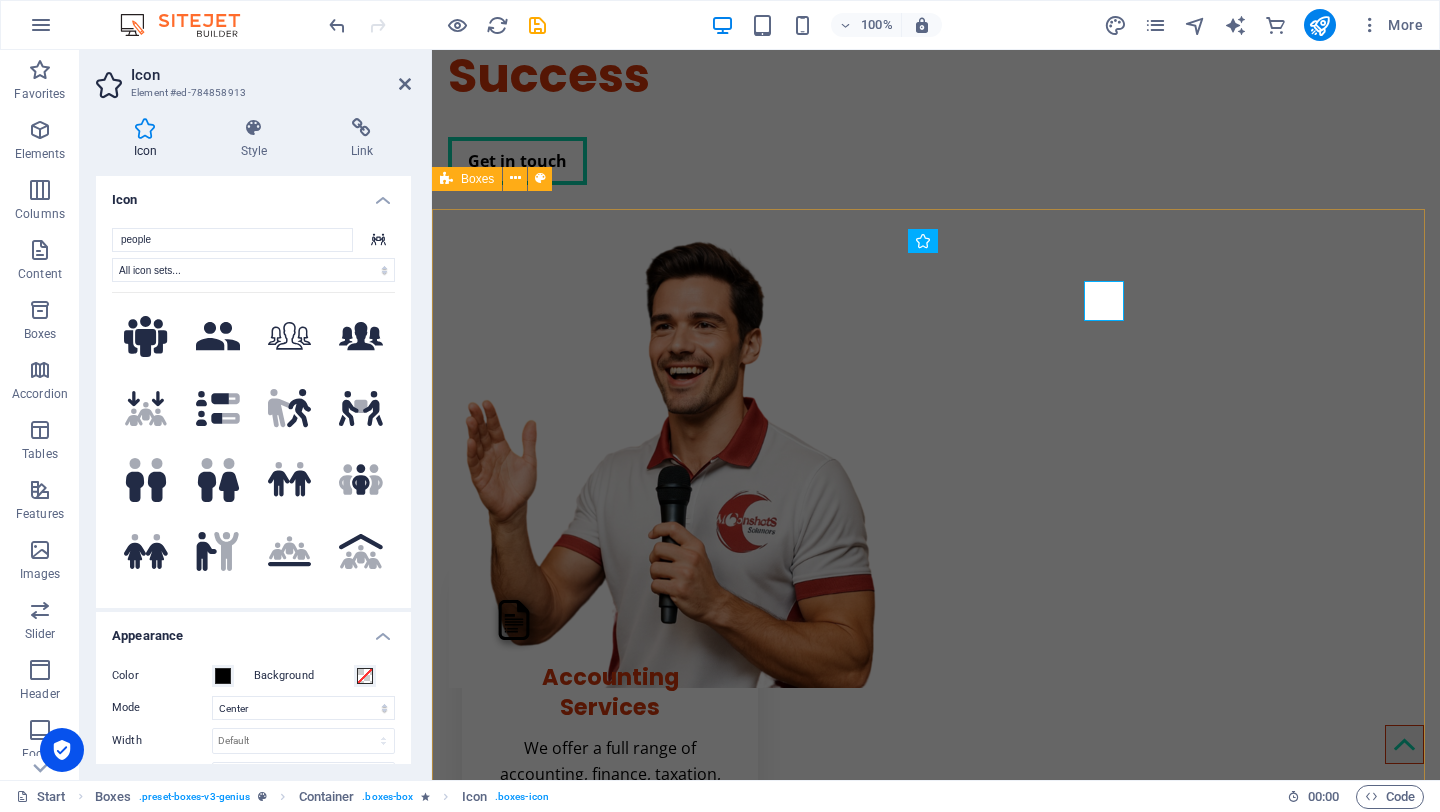 scroll, scrollTop: 260, scrollLeft: 0, axis: vertical 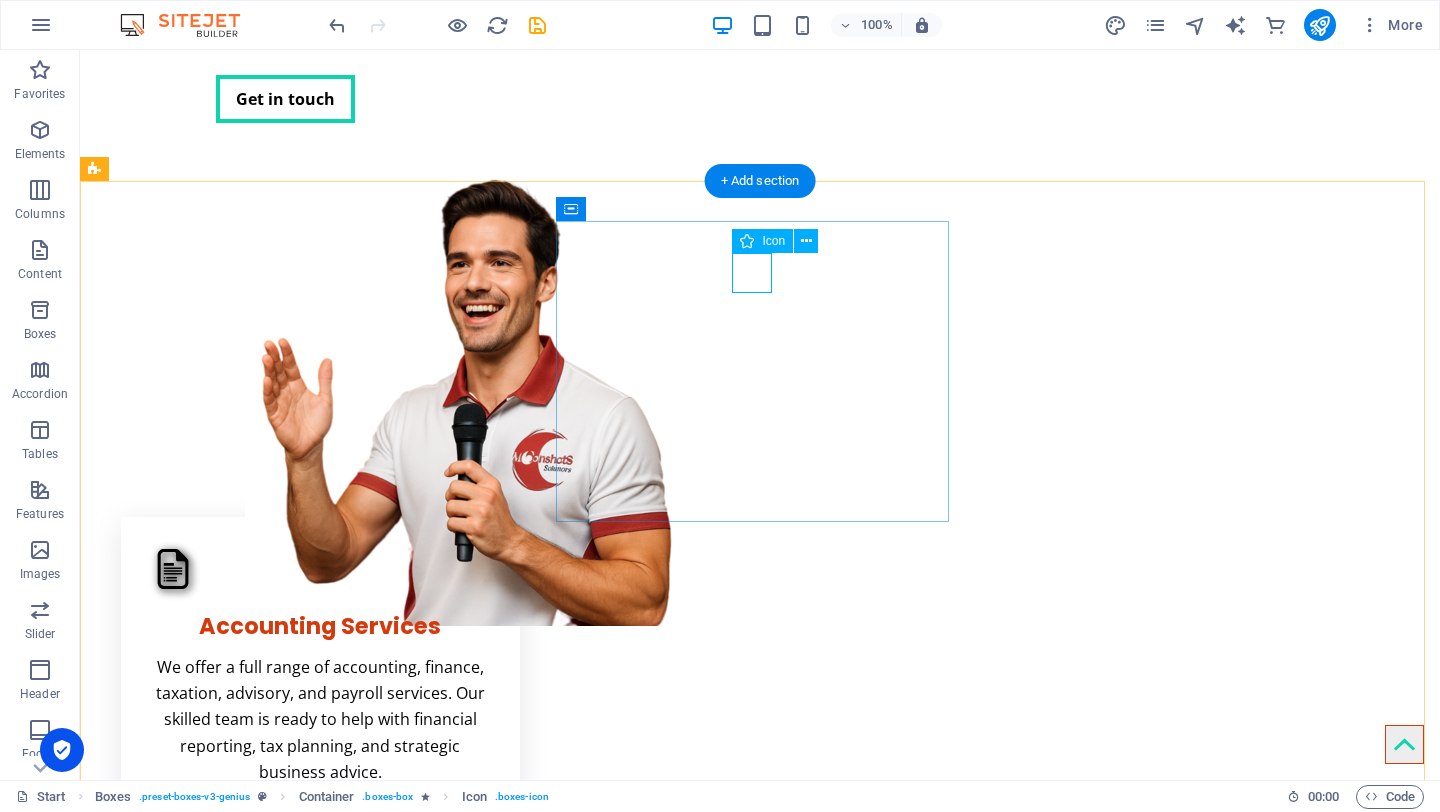 click at bounding box center (320, 890) 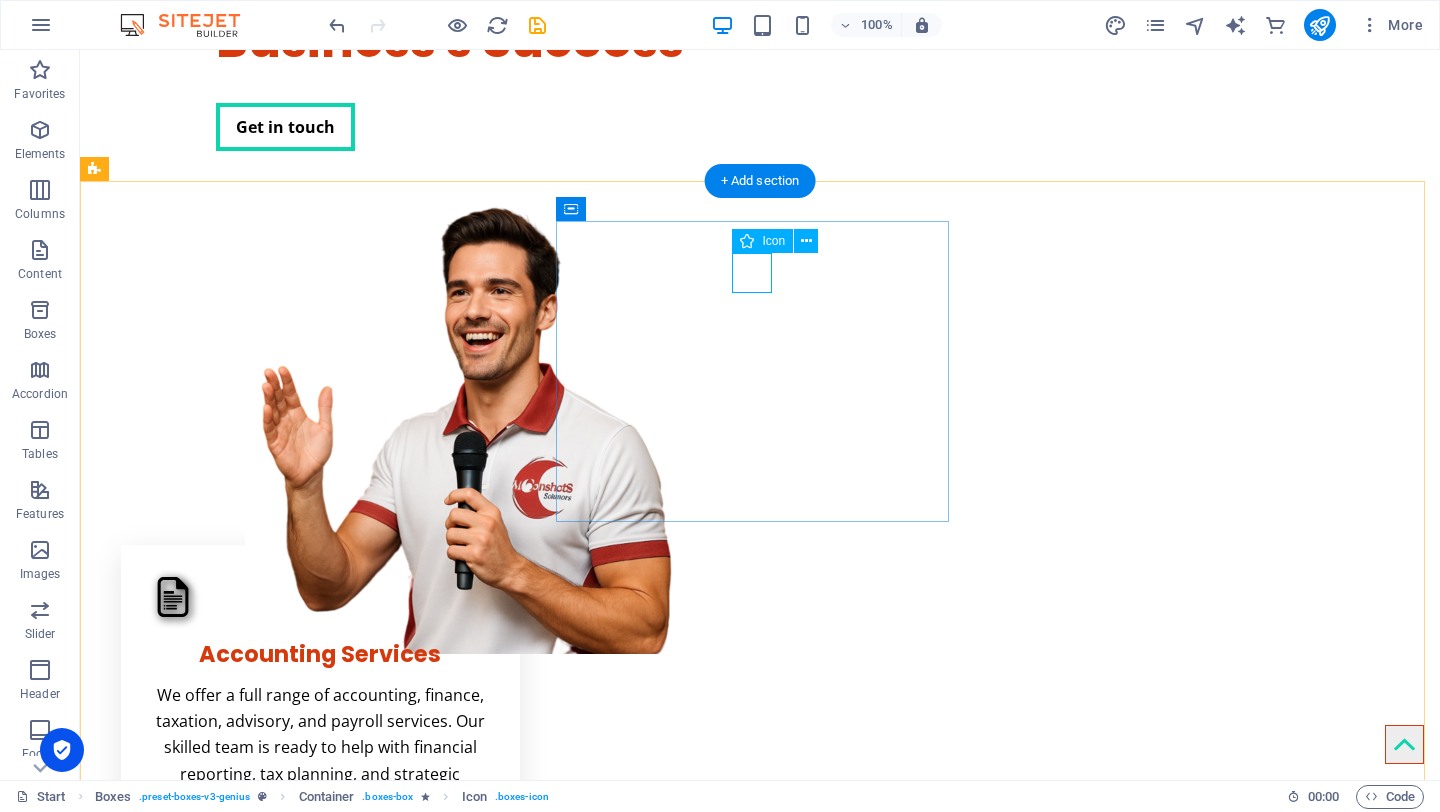 select on "xMidYMid" 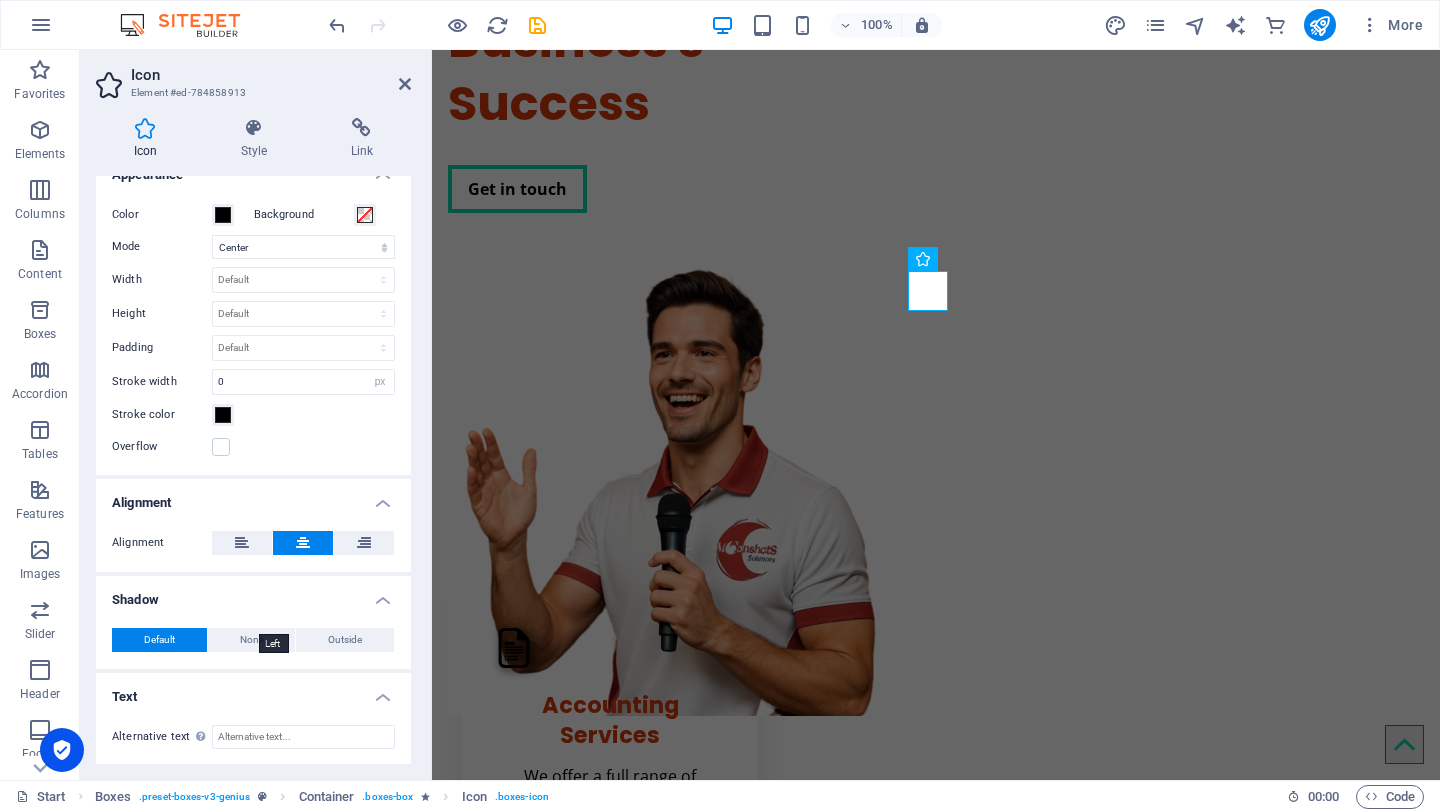scroll, scrollTop: 462, scrollLeft: 0, axis: vertical 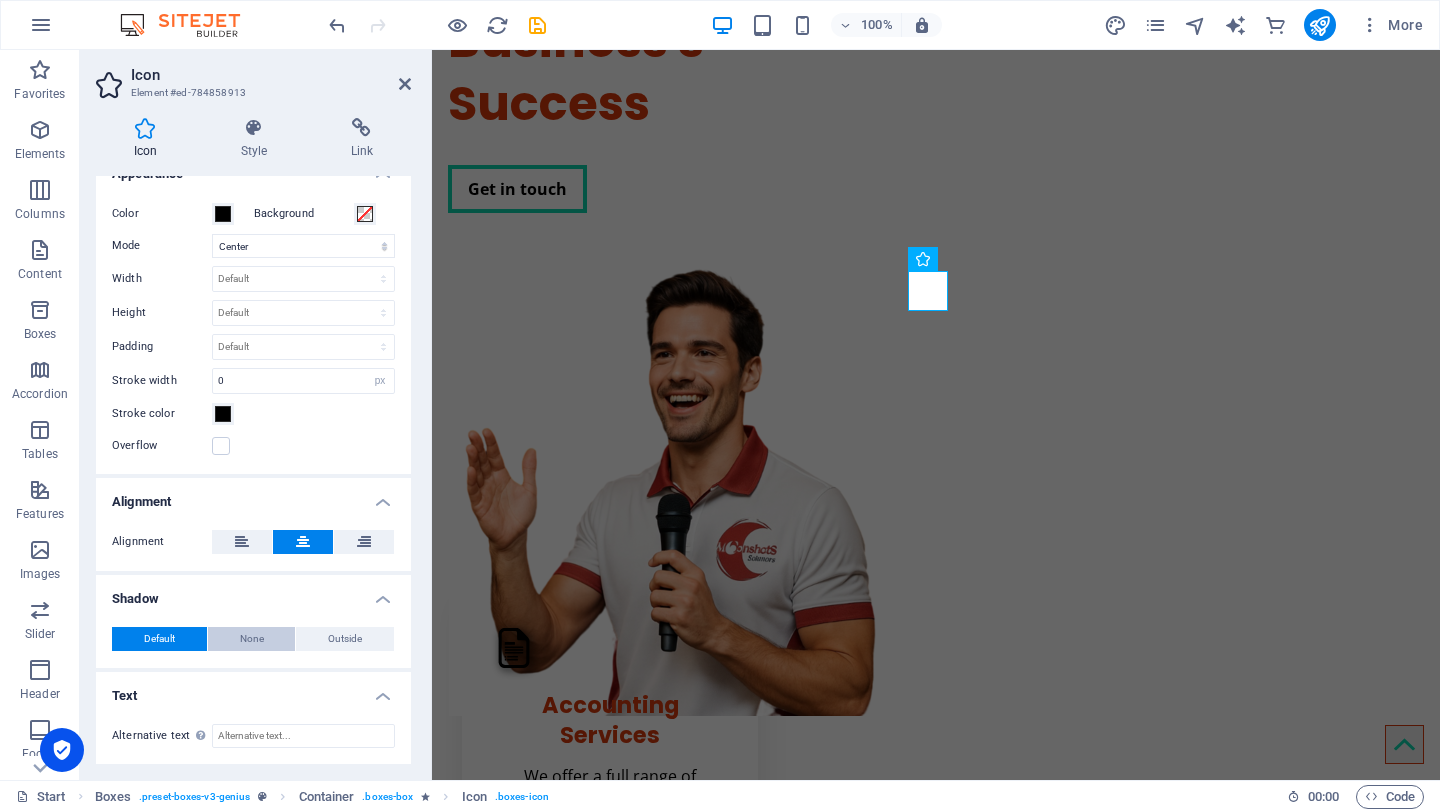 click on "None" at bounding box center (252, 639) 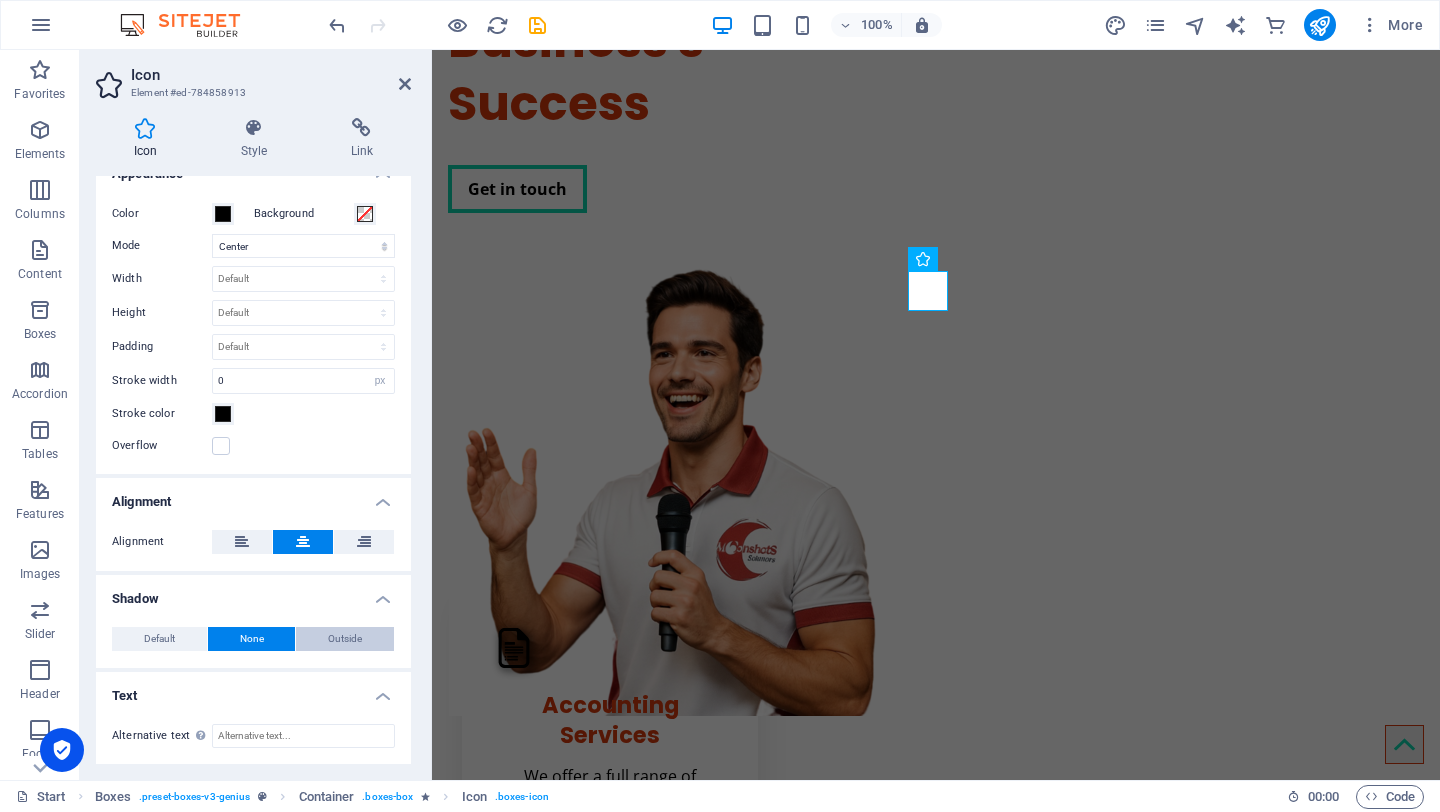 click on "Outside" at bounding box center (345, 639) 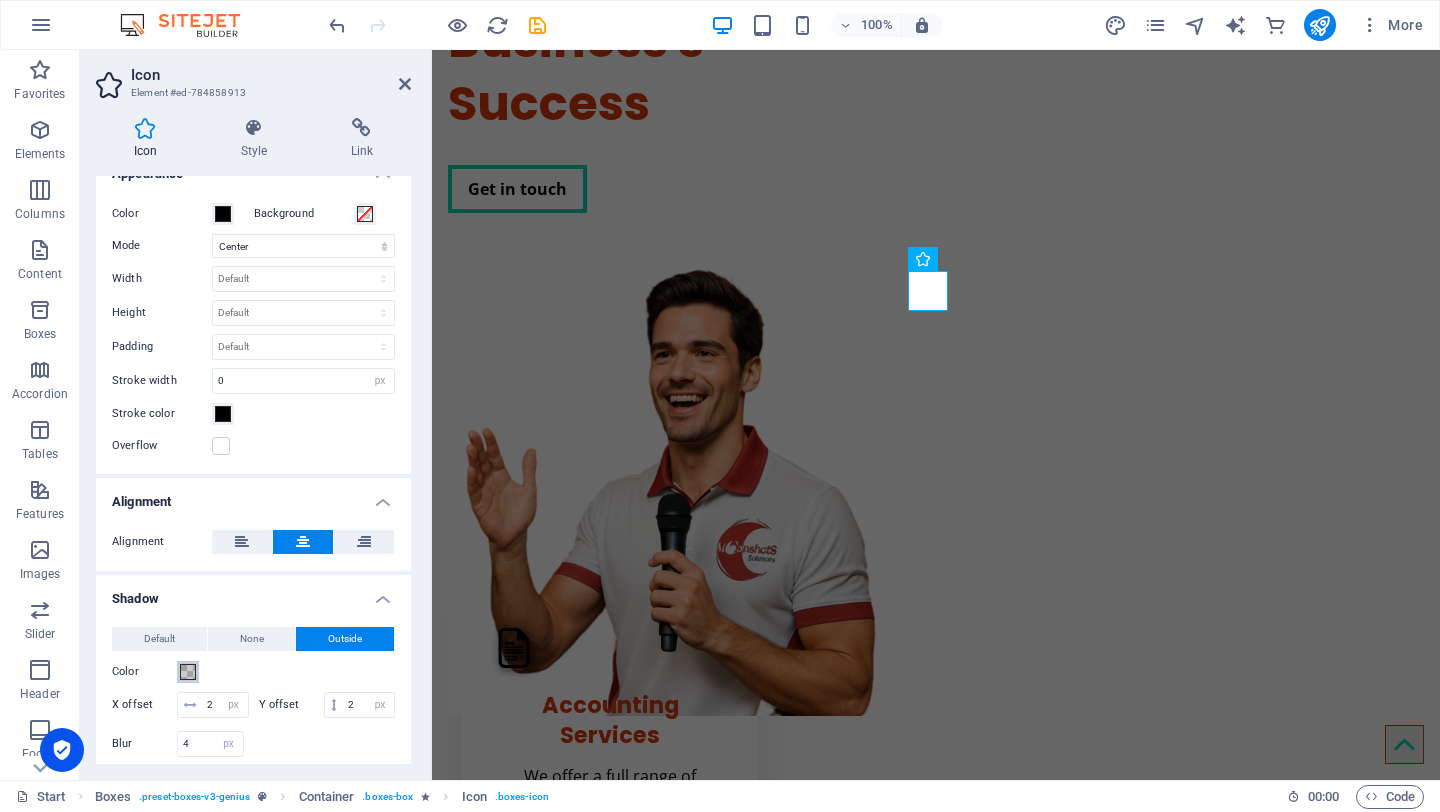 click at bounding box center (188, 672) 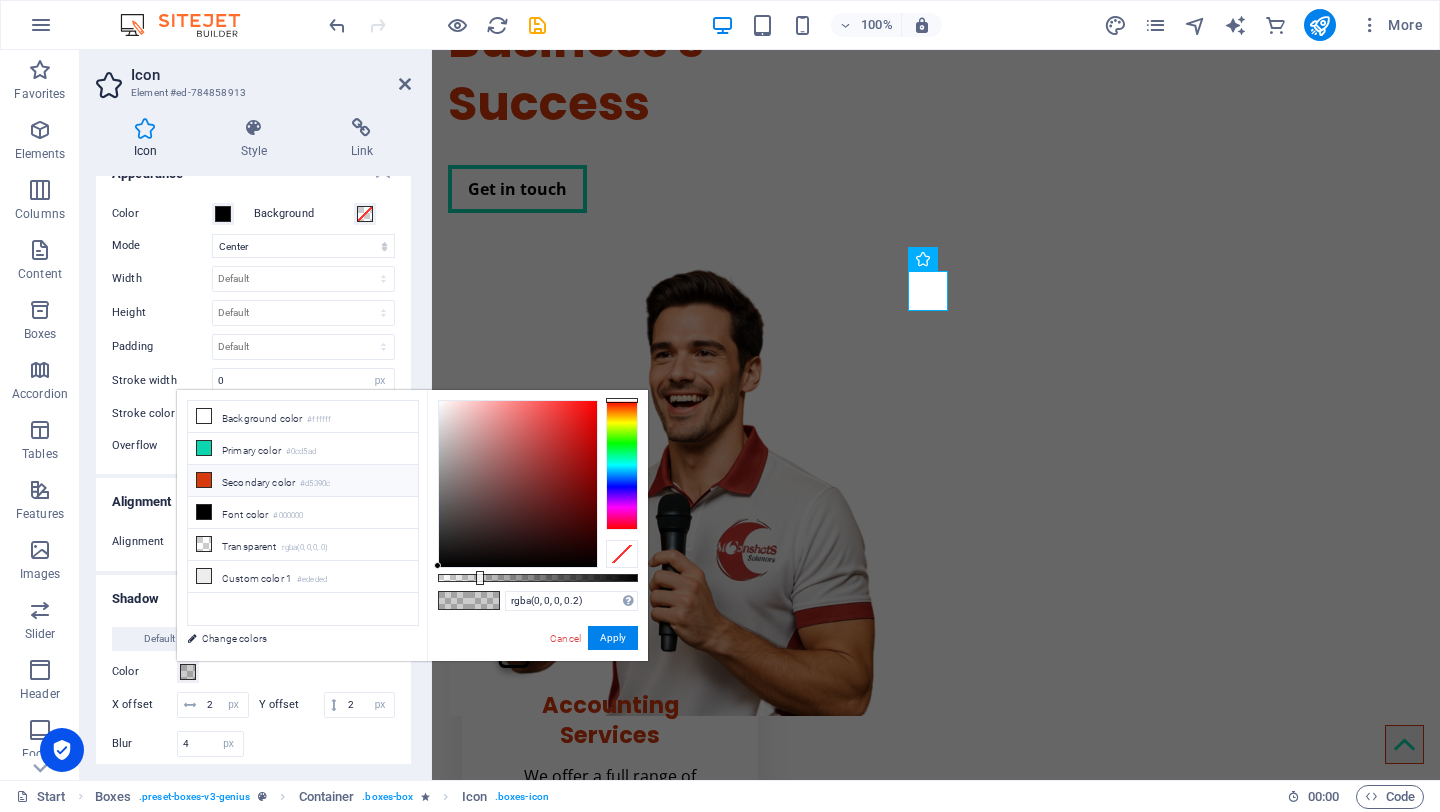 click at bounding box center [204, 480] 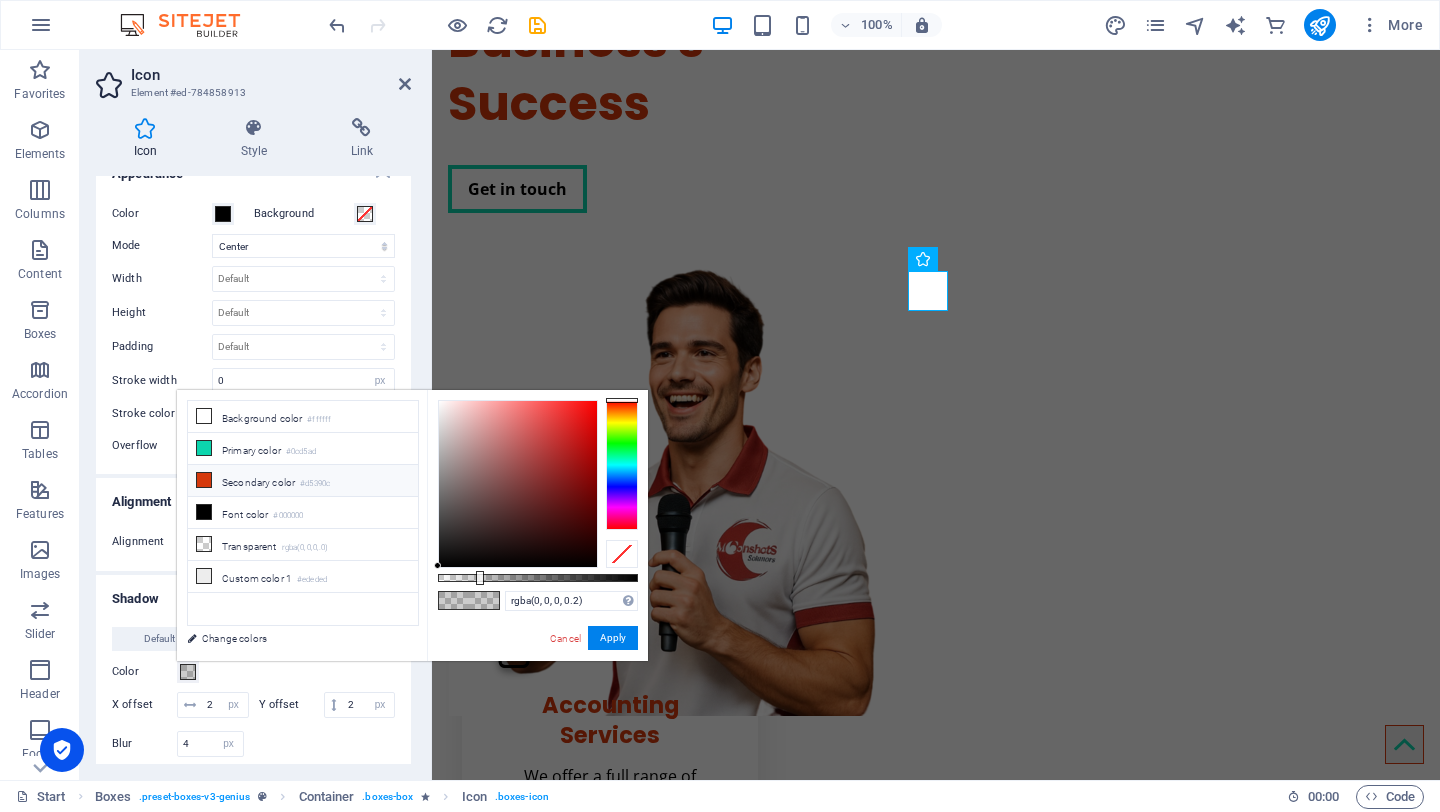 type on "#d5390c" 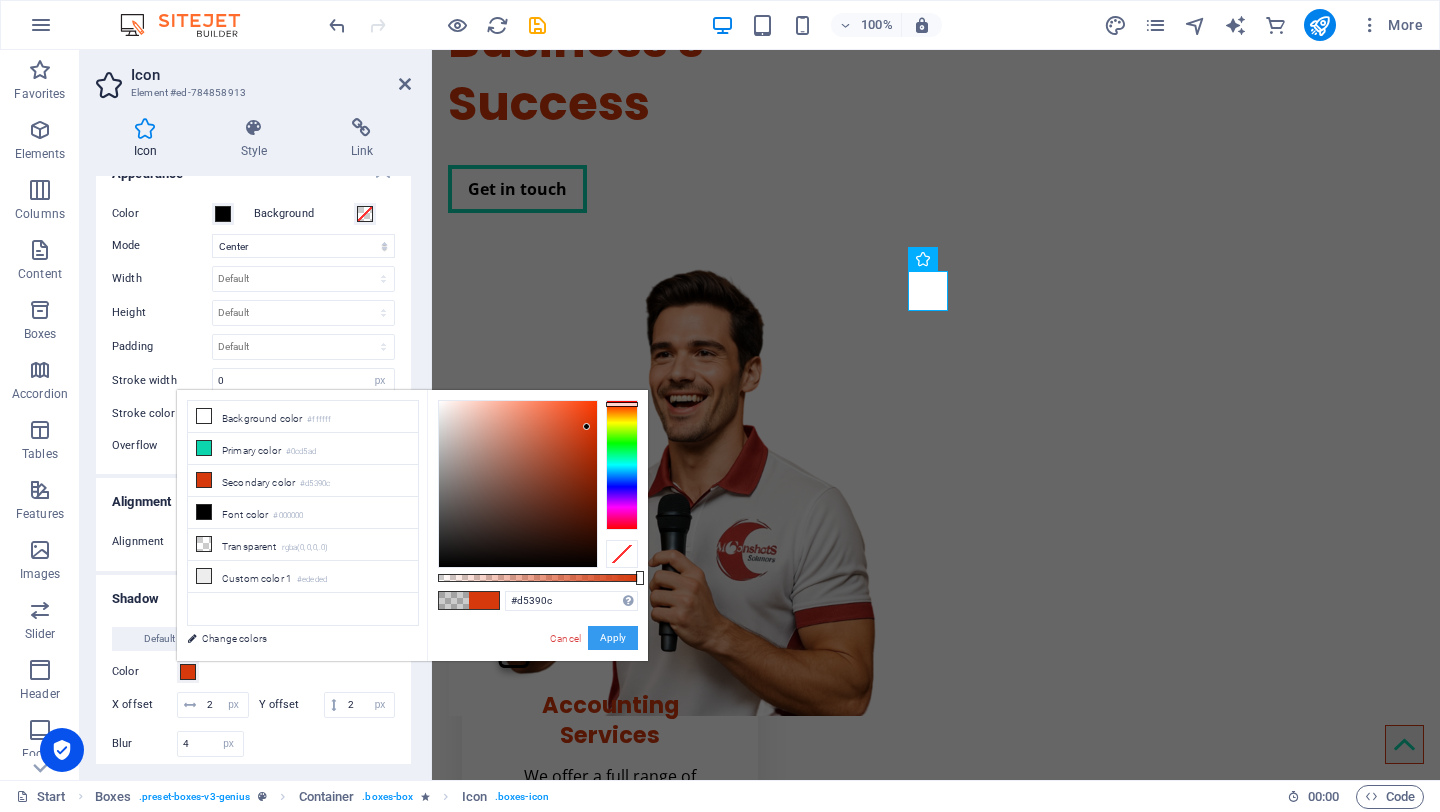 click on "Apply" at bounding box center (613, 638) 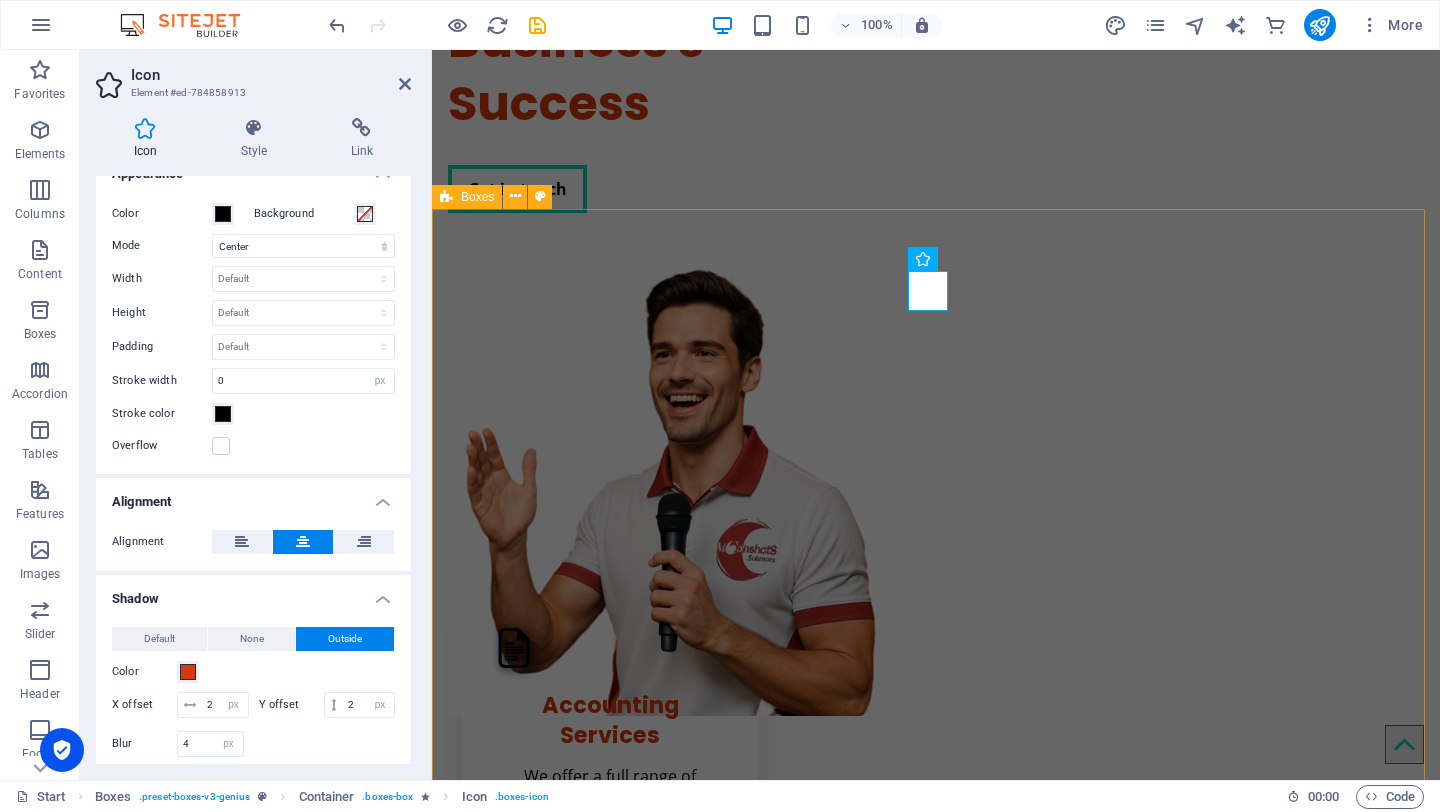 click on "Accounting Services We offer a full range of accounting, finance, taxation, advisory, and payroll services. Our skilled team is ready to help with financial reporting, tax planning, and strategic business advice. Manpower Services We provide full support for your manpower needs, from filling temporary roles to sourcing skilled professionals and building teams. Trust our expertise to advance your business. Sales Support Services We proudly offer comprehensive sales support services tailored to meet our clients' diverse needs, ensuring efficient management of the sales process for business success. Digital Content Services We offer a wide range of digital services to meet our clients' needs, including web development, digital marketing, and social media management, all aimed at helping your business thrive online. Photo/Video Services We provide a range of photography and videography services, including portraits, event coverage, and promotional videos, all tailored to capture your vision." at bounding box center [936, 1582] 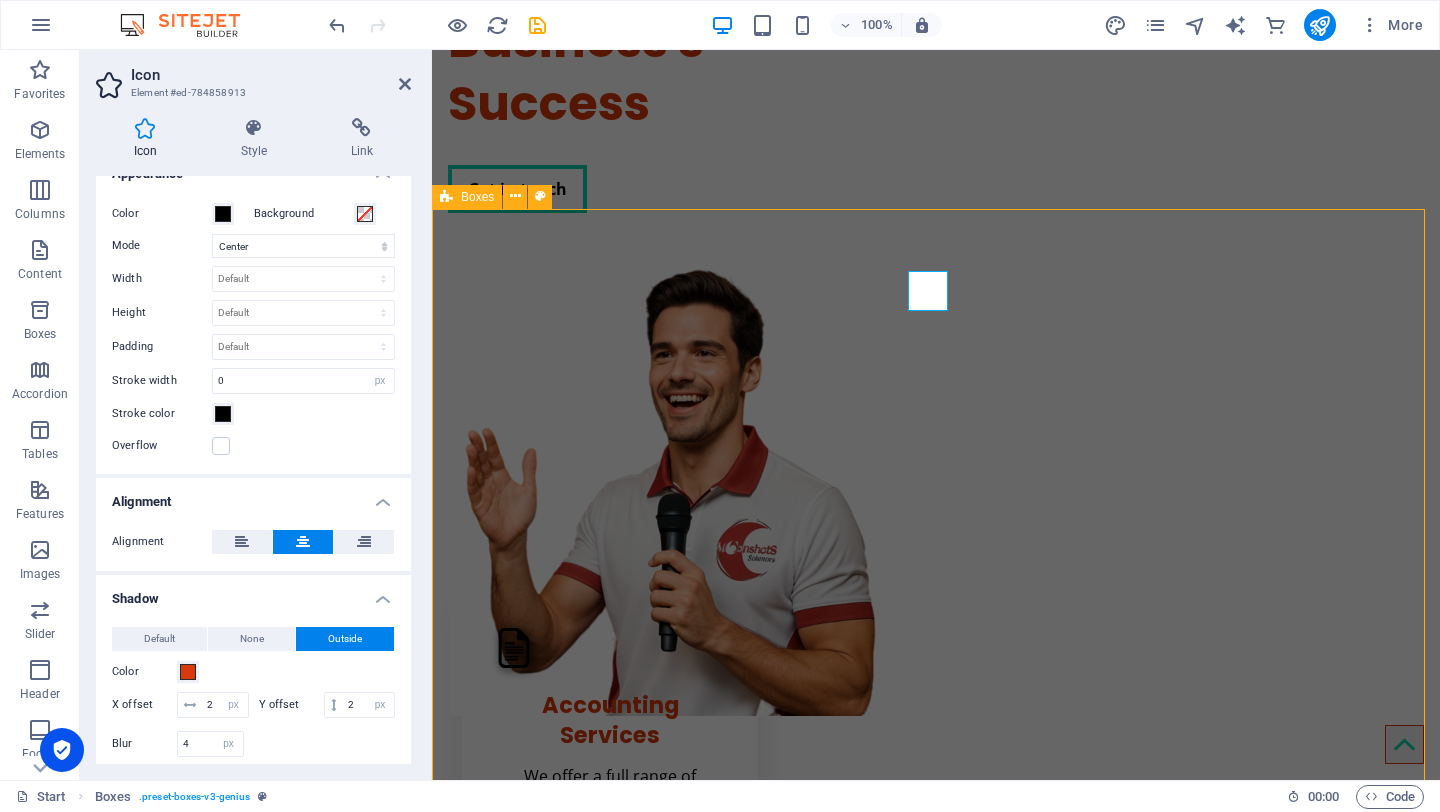 scroll, scrollTop: 288, scrollLeft: 0, axis: vertical 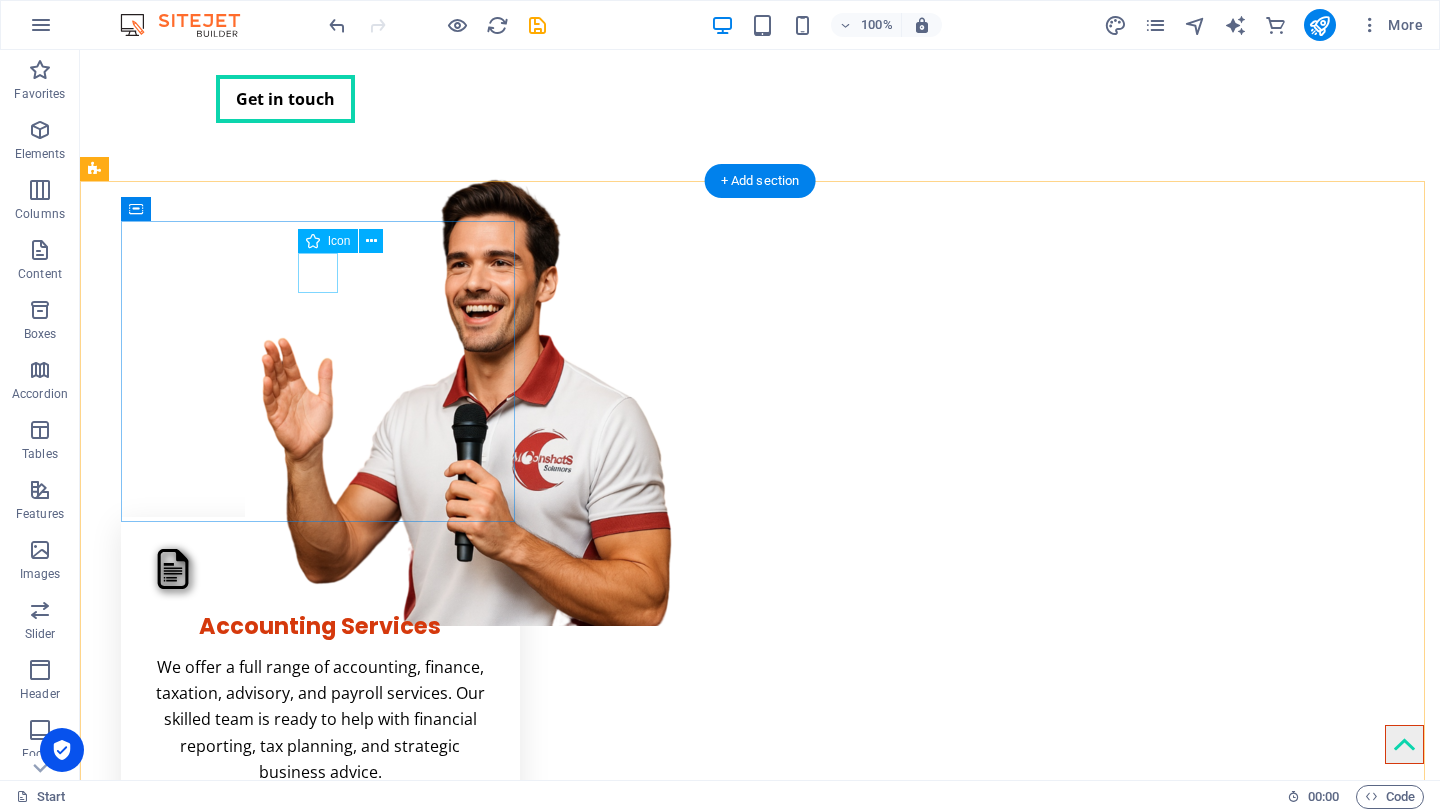 click at bounding box center [320, 569] 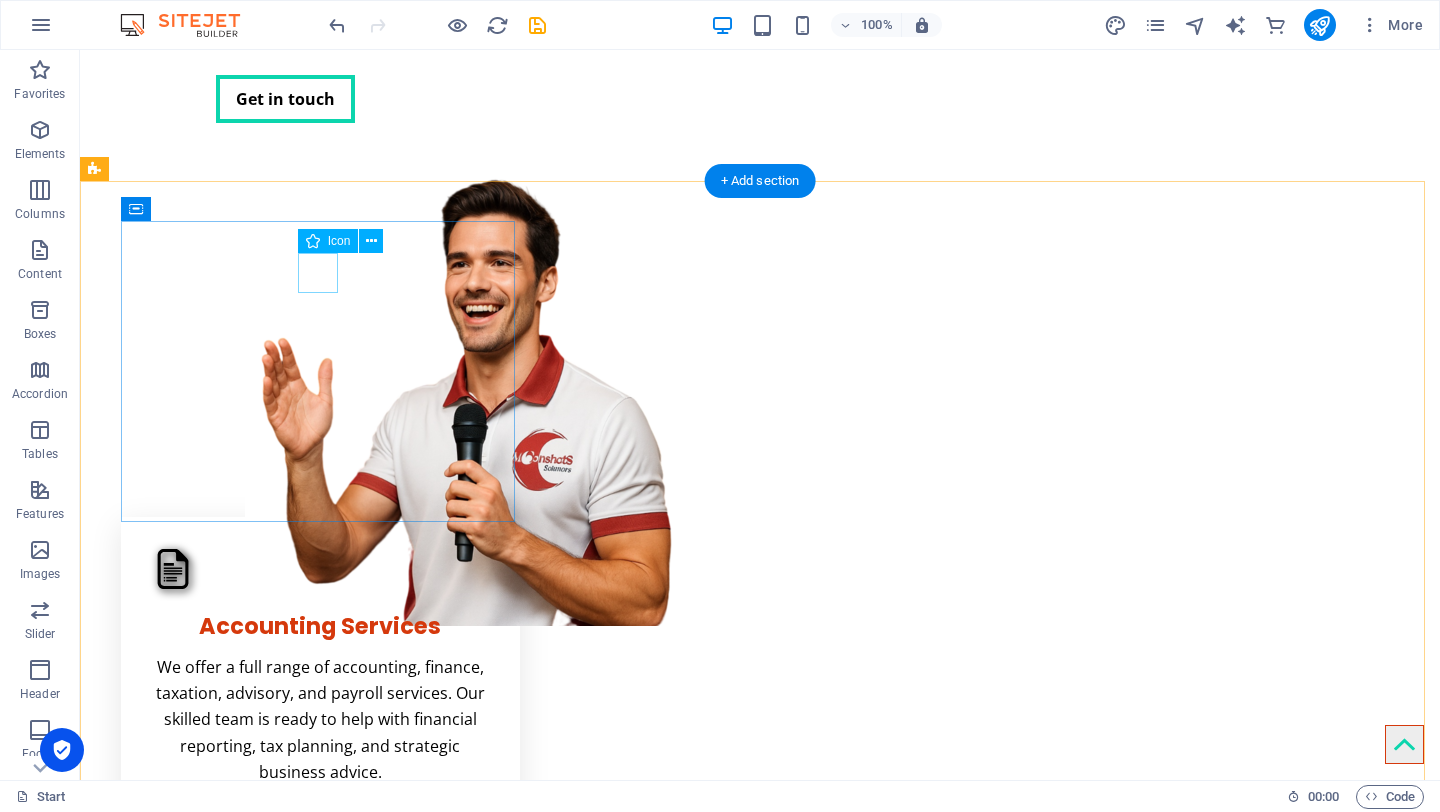 select on "px" 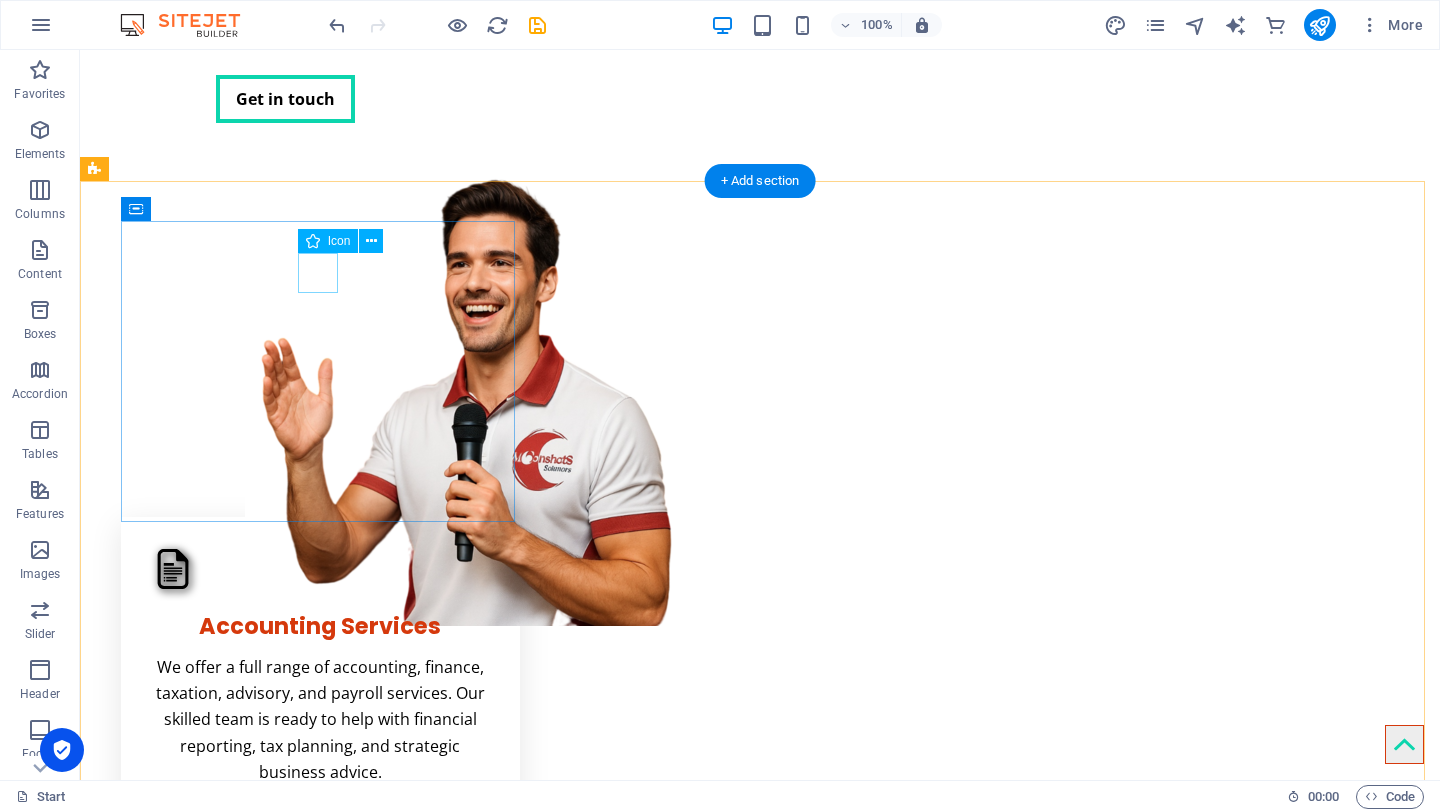 select on "px" 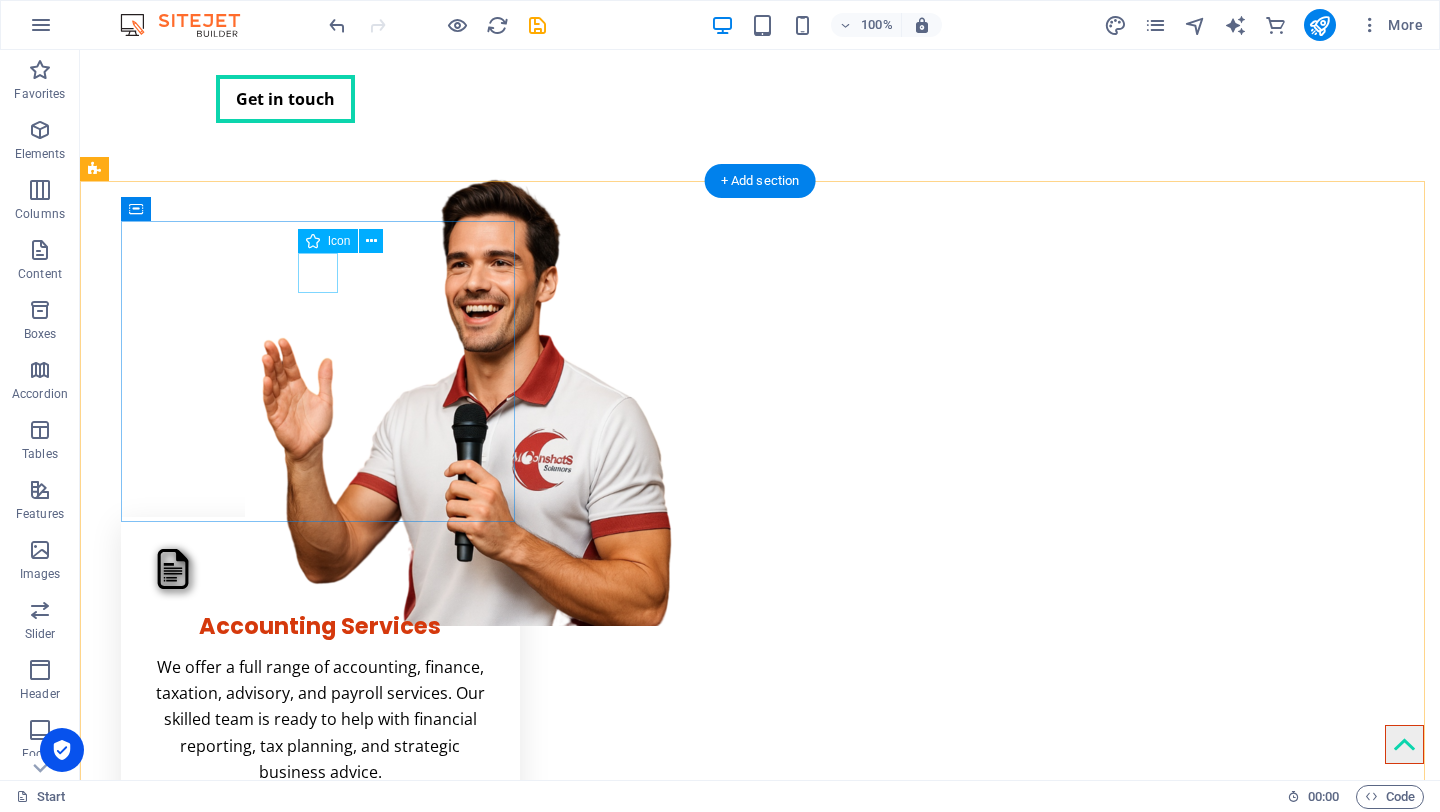 select on "px" 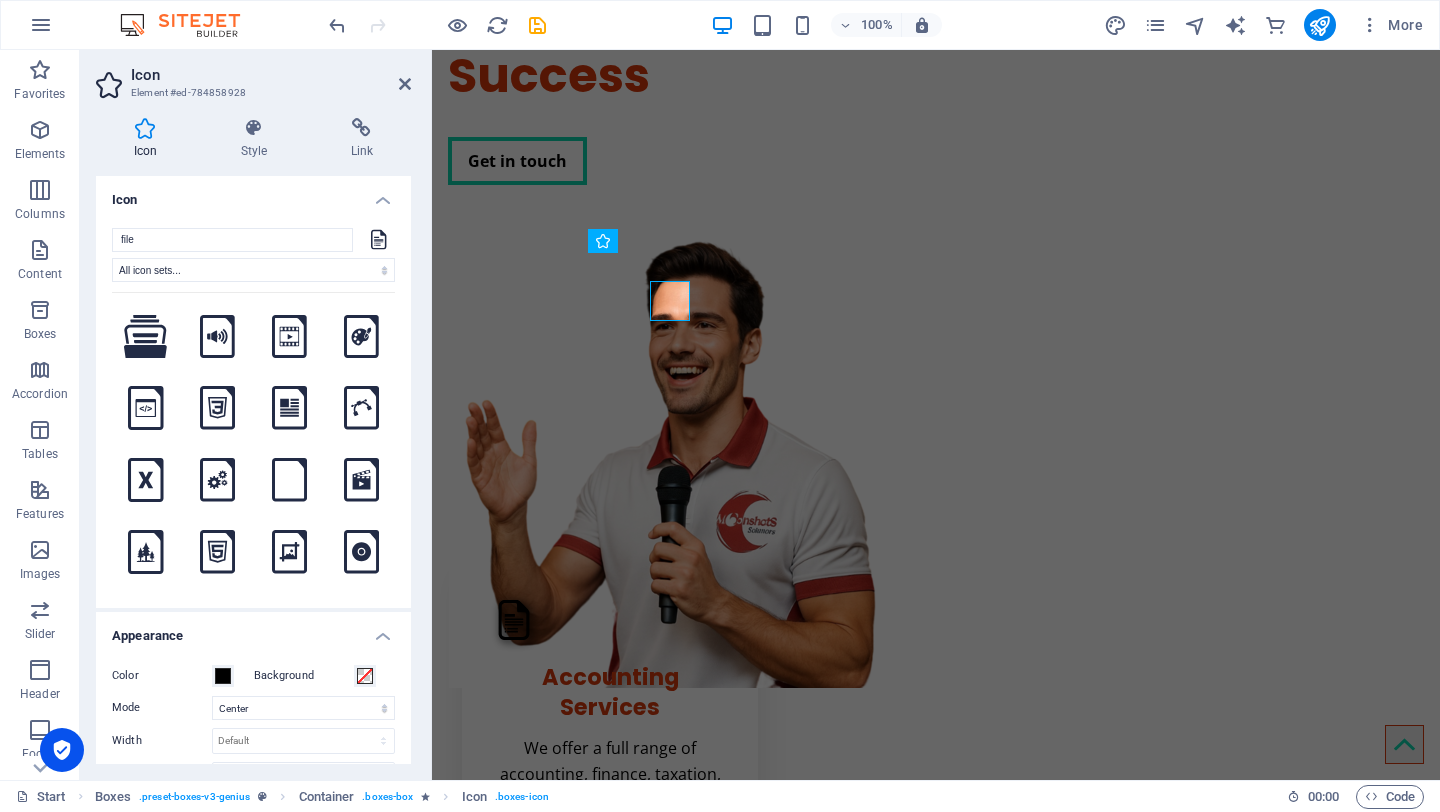 scroll, scrollTop: 260, scrollLeft: 0, axis: vertical 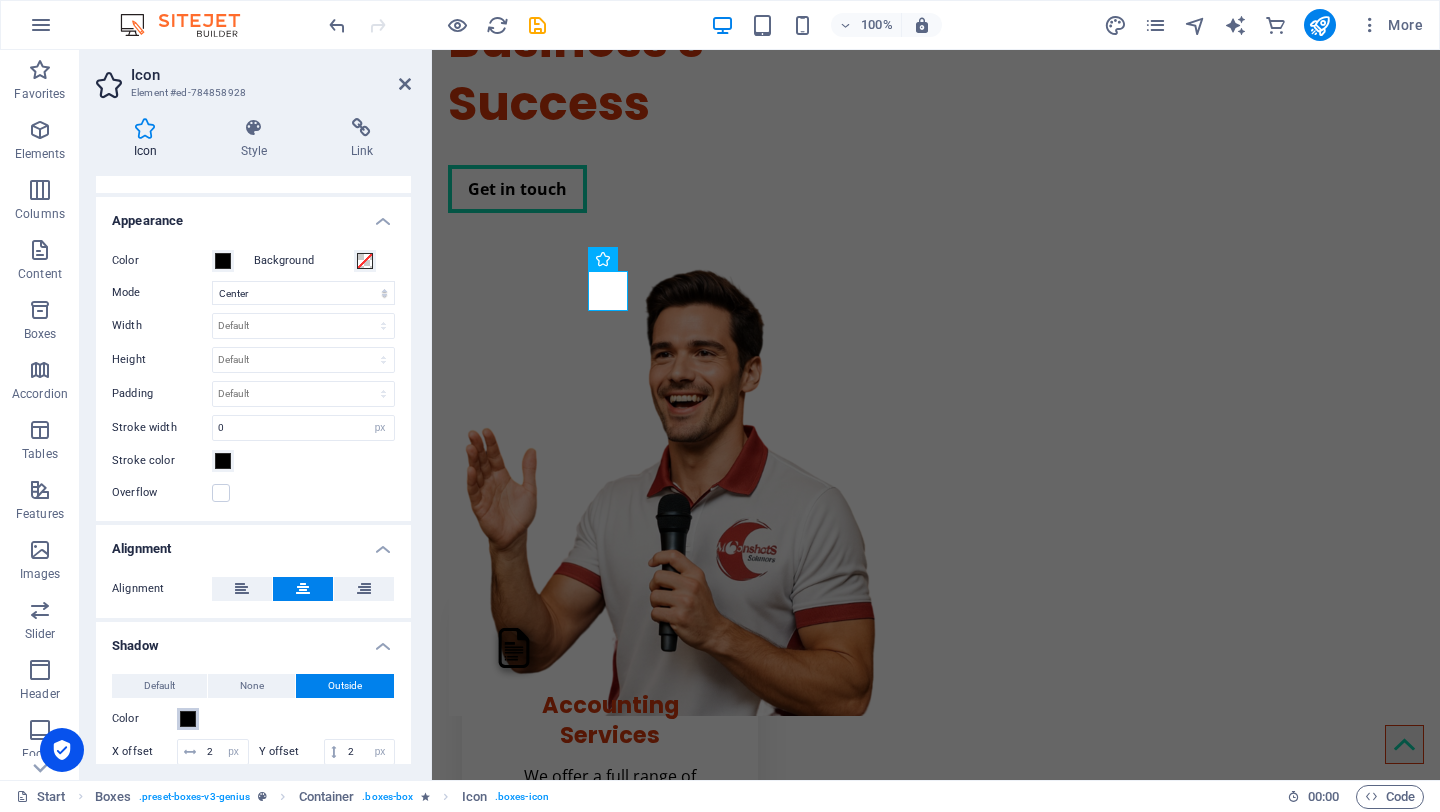 click at bounding box center (188, 719) 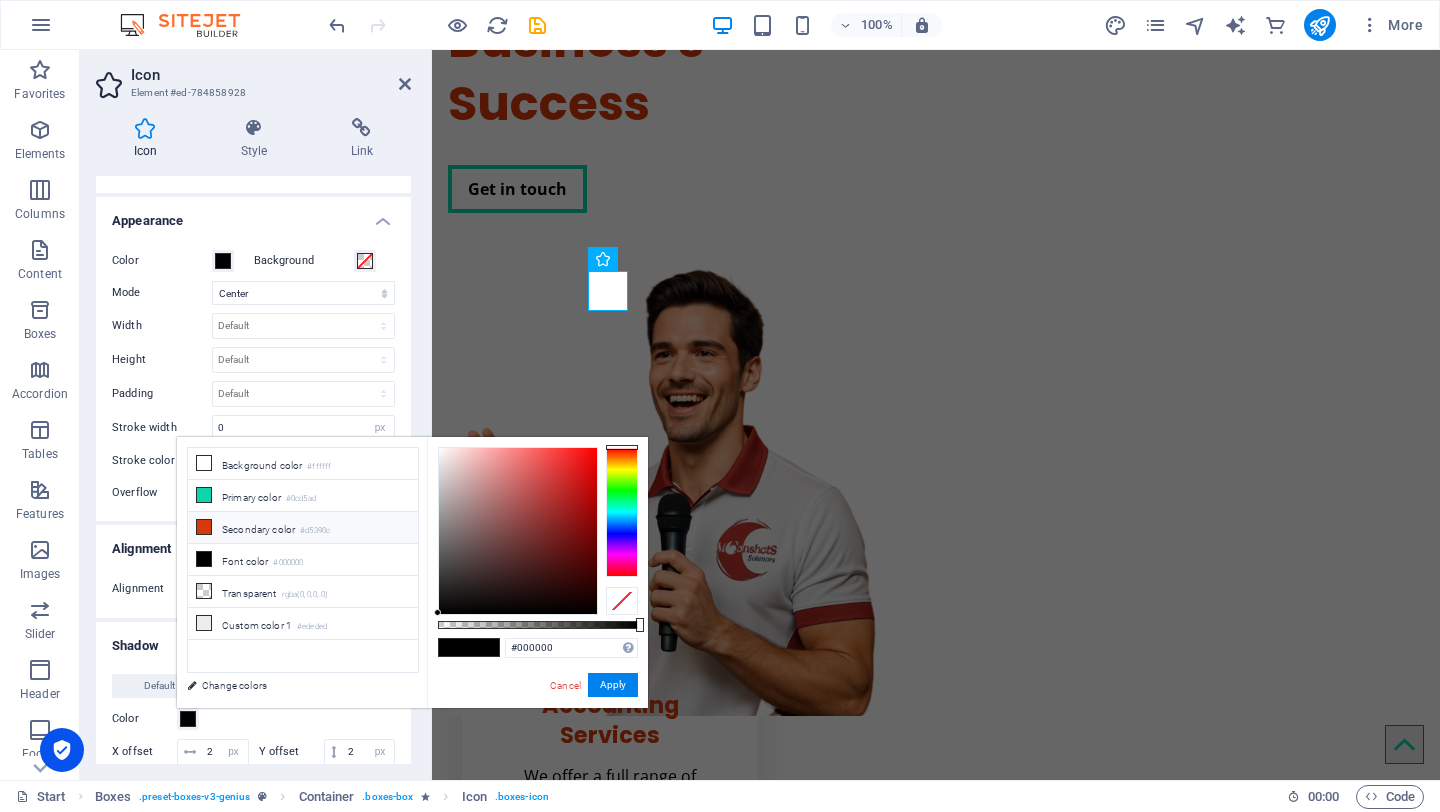 click at bounding box center (204, 527) 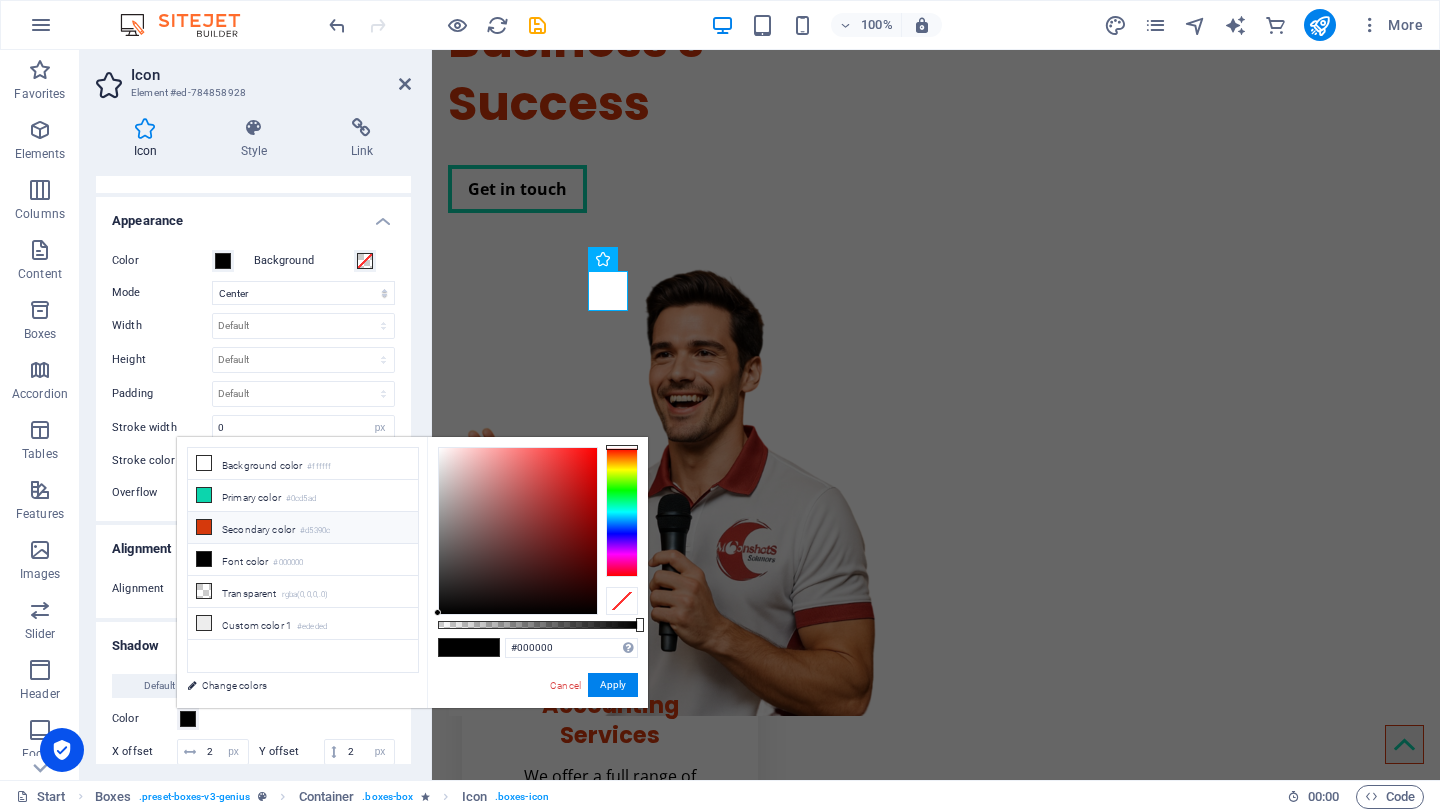 type on "#d5390c" 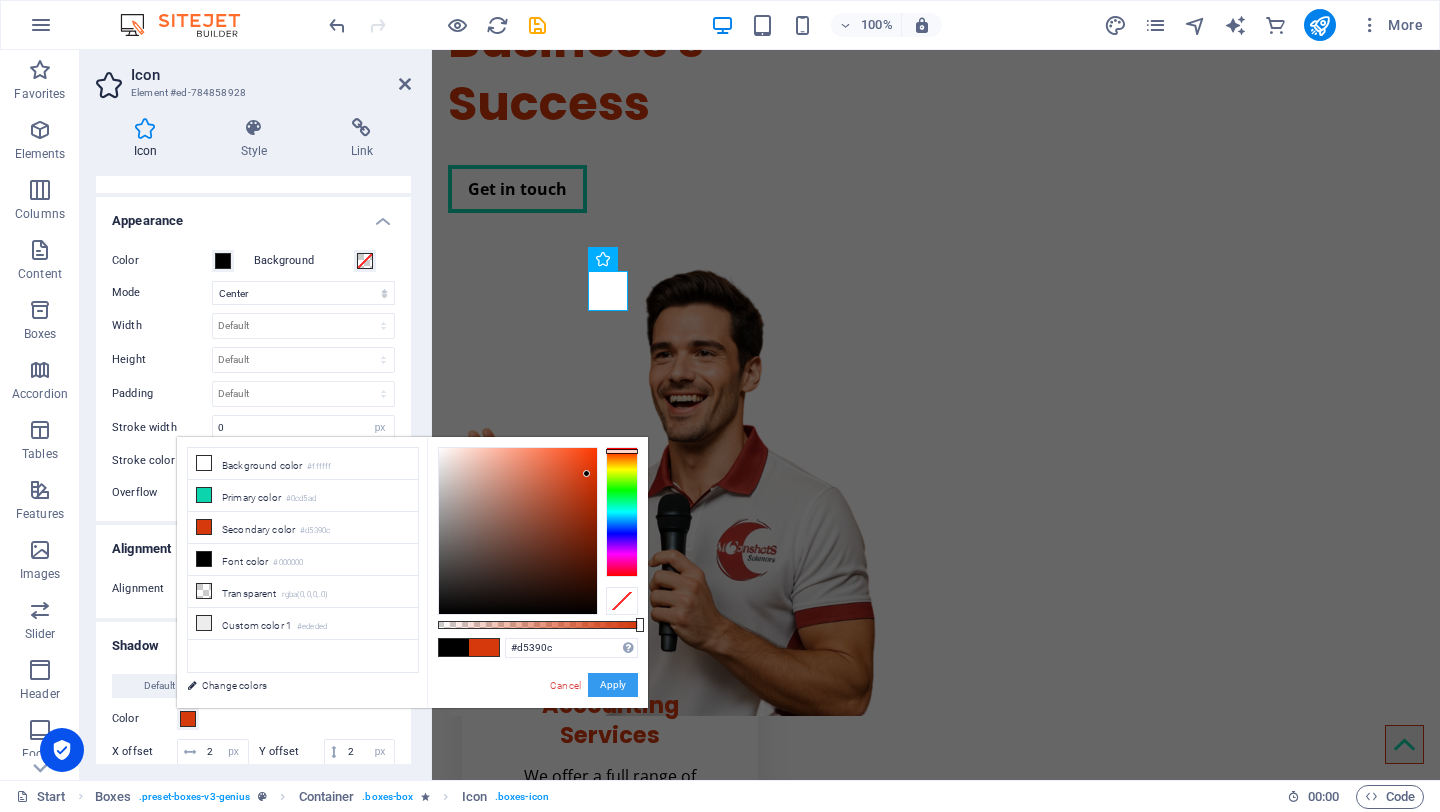 click on "Apply" at bounding box center [613, 685] 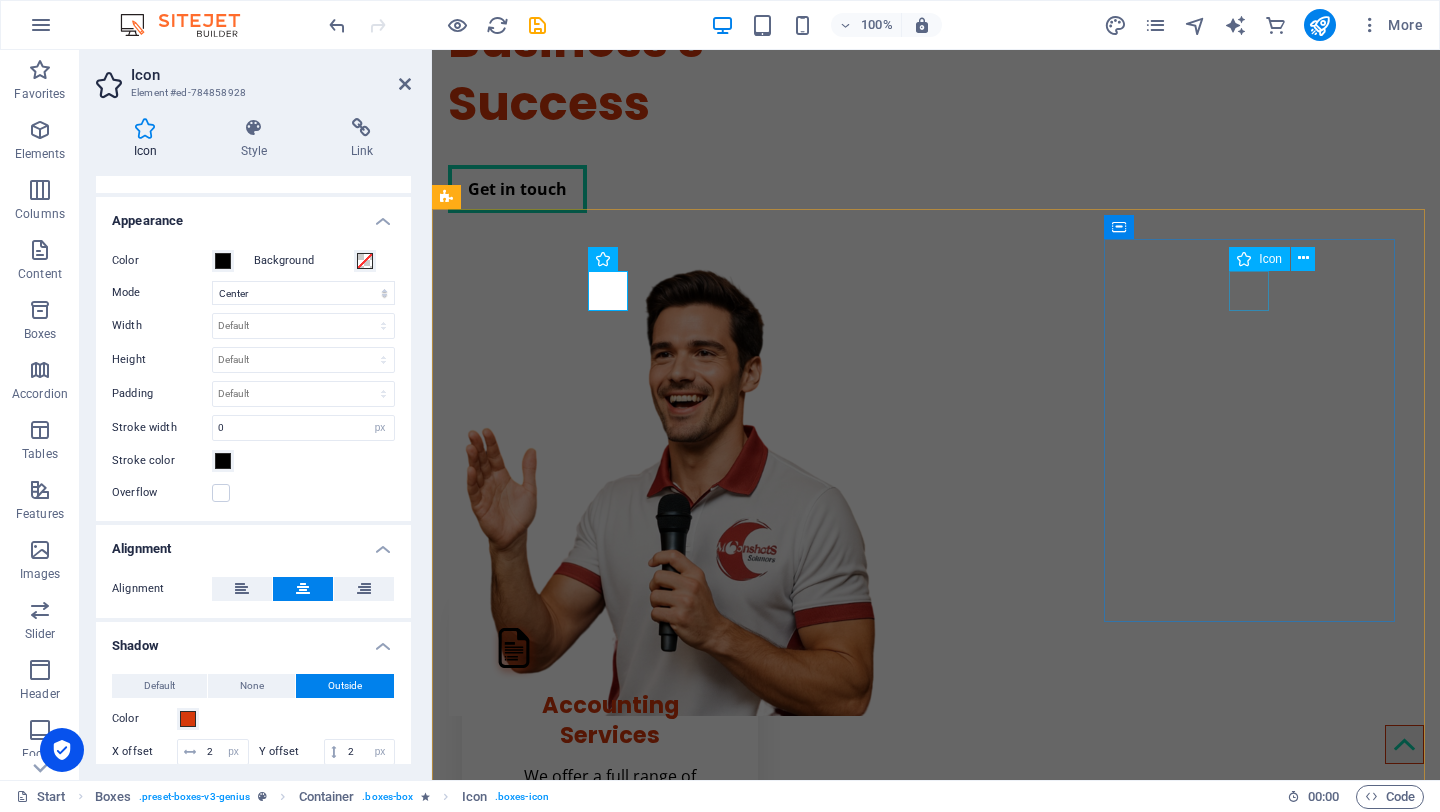 click at bounding box center (610, 1415) 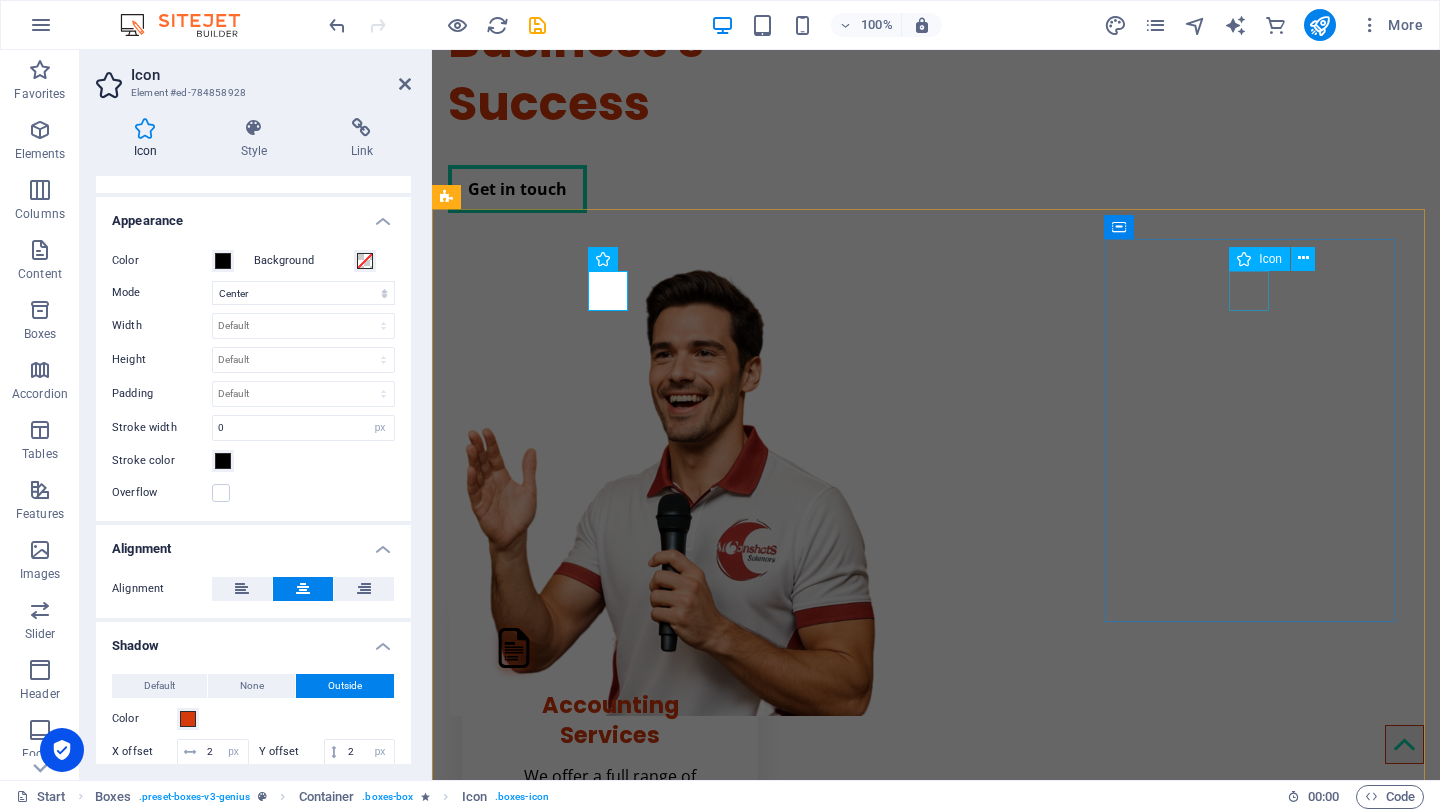 click at bounding box center [610, 1415] 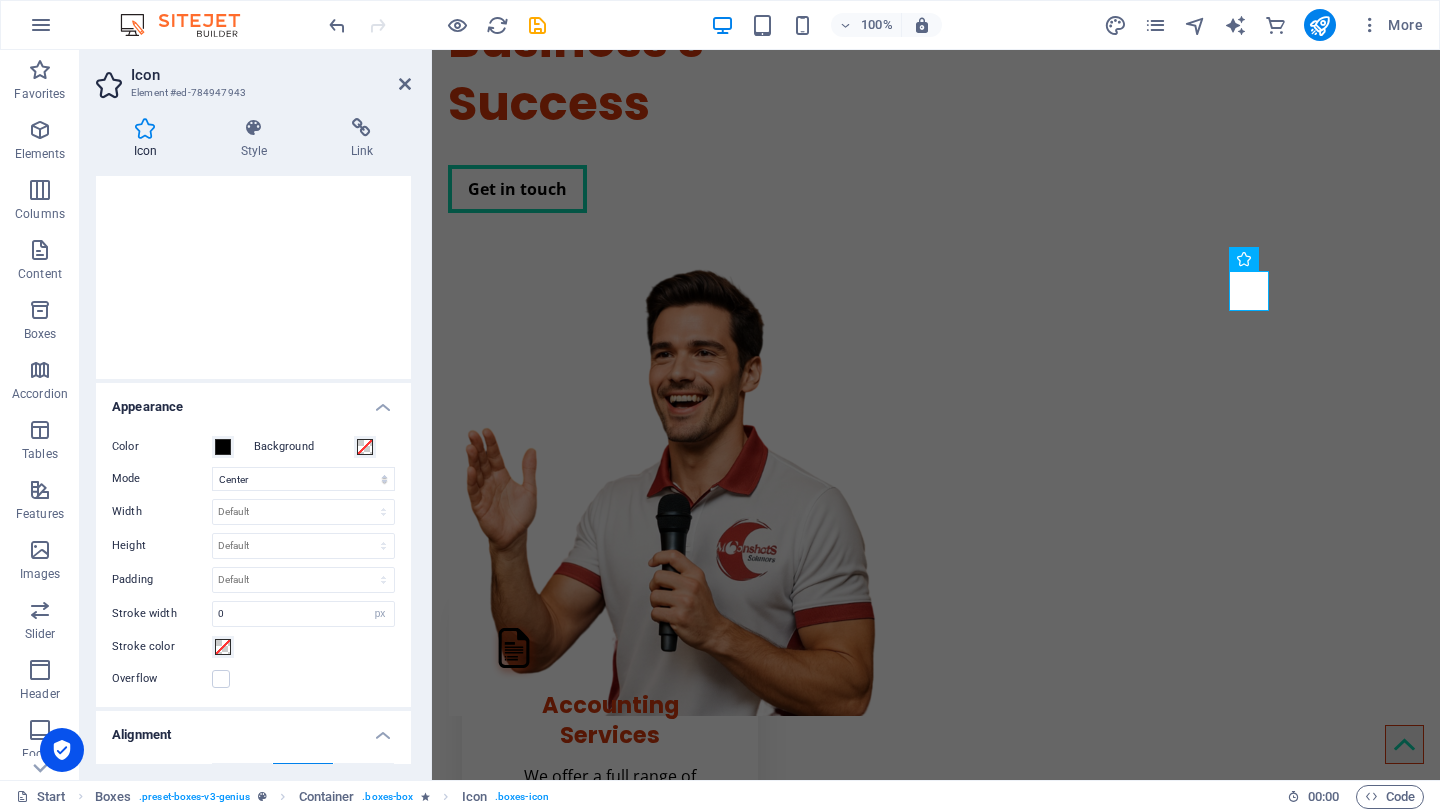 scroll, scrollTop: 462, scrollLeft: 0, axis: vertical 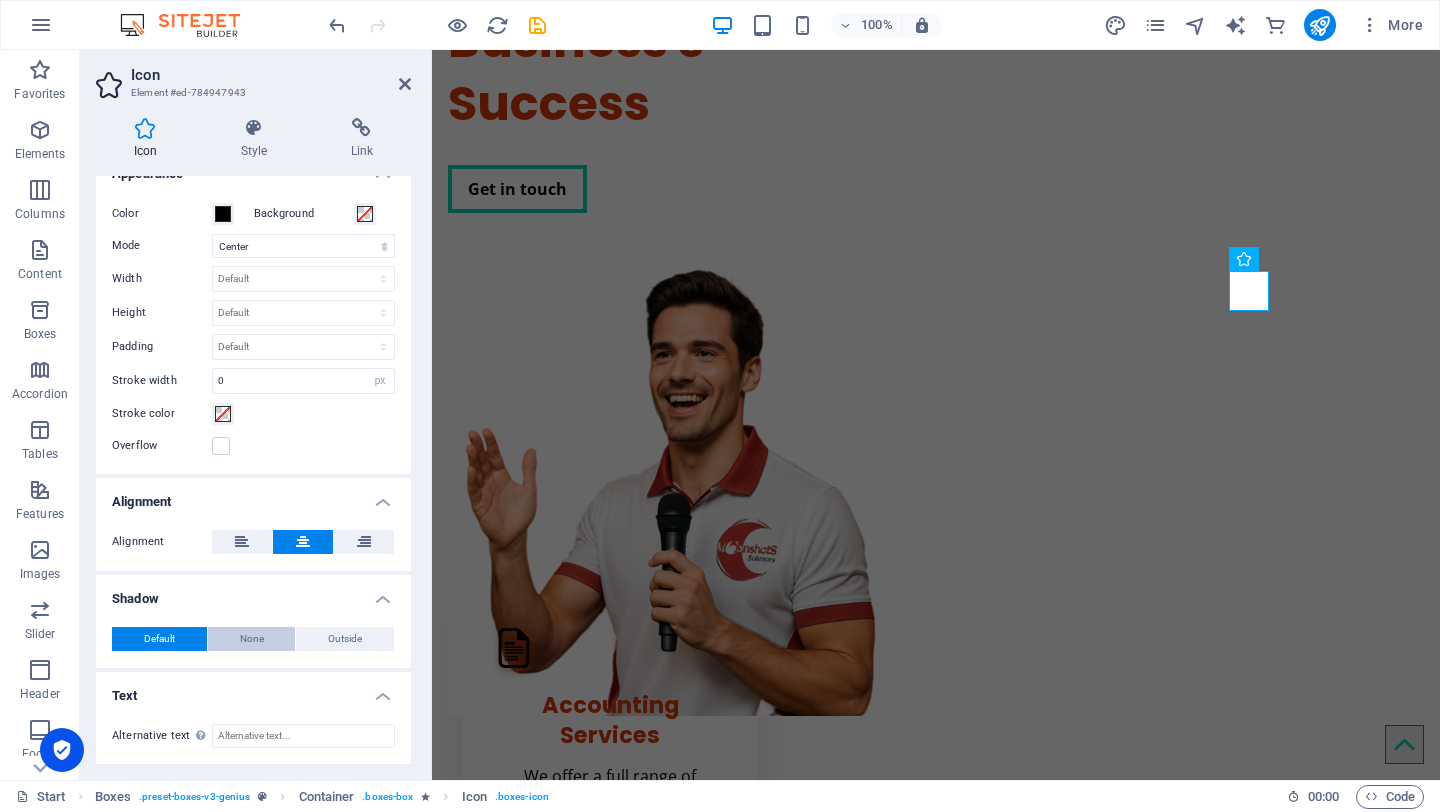 click on "None" at bounding box center (252, 639) 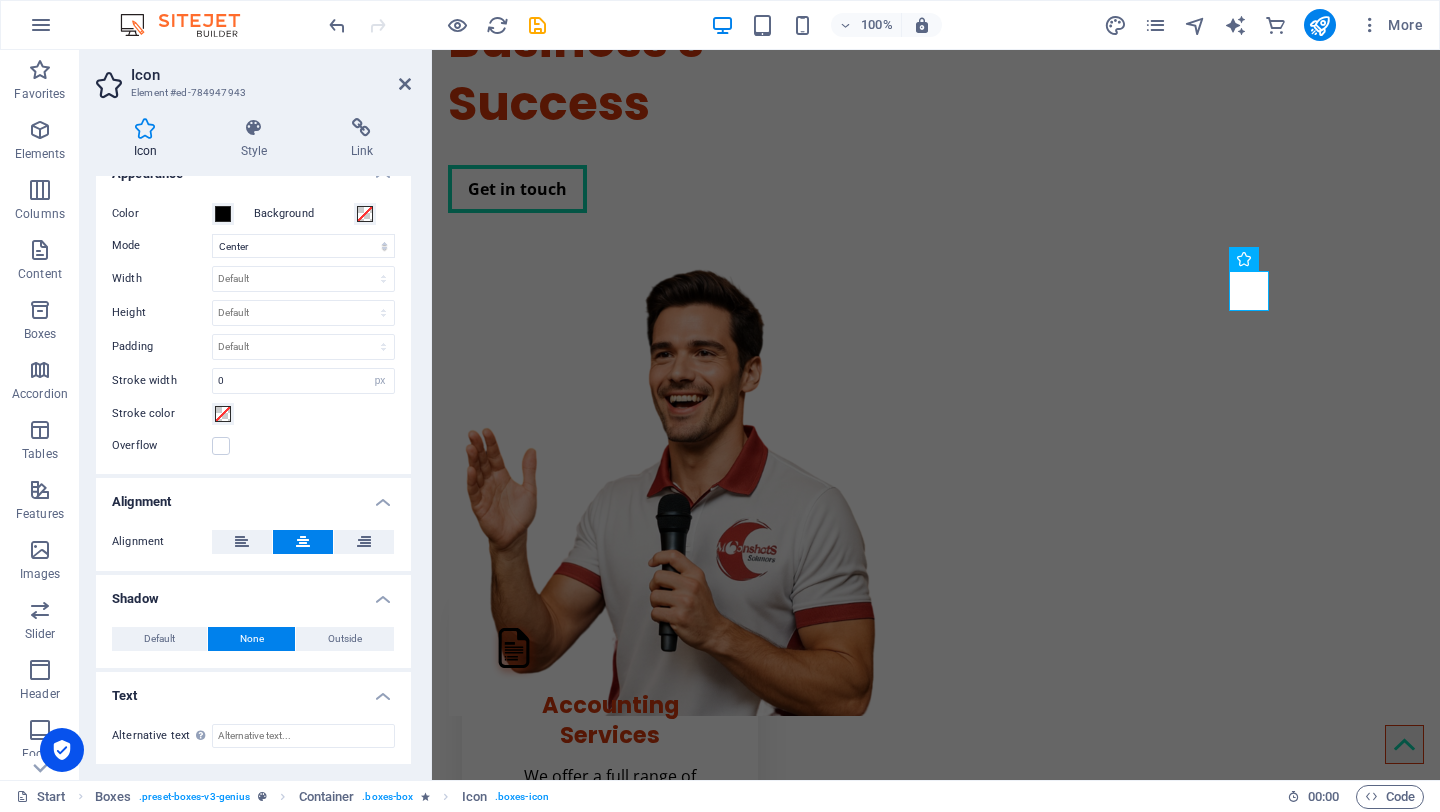click on "None" at bounding box center (252, 639) 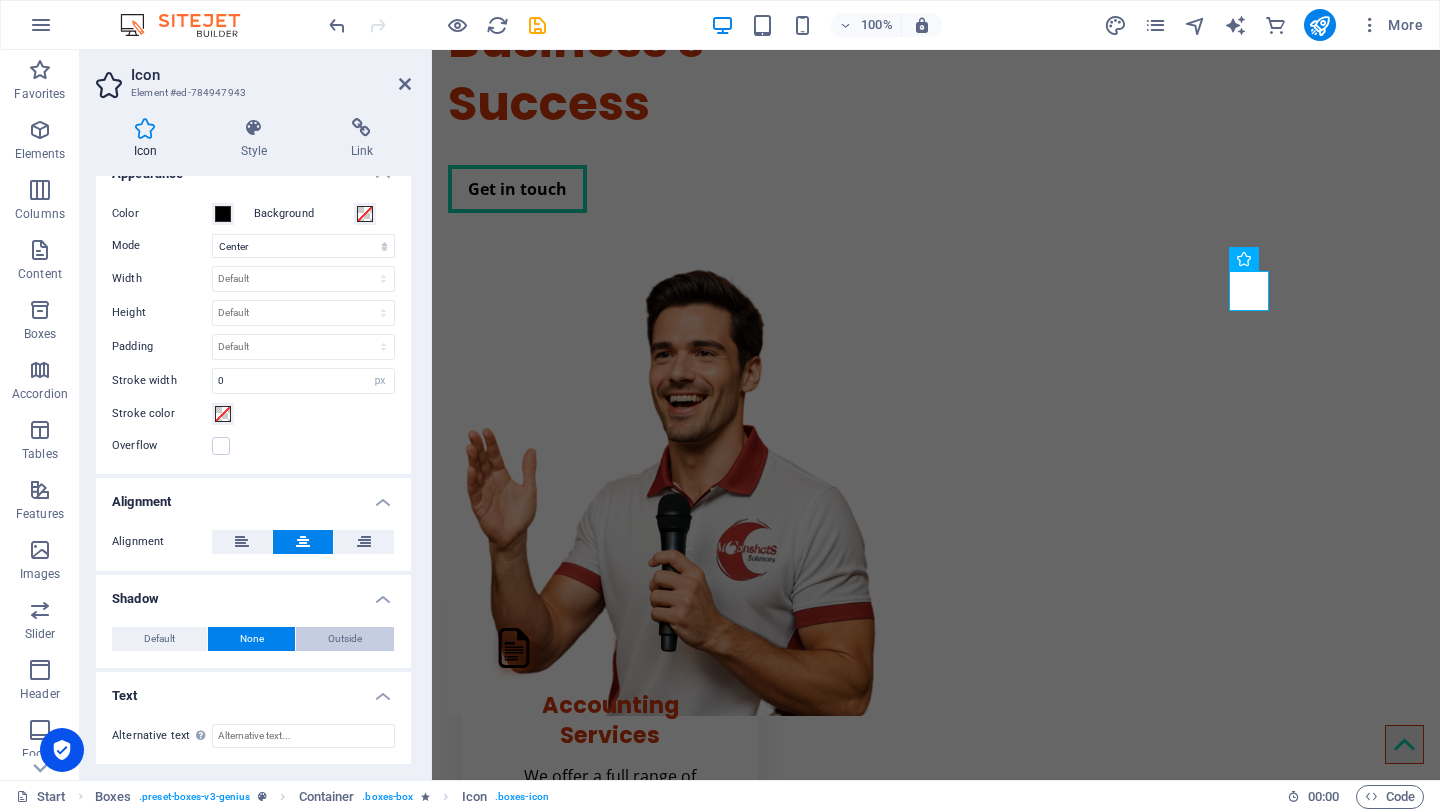 click on "Outside" at bounding box center (345, 639) 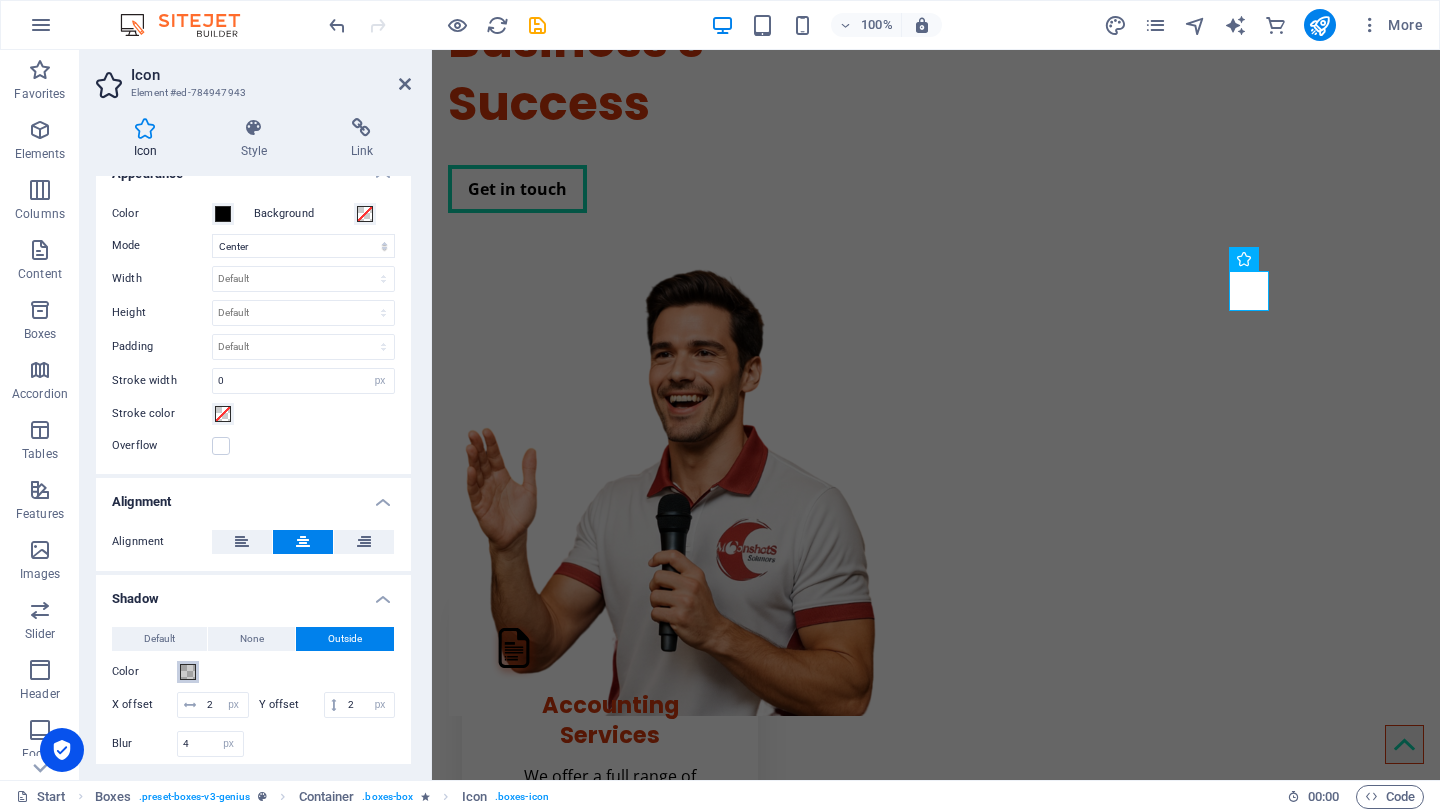 click at bounding box center [188, 672] 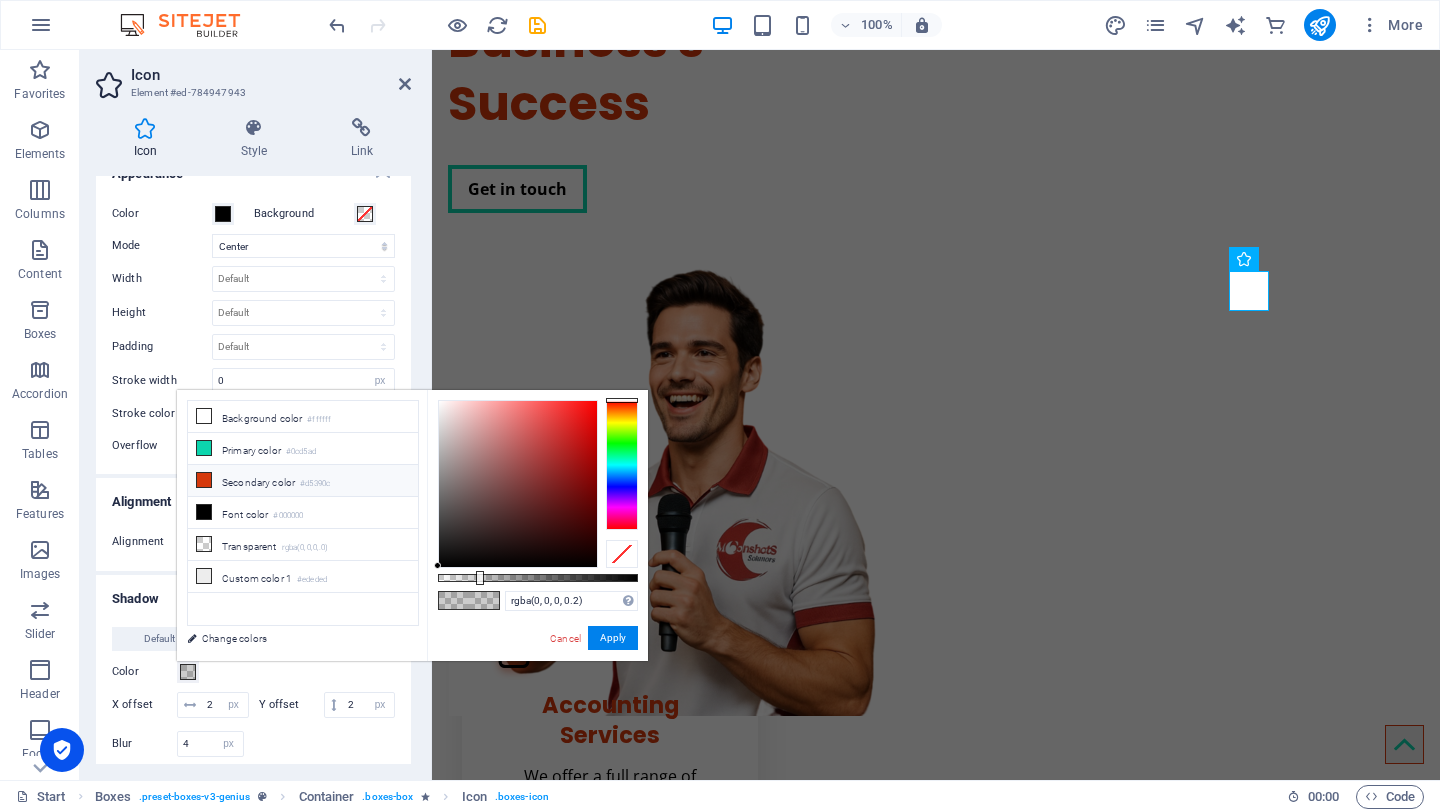 click at bounding box center (204, 480) 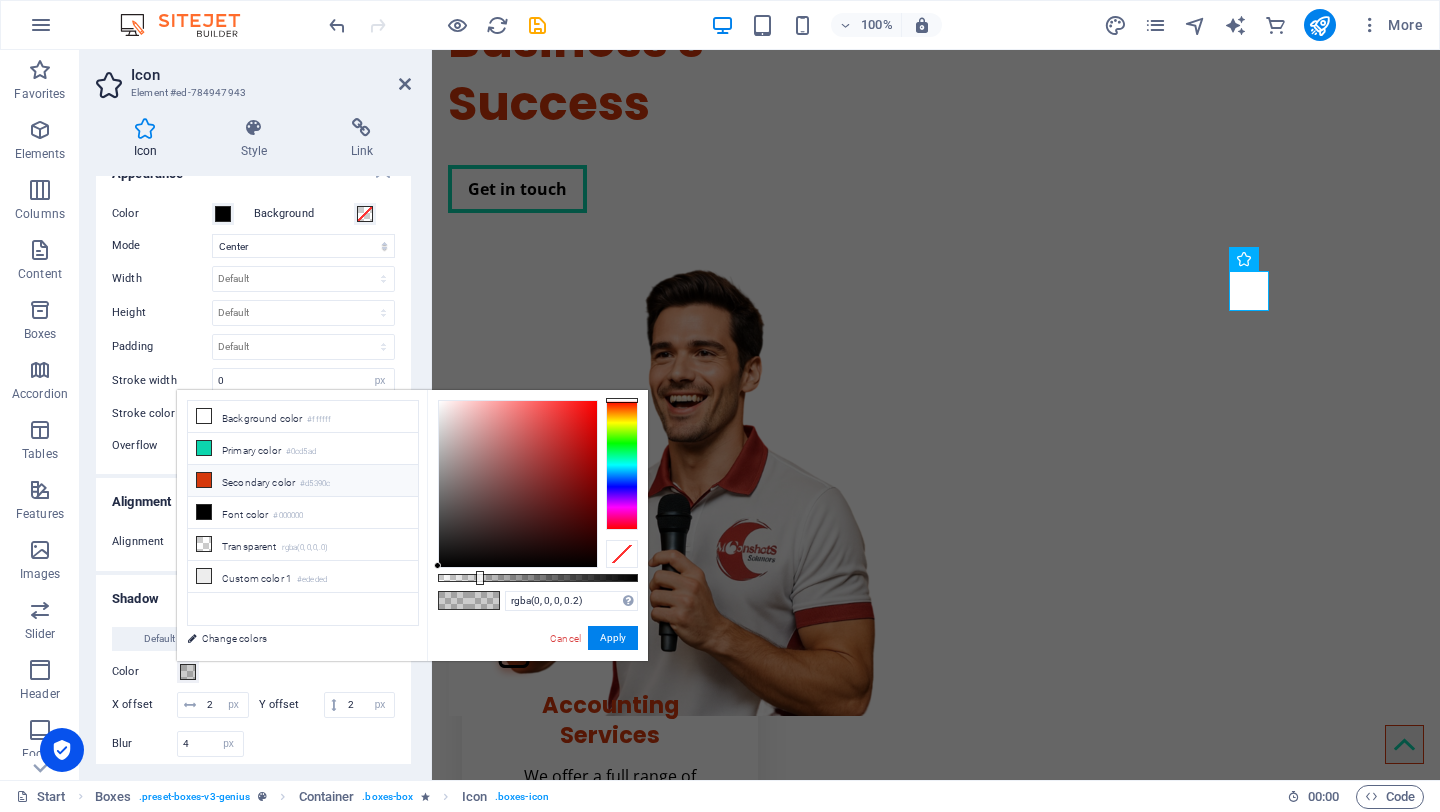type on "#d5390c" 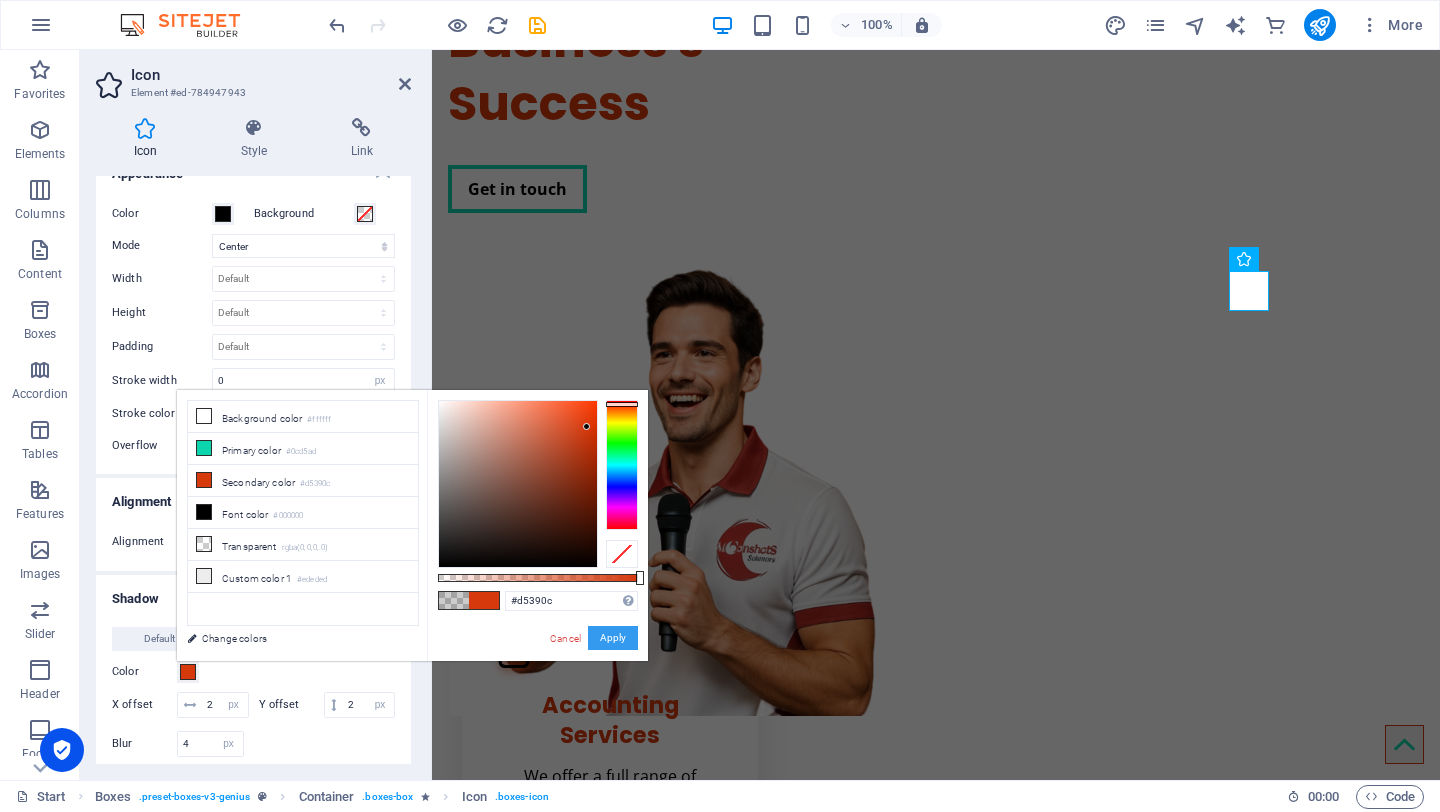 click on "Apply" at bounding box center (613, 638) 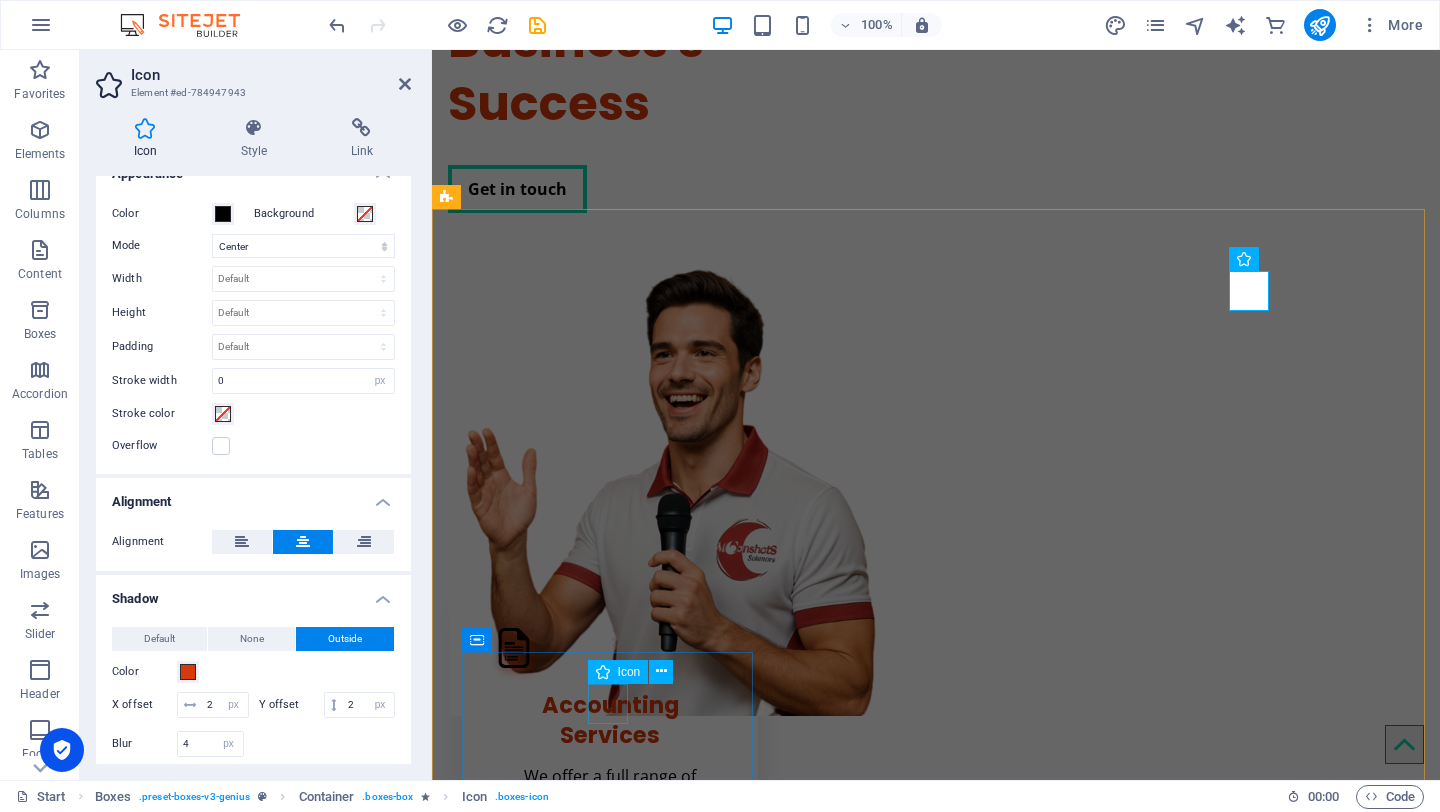 click at bounding box center (610, 1814) 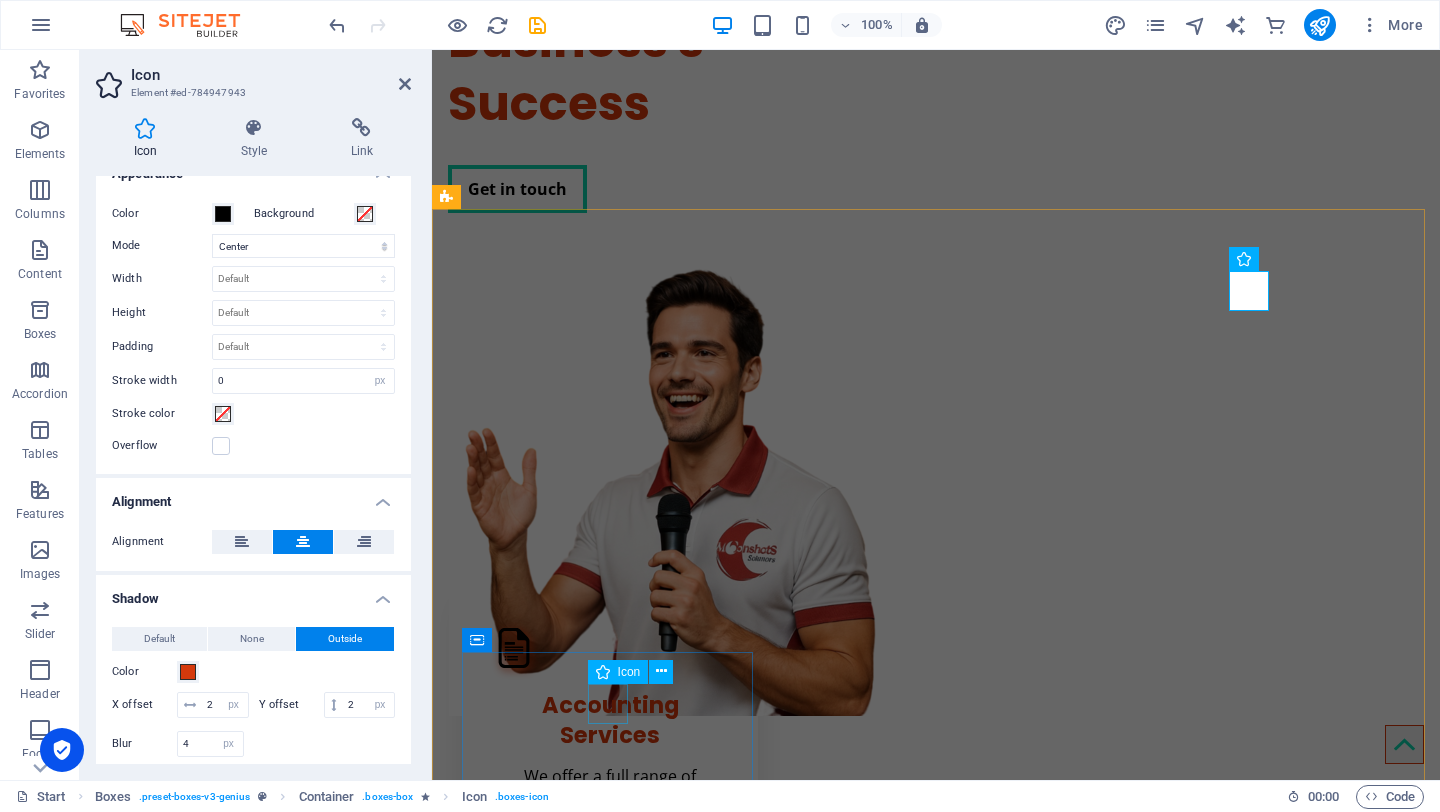 click at bounding box center (610, 1814) 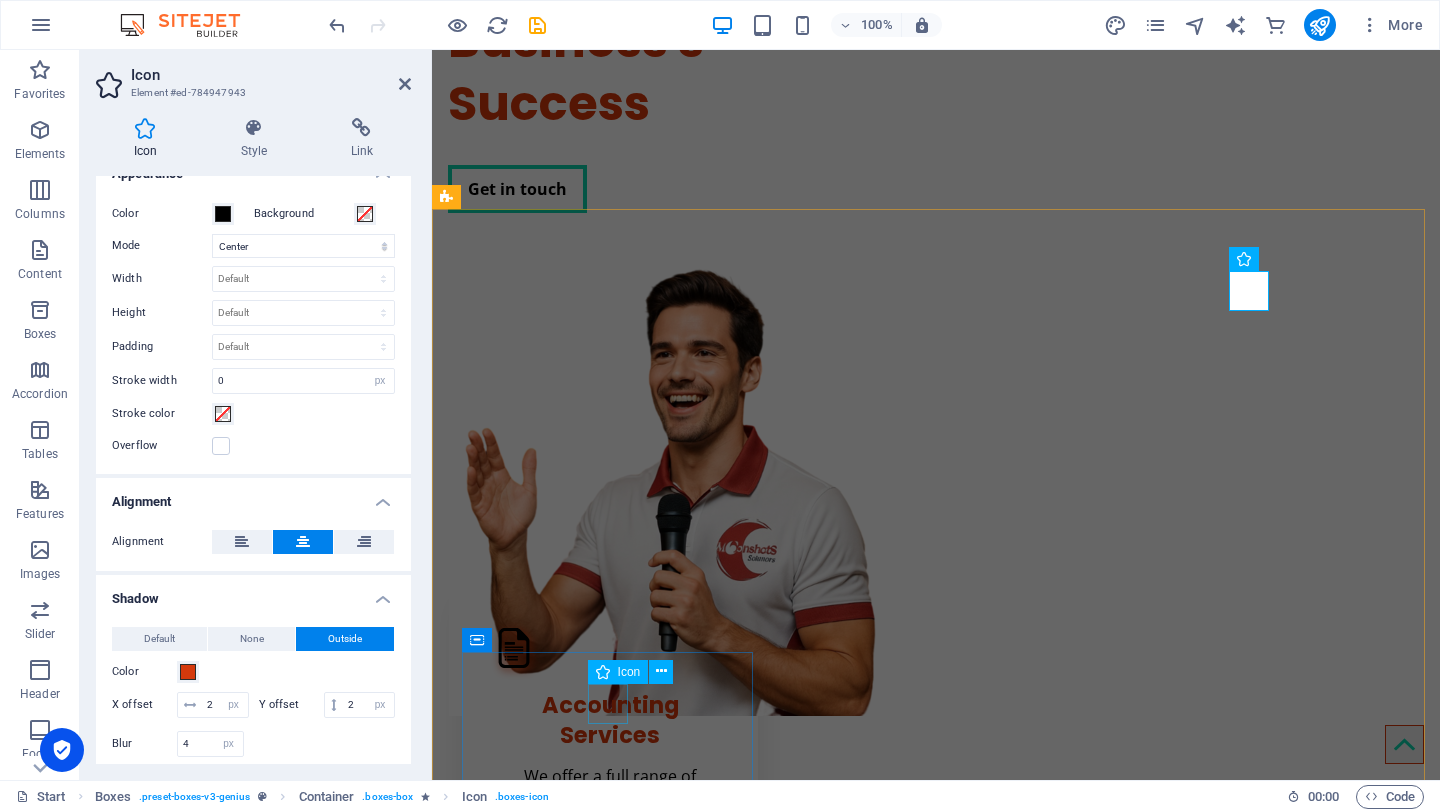 select on "px" 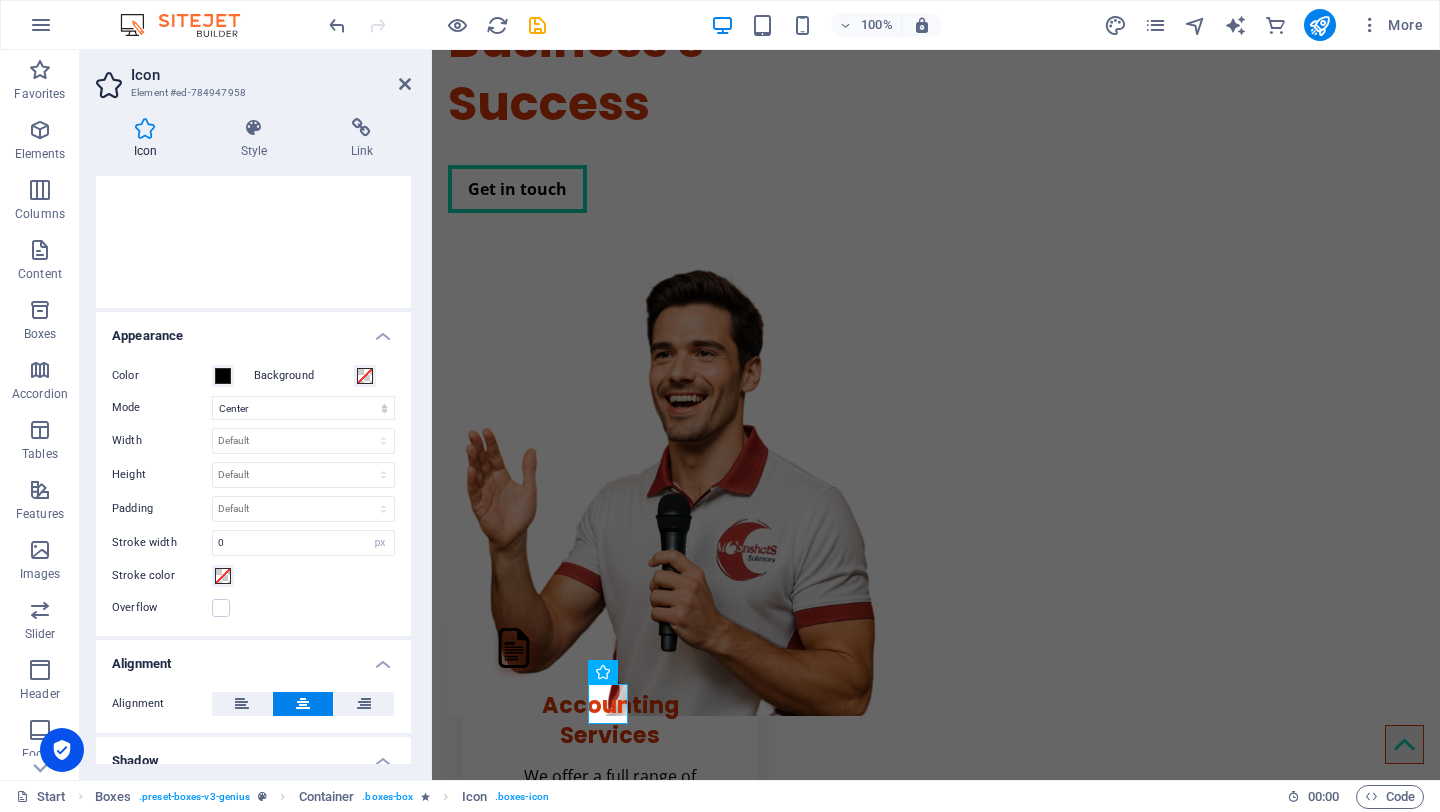 scroll, scrollTop: 462, scrollLeft: 0, axis: vertical 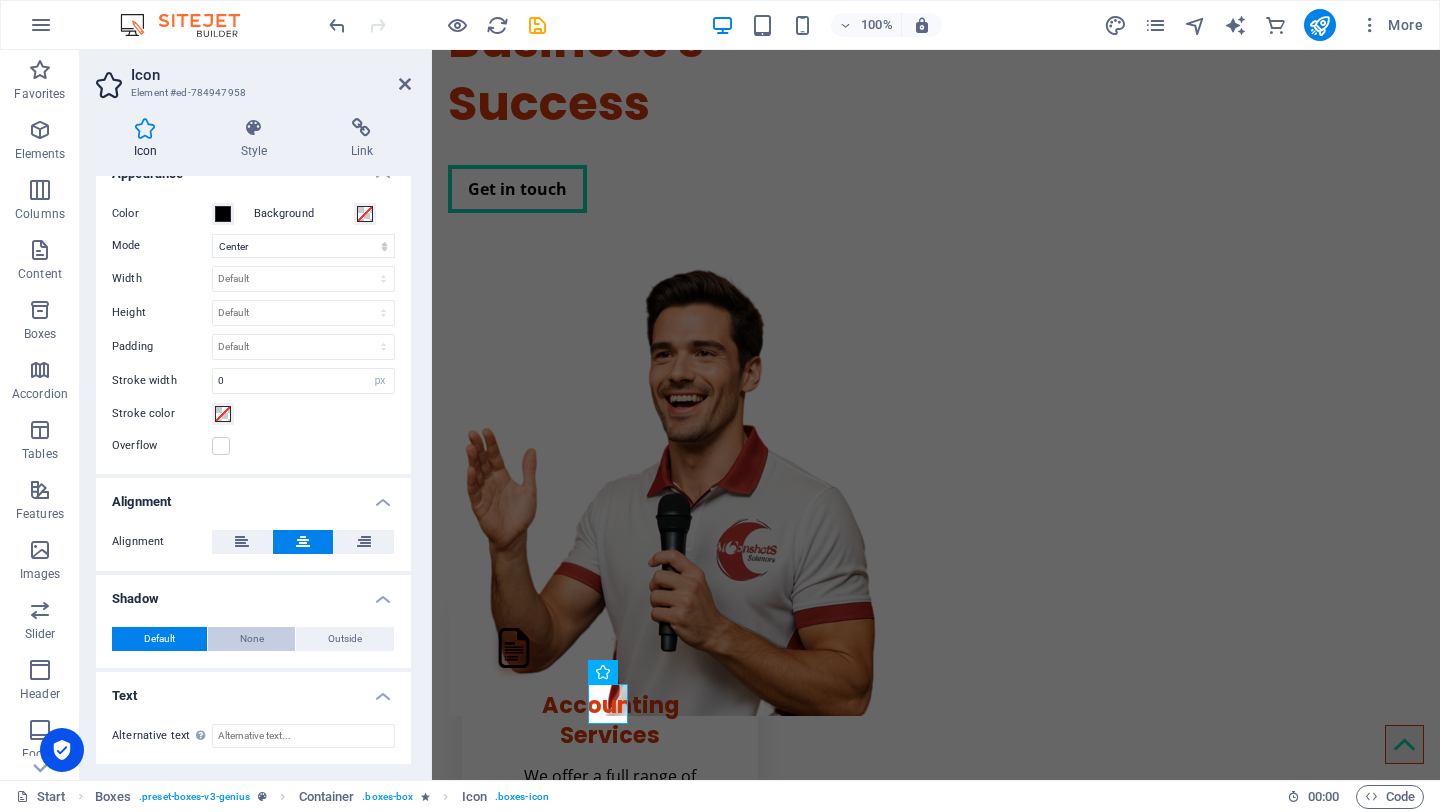 click on "None" at bounding box center (252, 639) 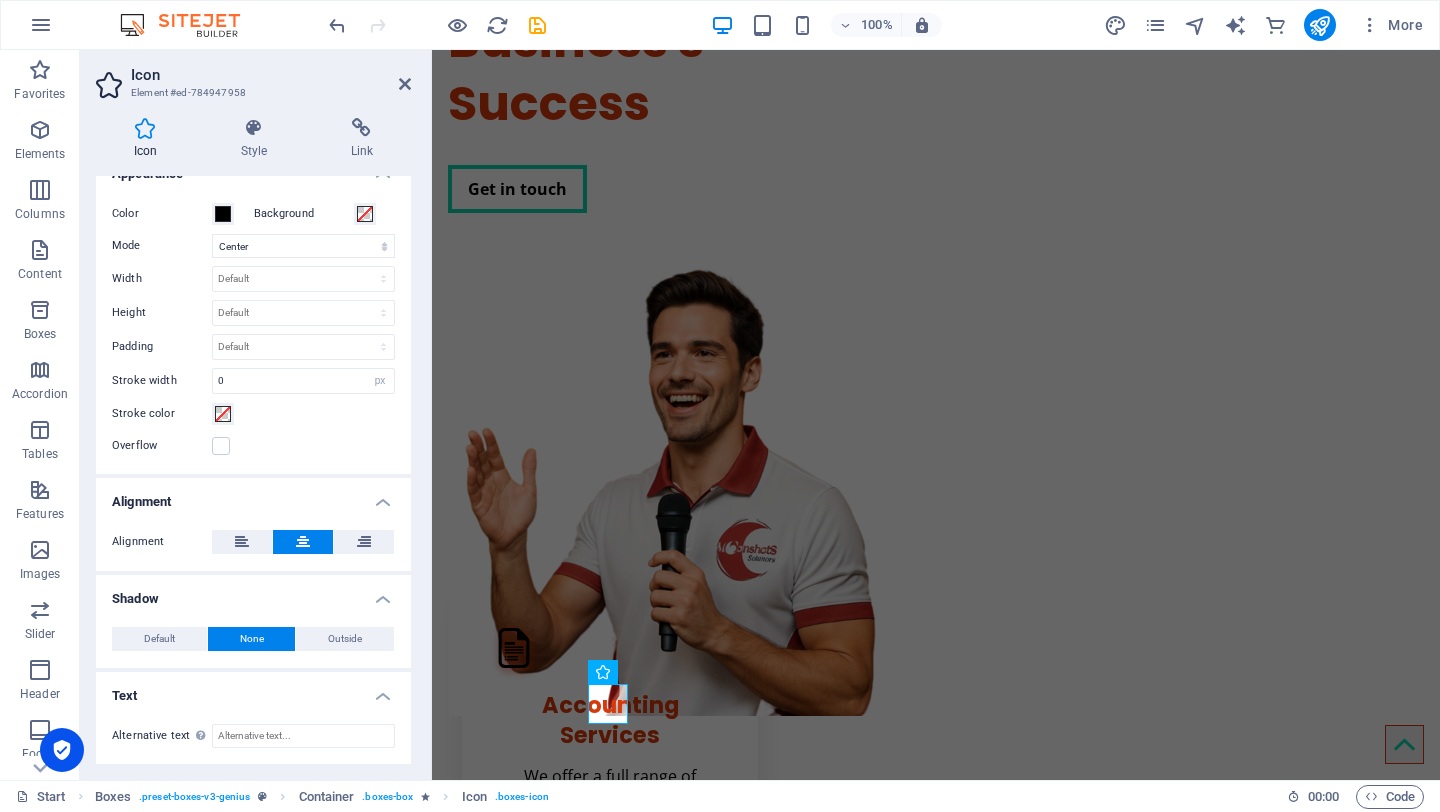 click on "None" at bounding box center [252, 639] 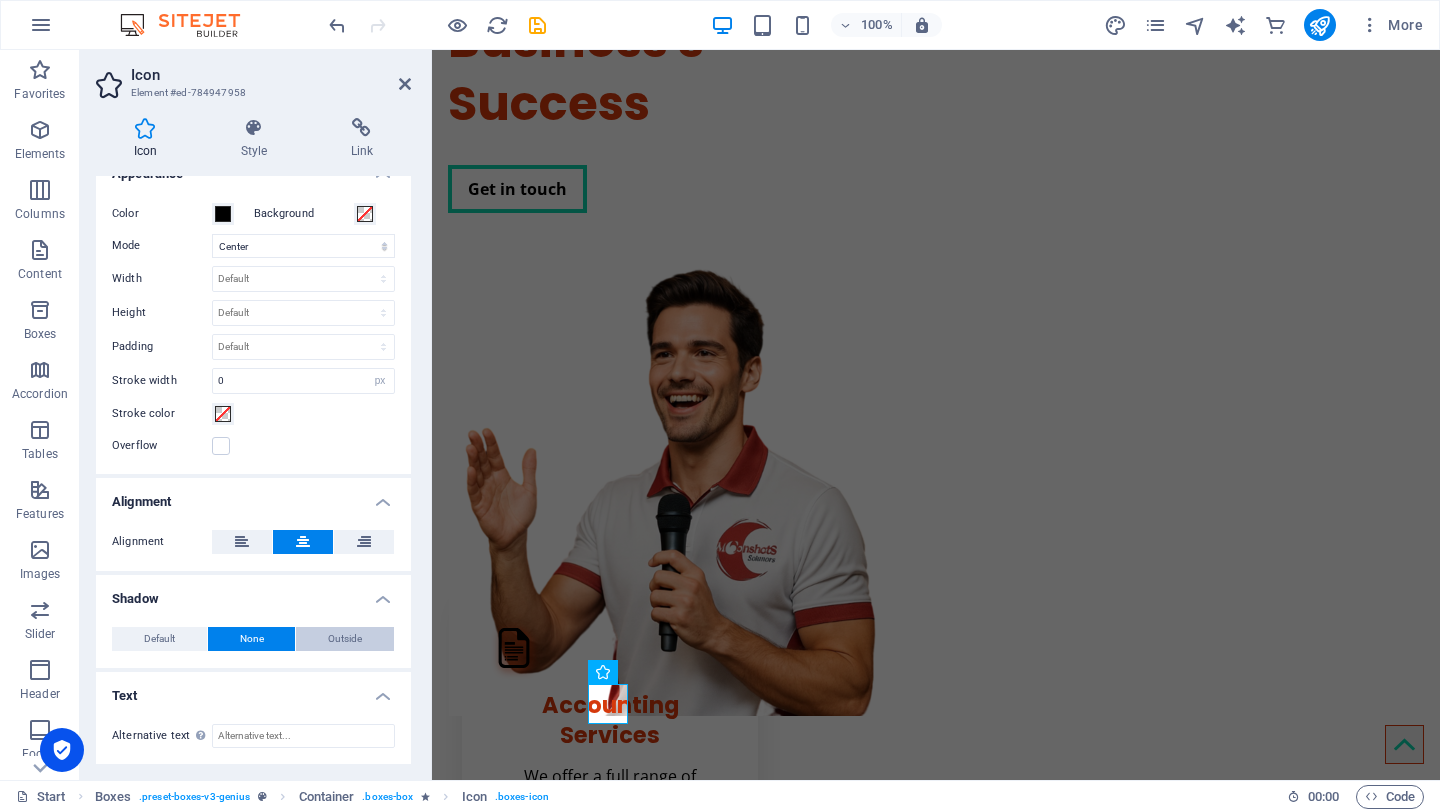 click on "Outside" at bounding box center (345, 639) 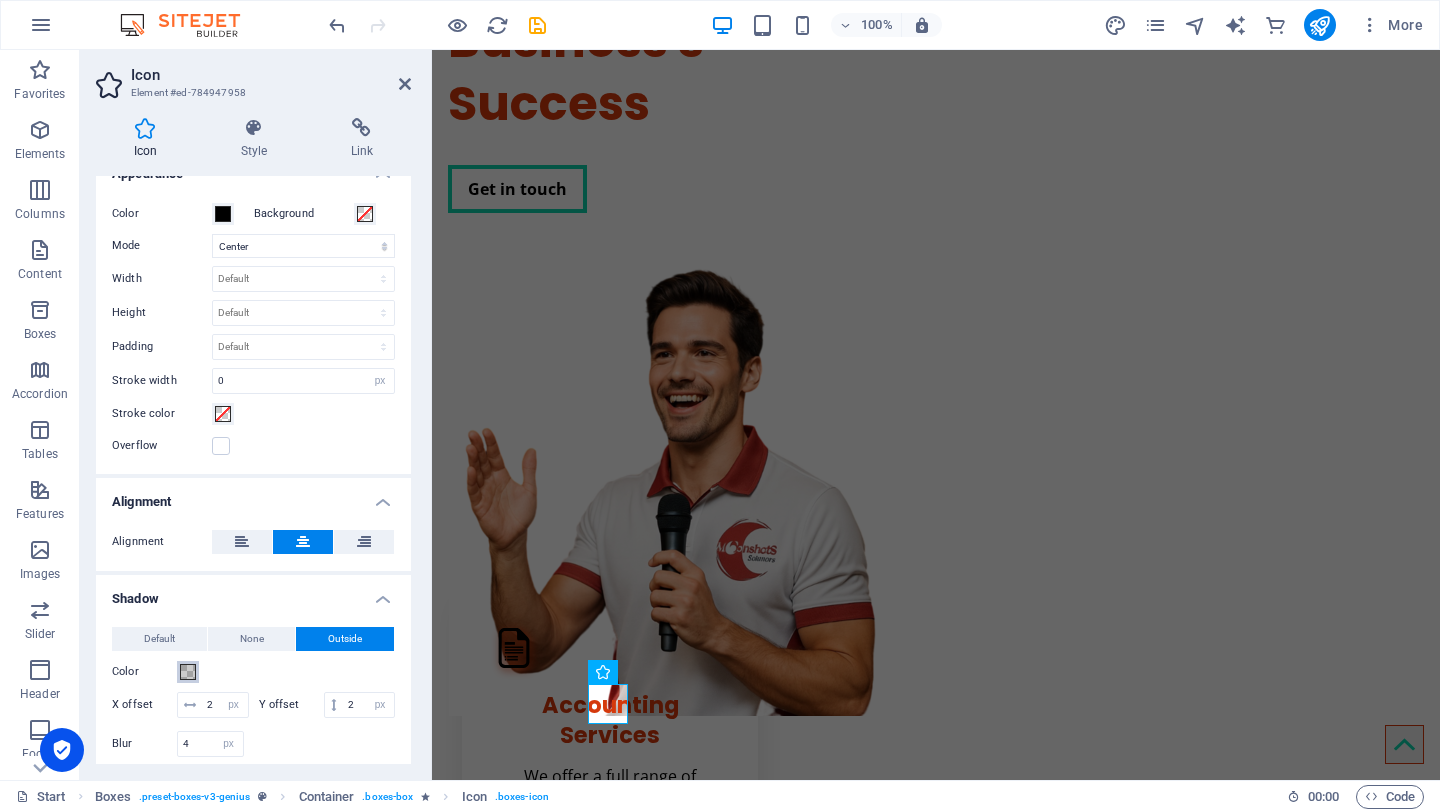 click at bounding box center [188, 672] 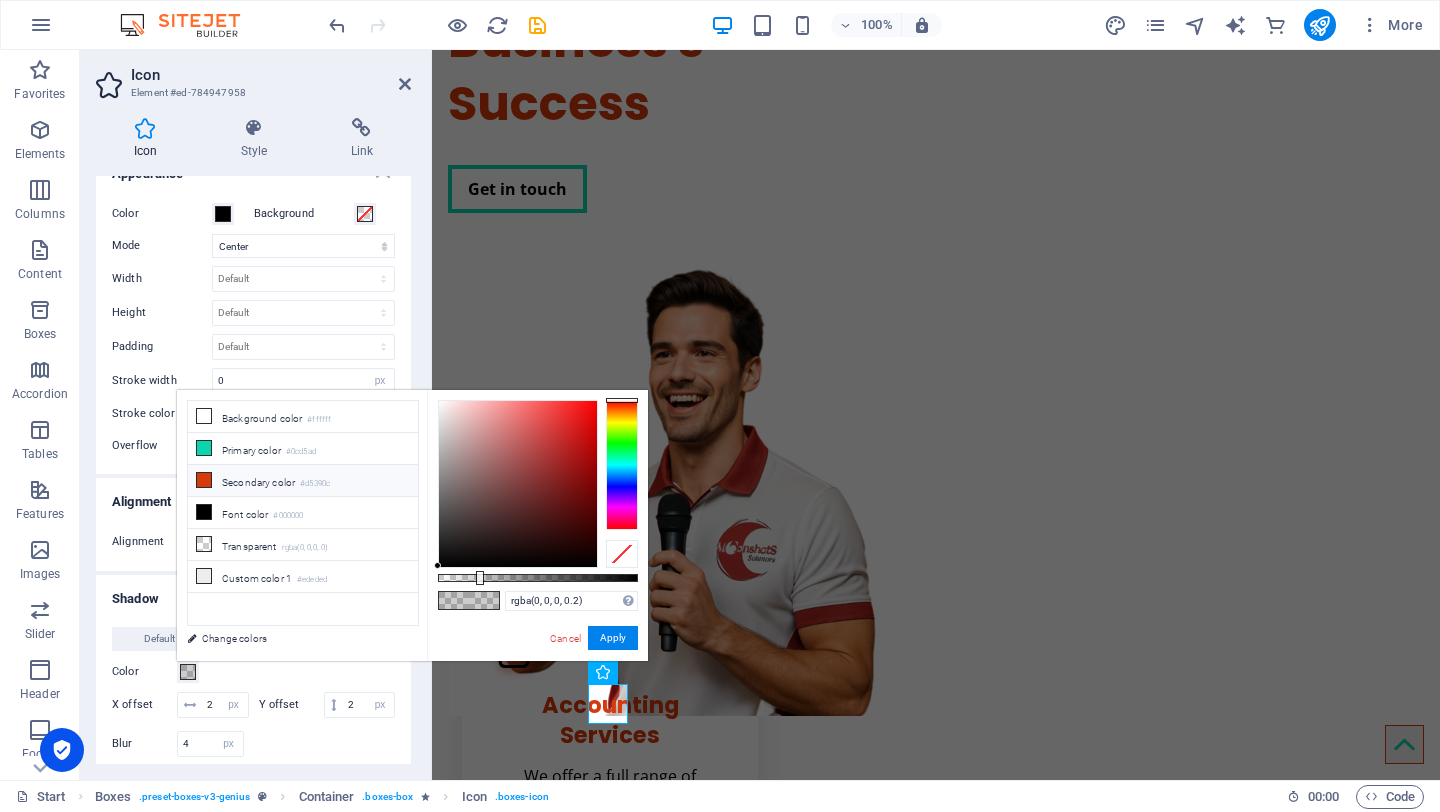 click at bounding box center (204, 480) 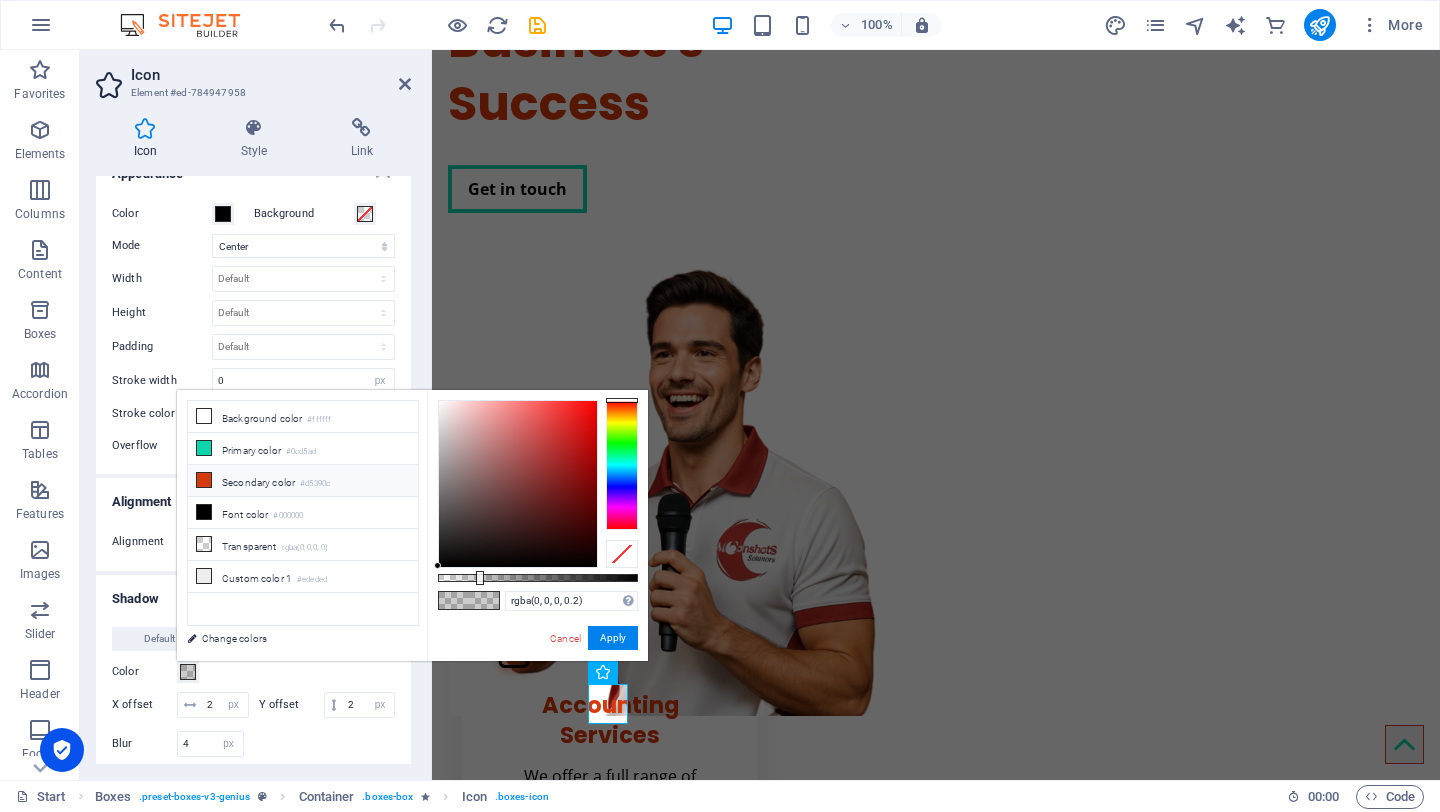 type on "#d5390c" 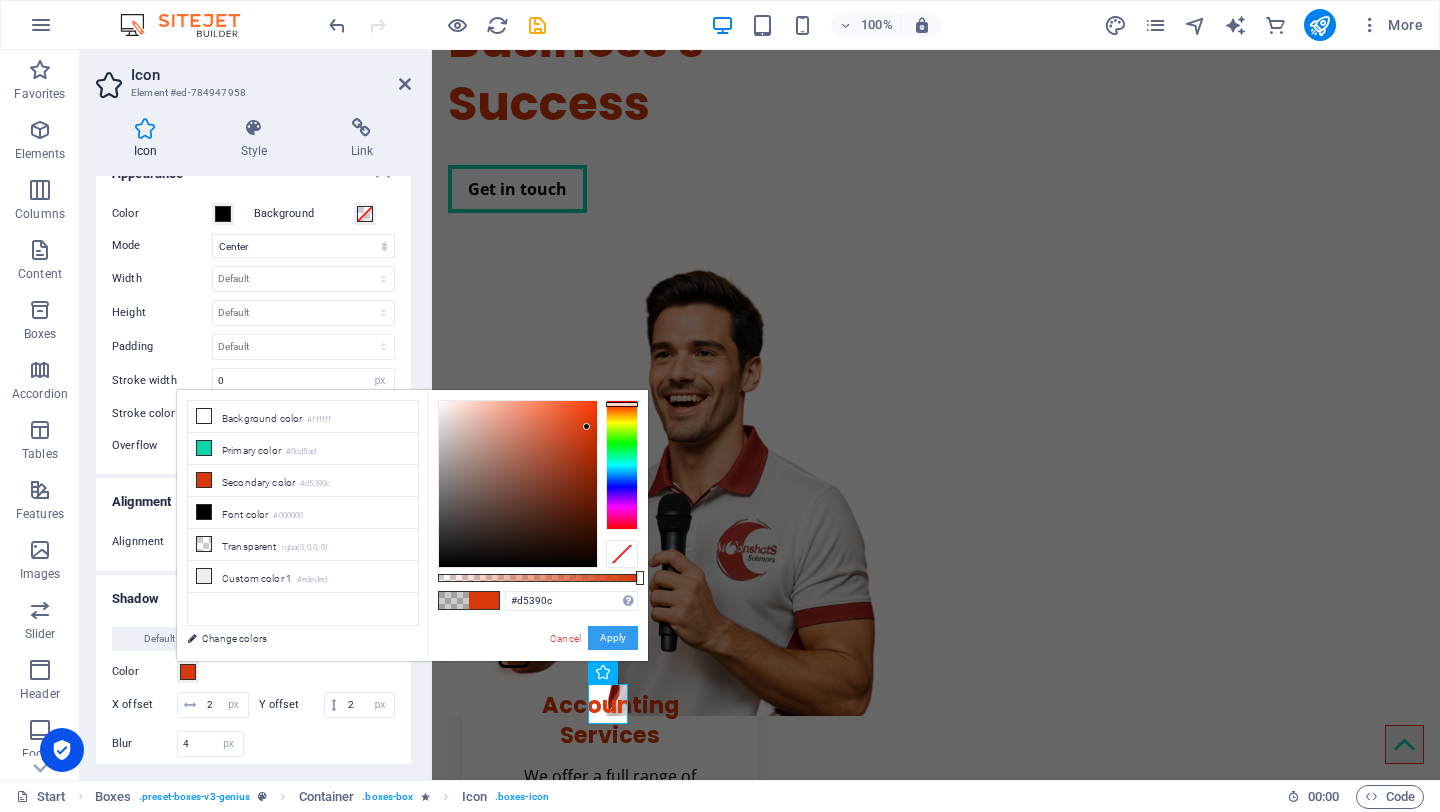 click on "Apply" at bounding box center (613, 638) 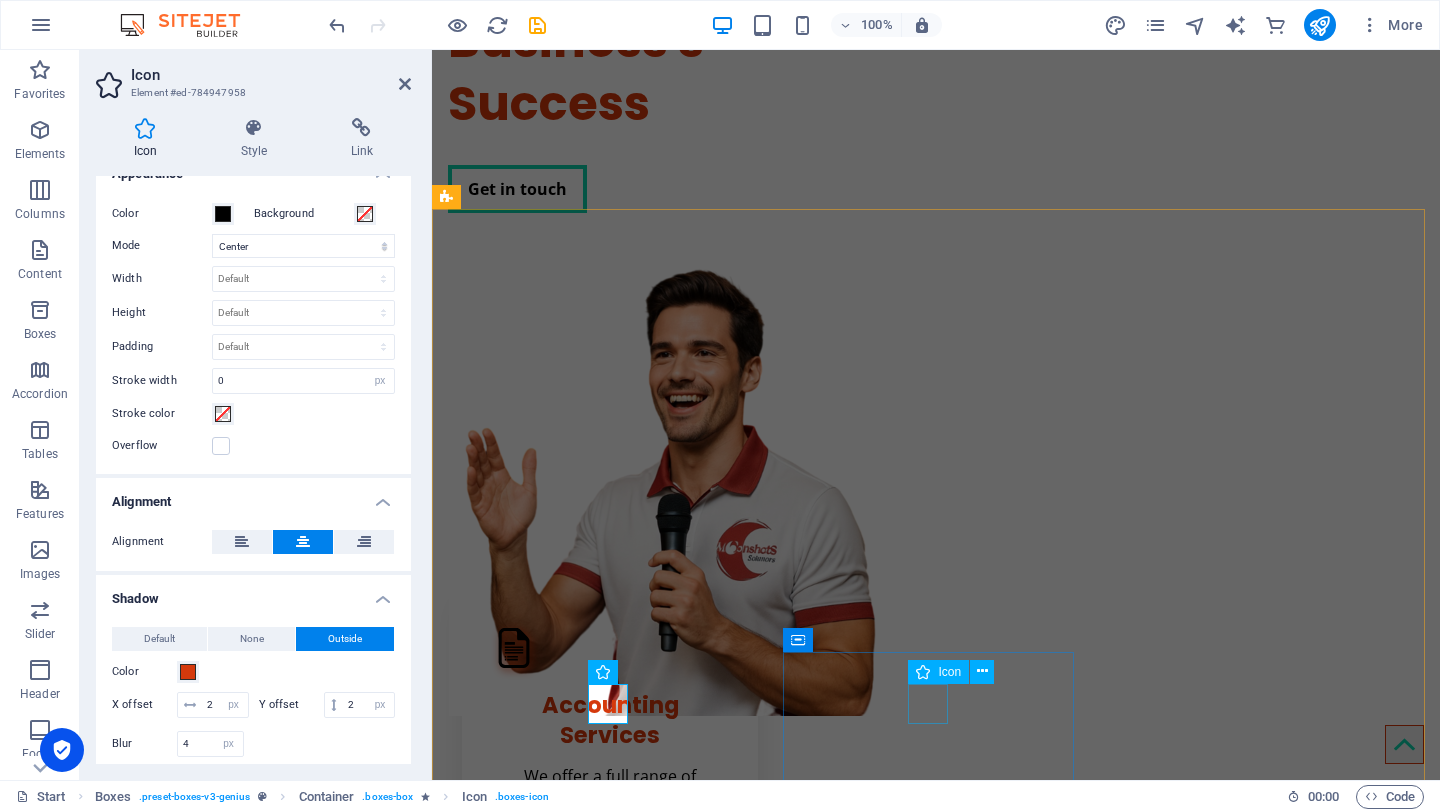 click at bounding box center (610, 2238) 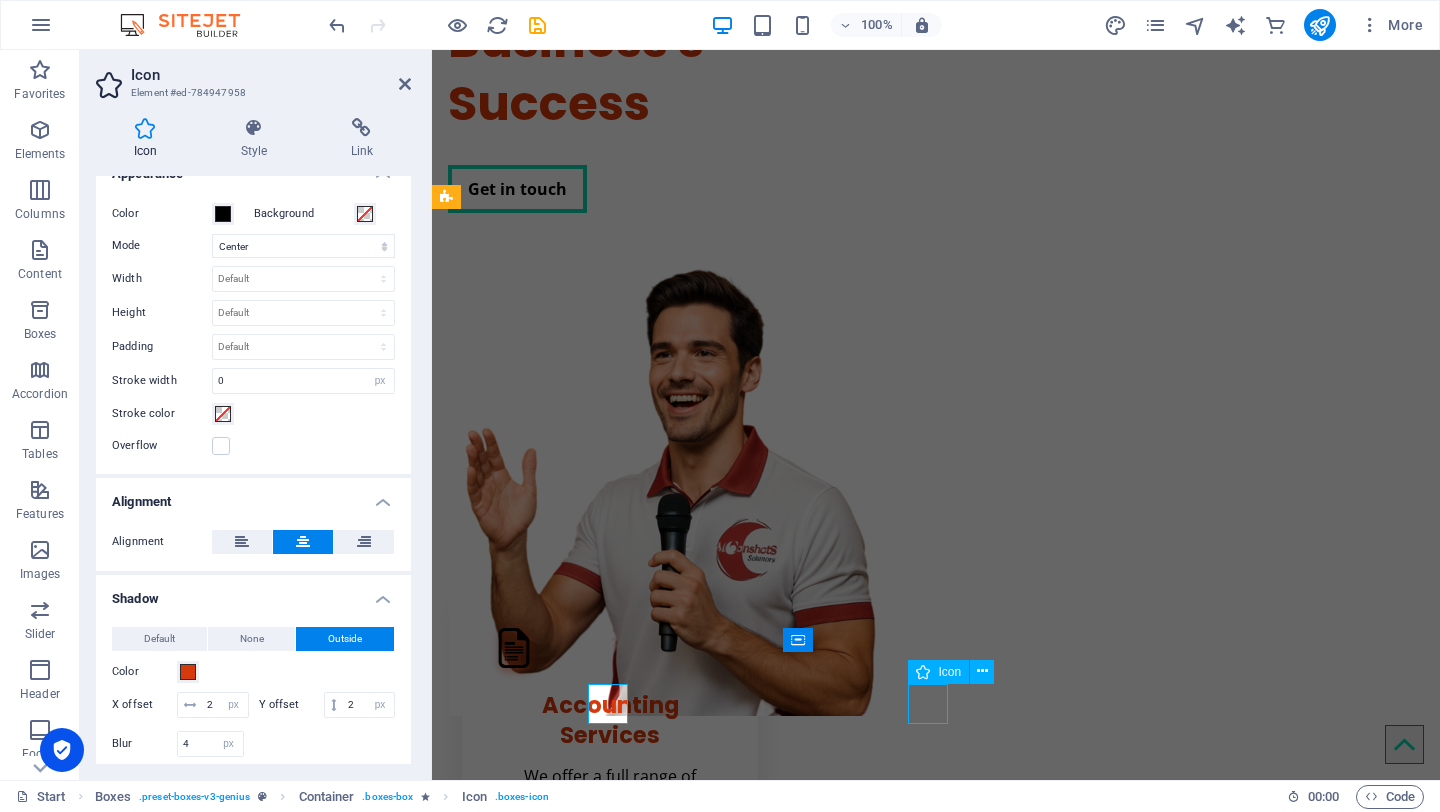 click at bounding box center (610, 2238) 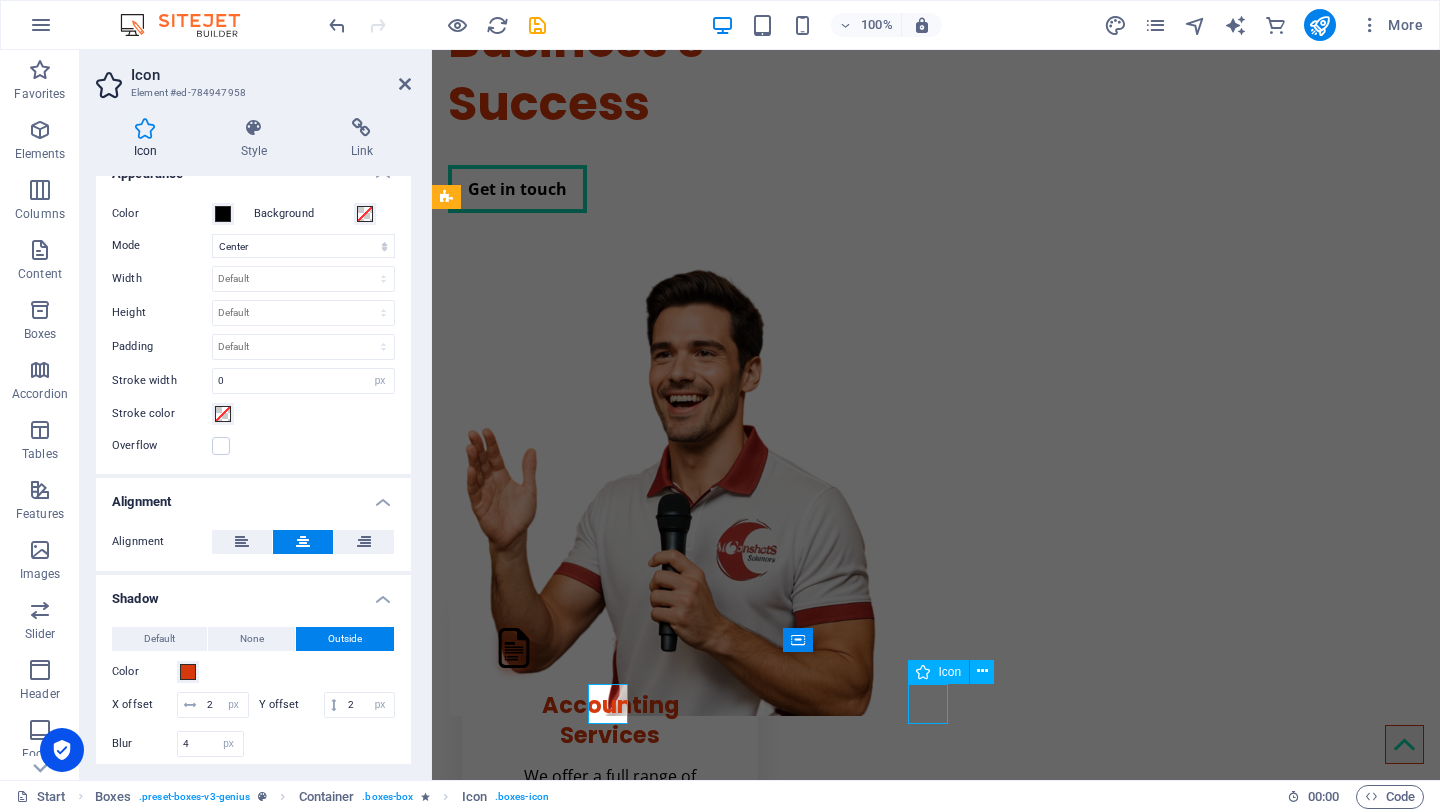 select on "xMidYMid" 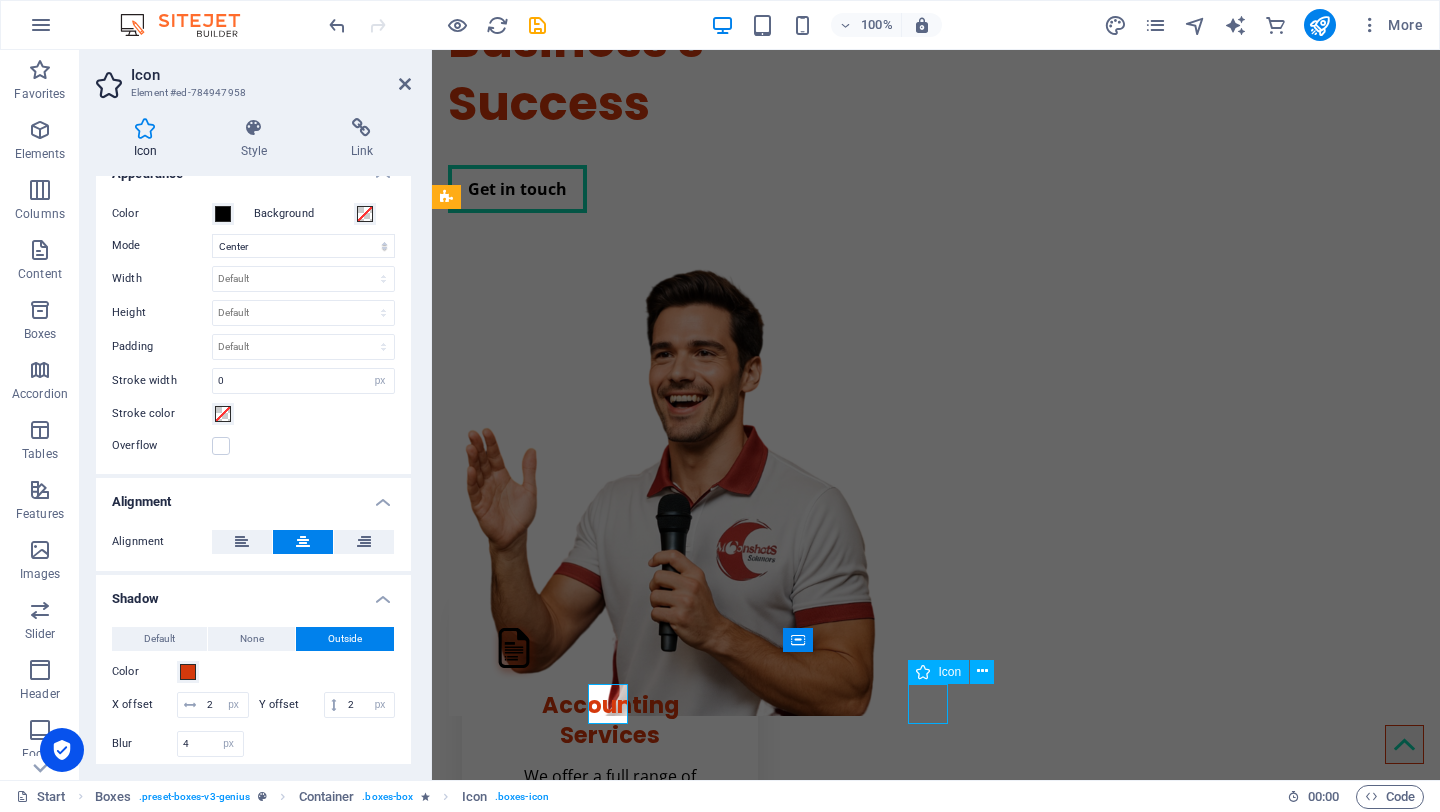 select on "px" 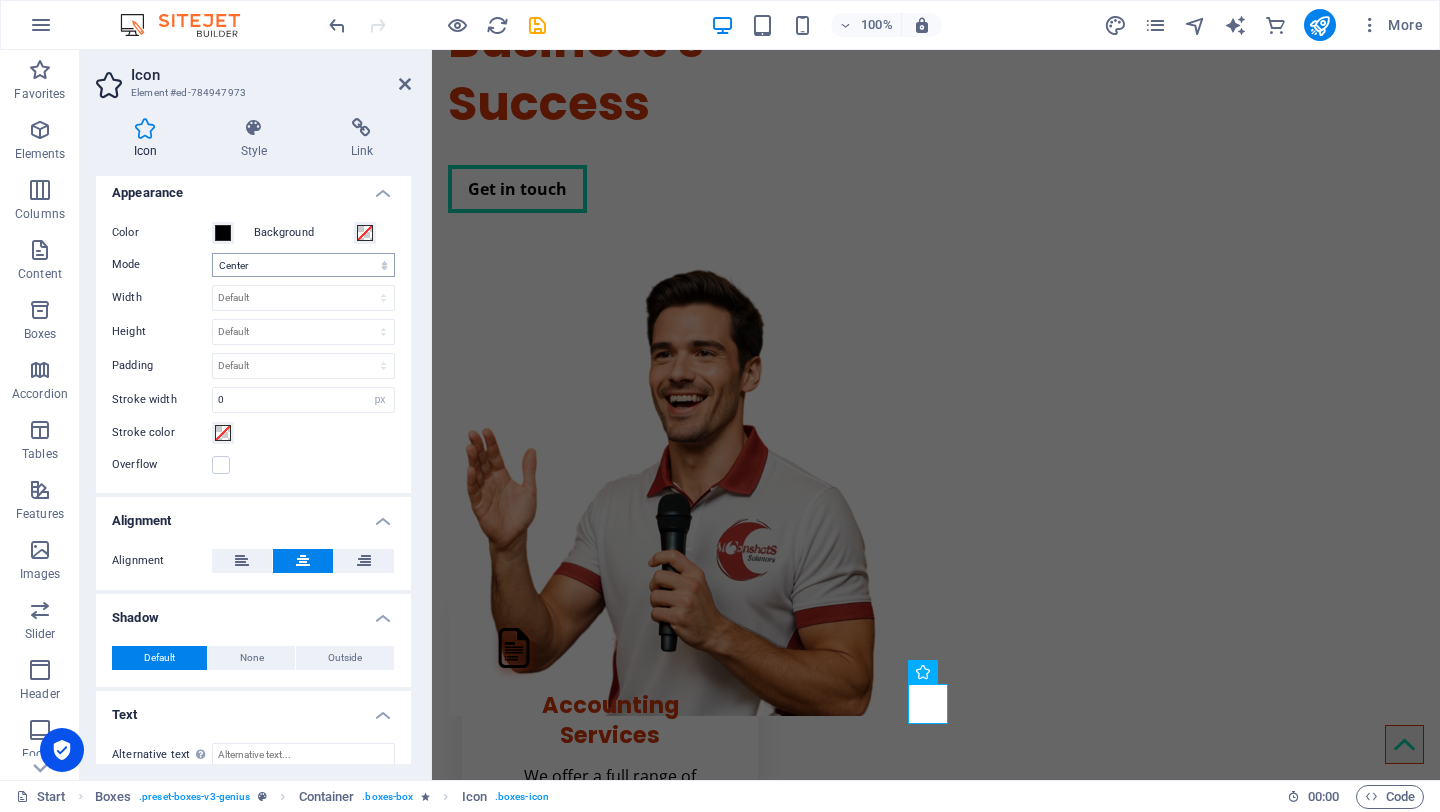 scroll, scrollTop: 462, scrollLeft: 0, axis: vertical 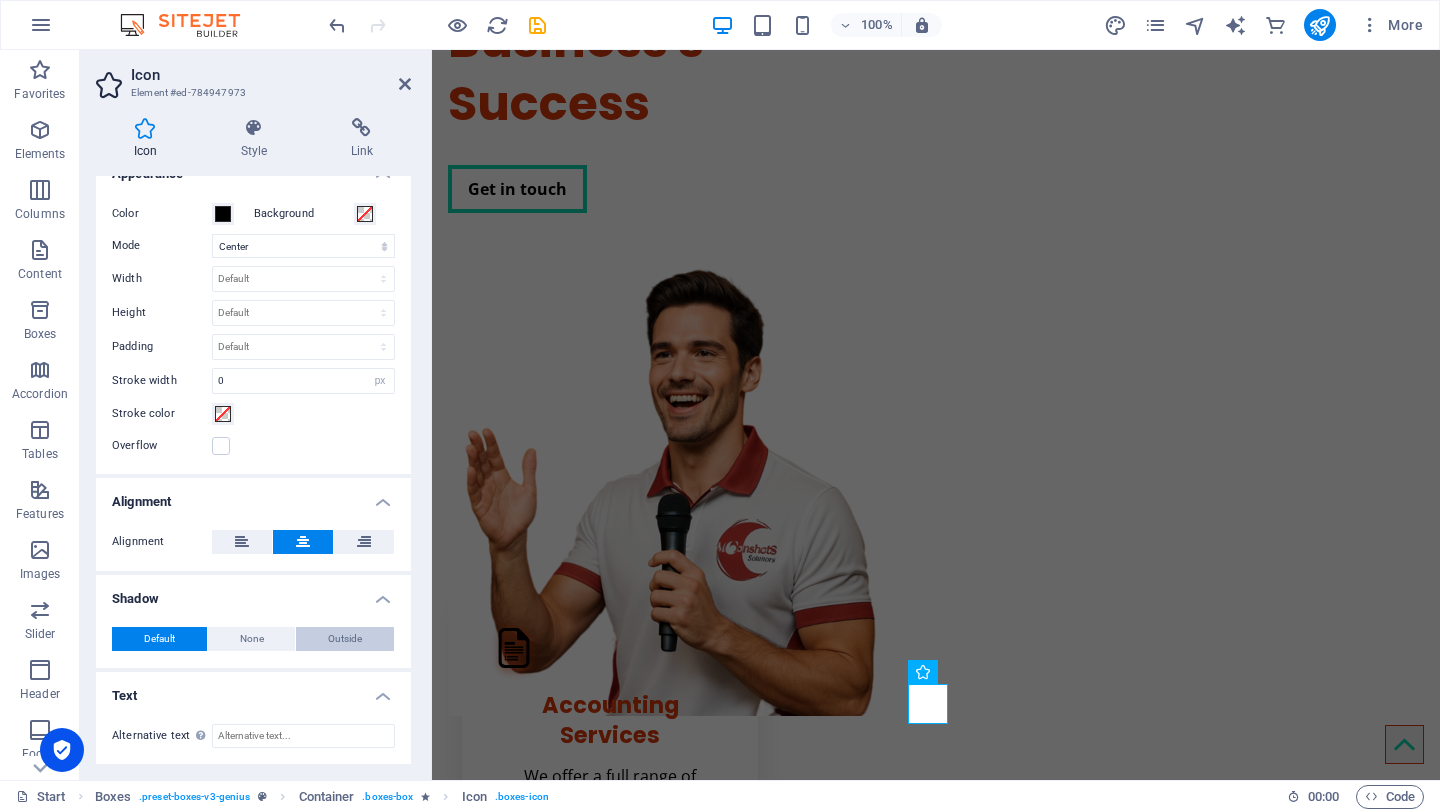 click on "Outside" at bounding box center (345, 639) 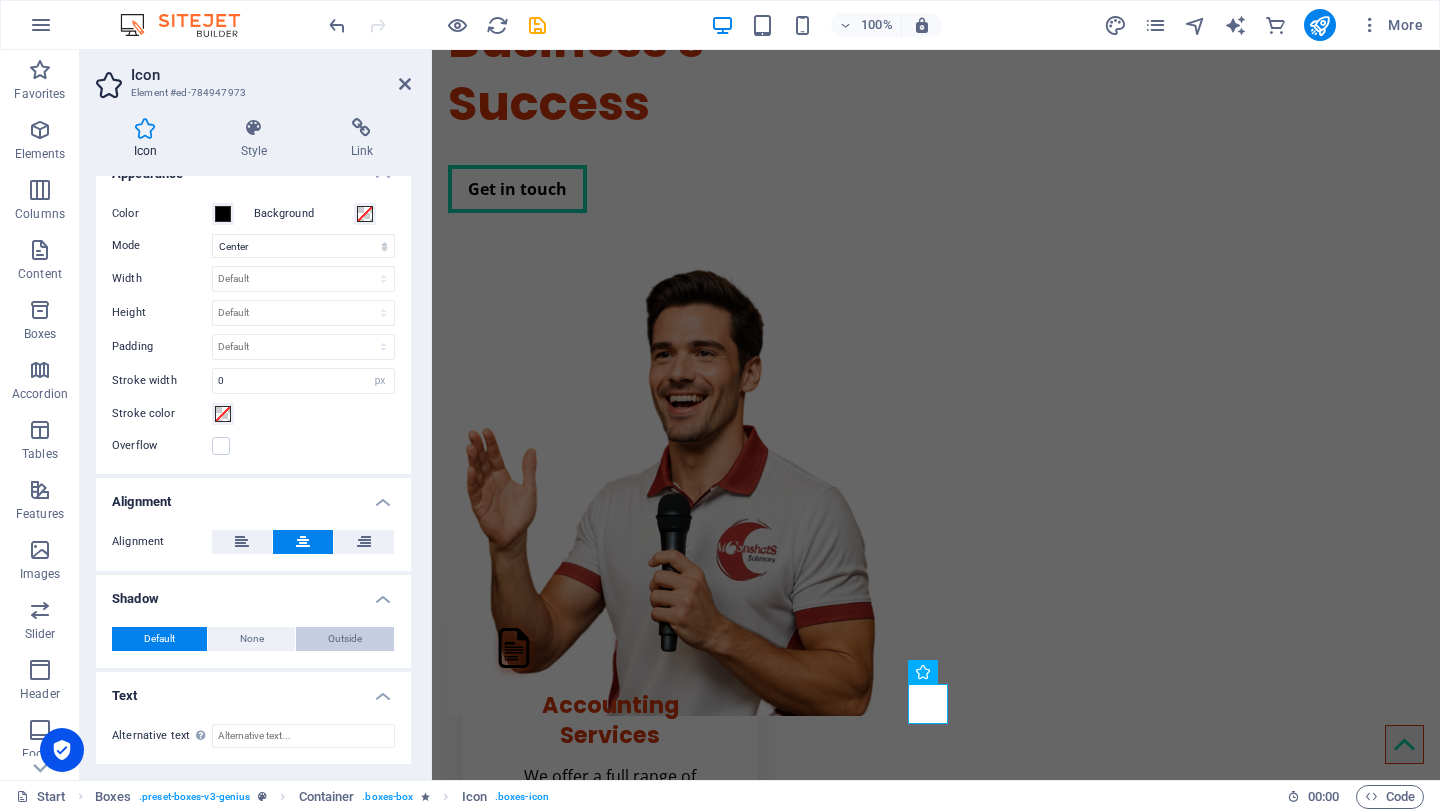 click on "Outside" at bounding box center [345, 639] 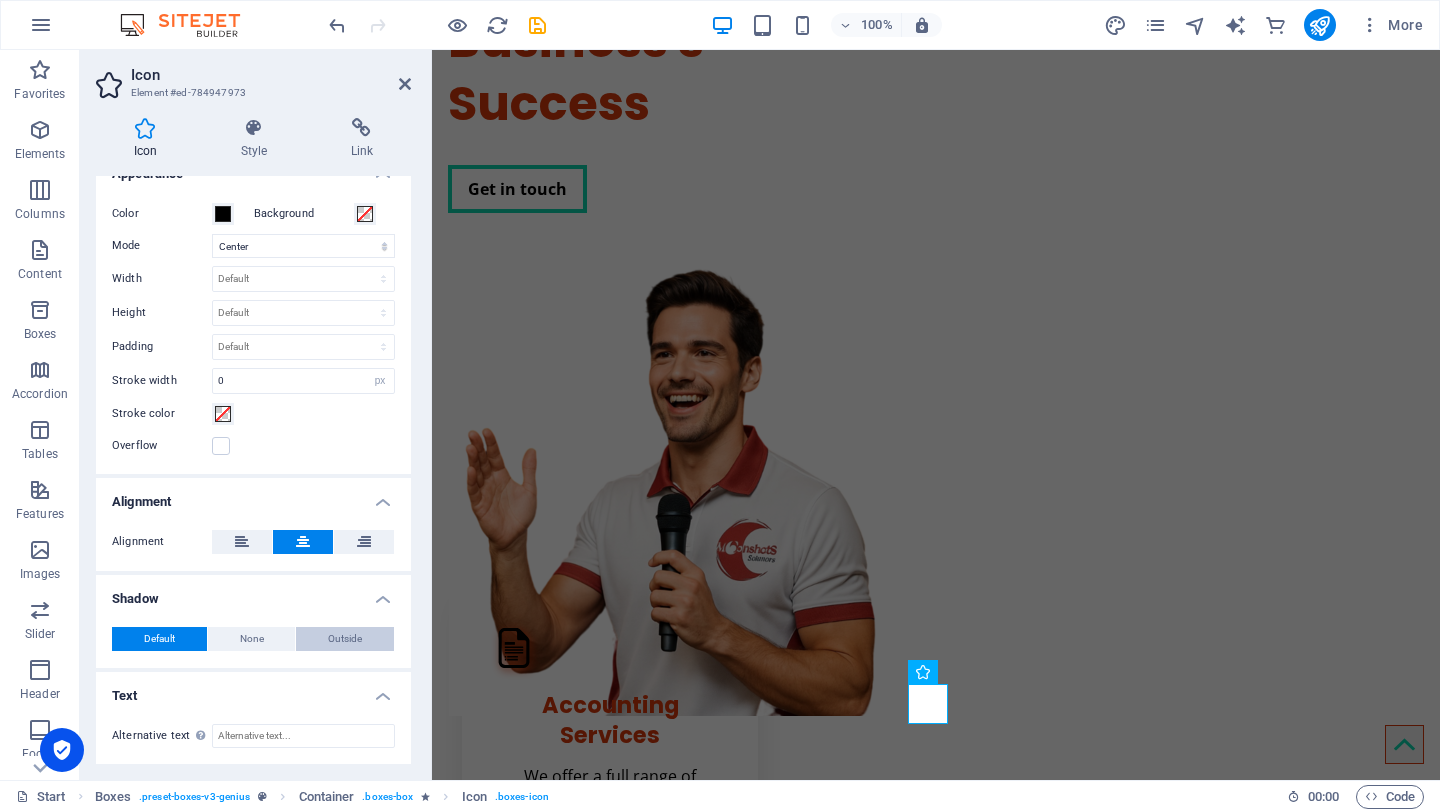 click on "Outside" at bounding box center [345, 639] 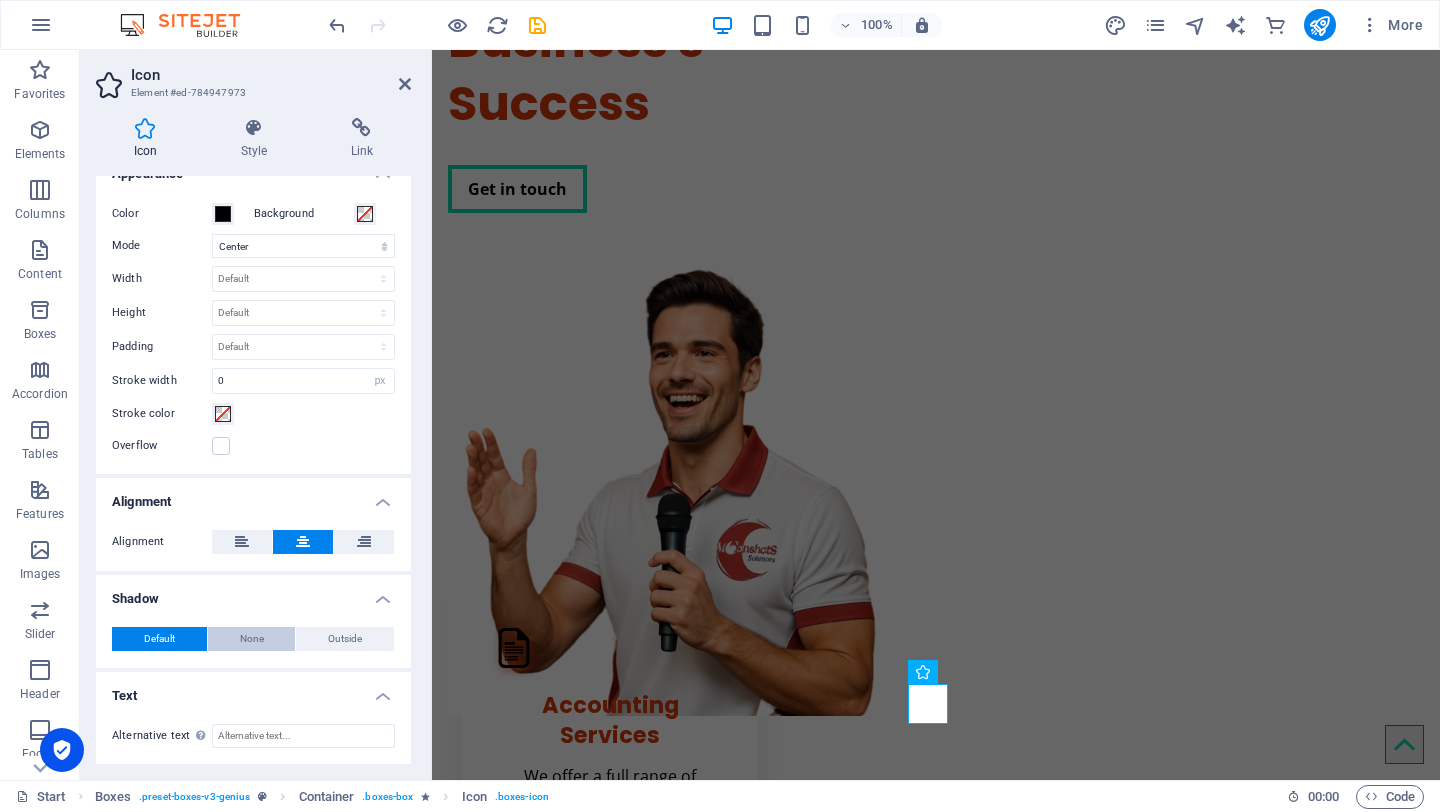 drag, startPoint x: 233, startPoint y: 636, endPoint x: 264, endPoint y: 641, distance: 31.400637 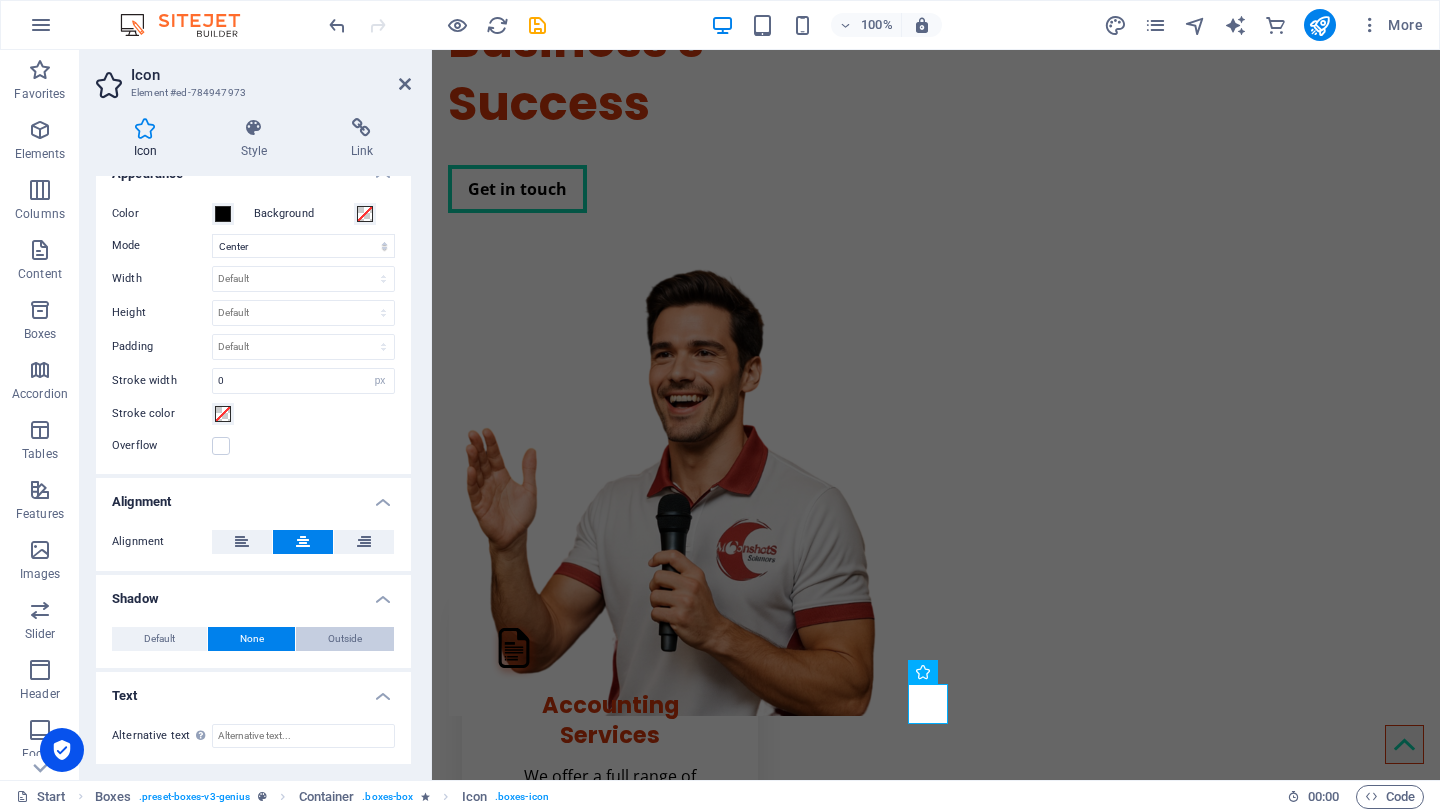 click on "Outside" at bounding box center (345, 639) 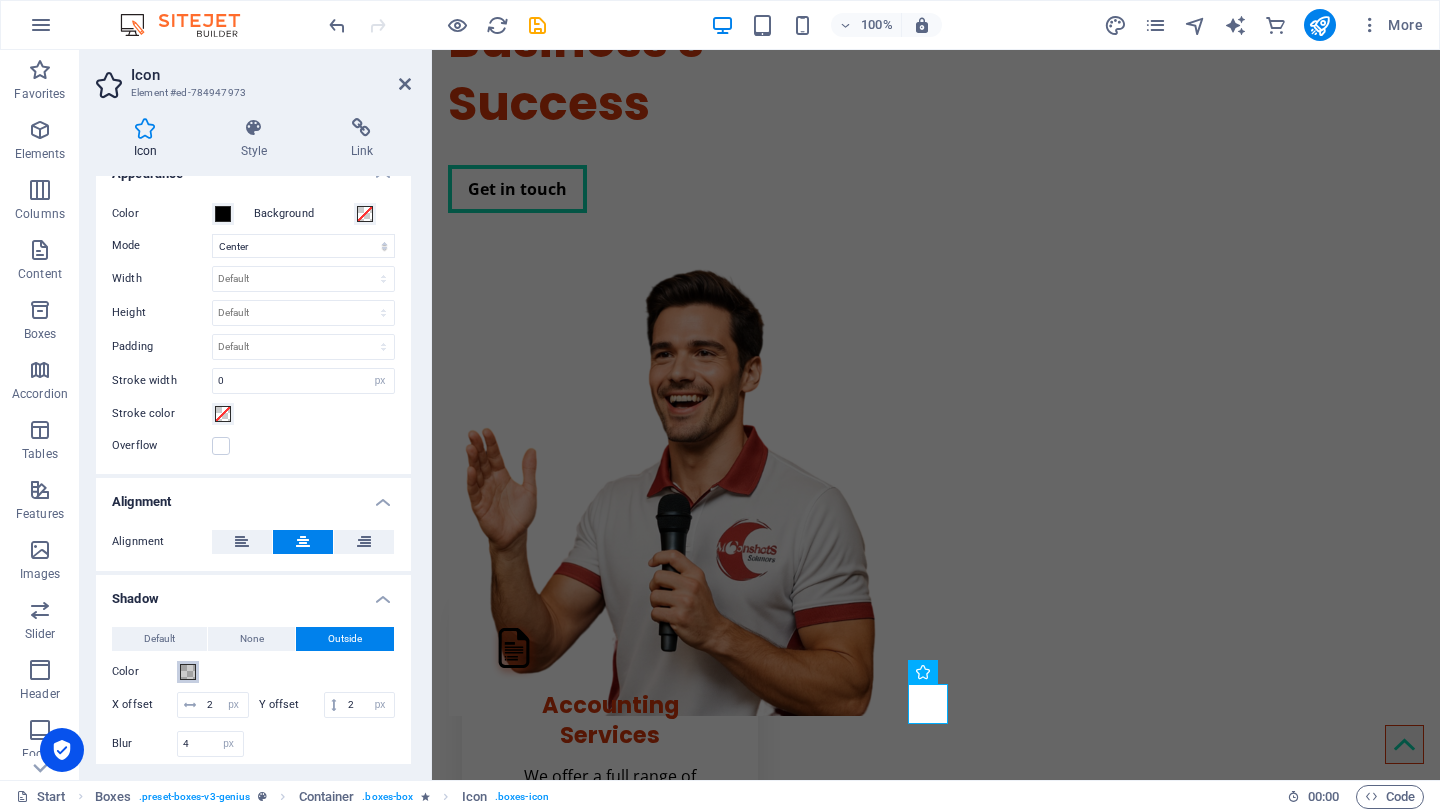 click at bounding box center [188, 672] 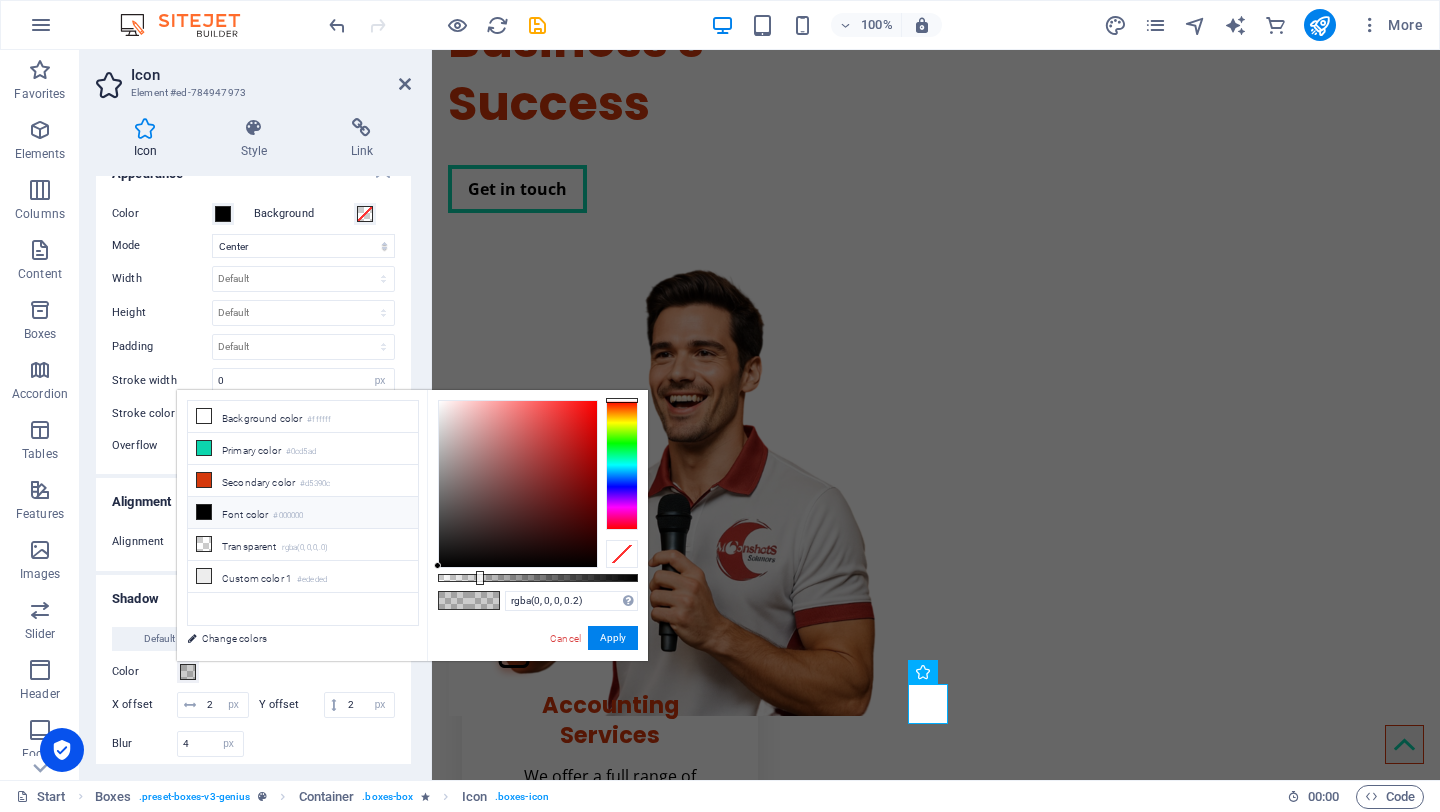 click on "Font color
#000000" at bounding box center (303, 513) 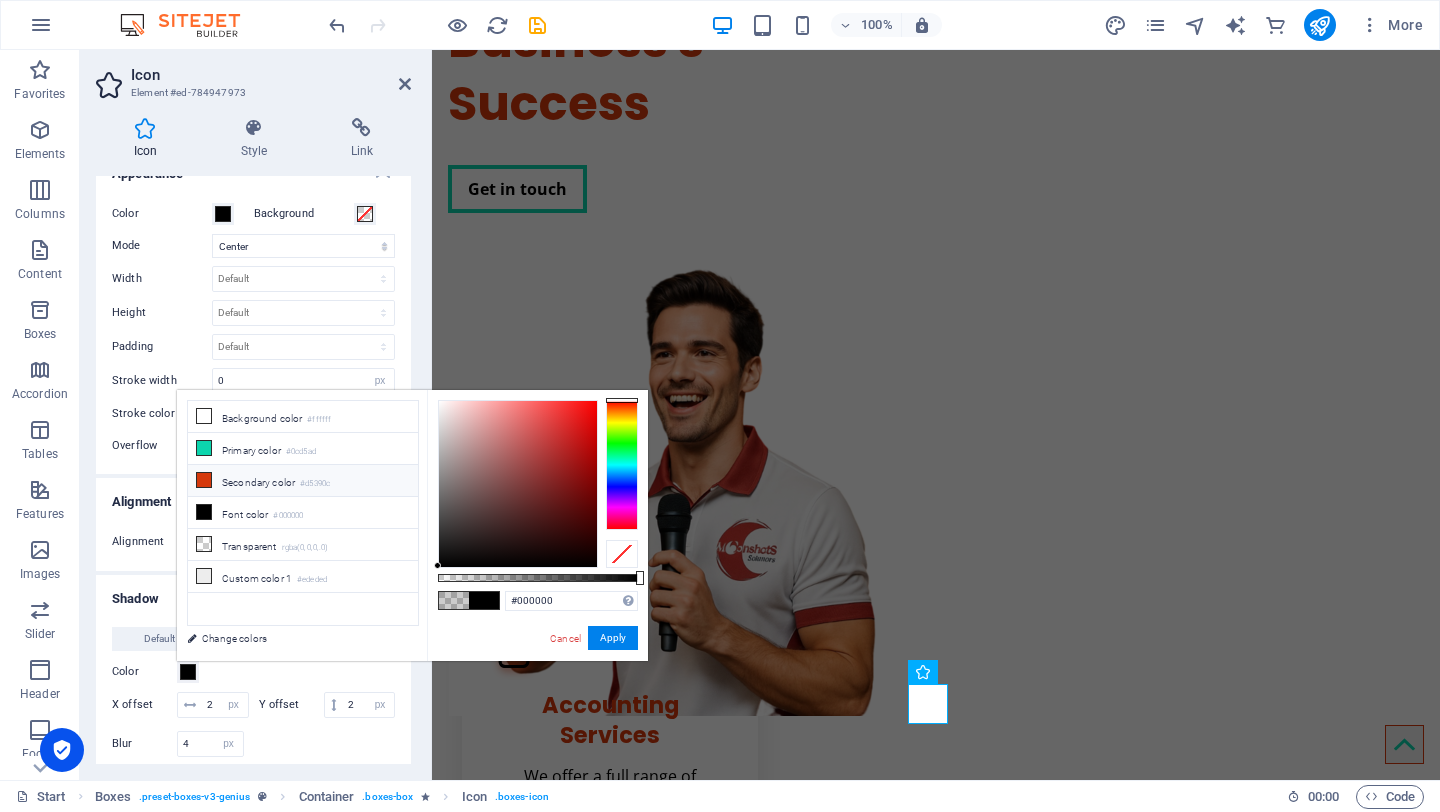 click on "Secondary color
#d5390c" at bounding box center [303, 481] 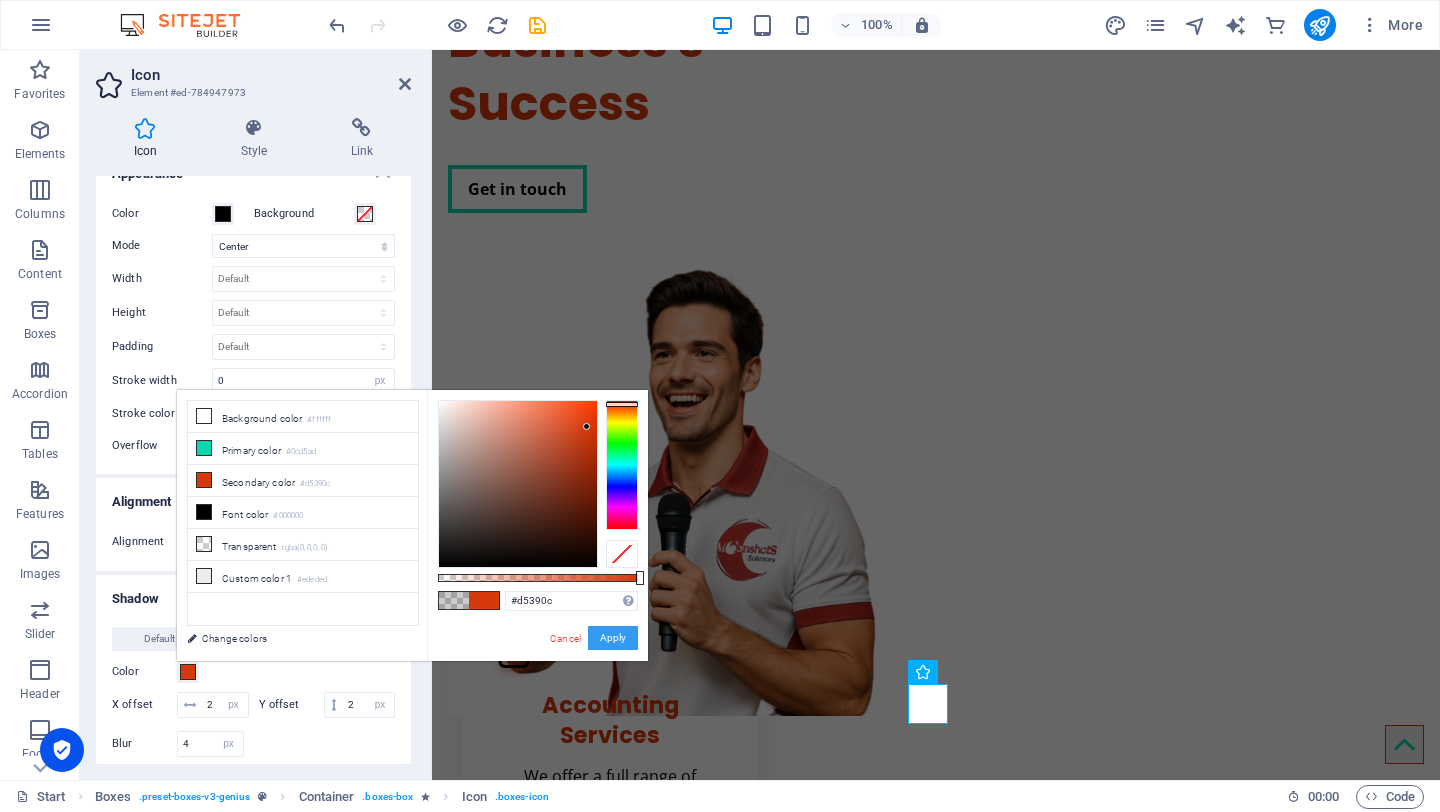 click on "Apply" at bounding box center (613, 638) 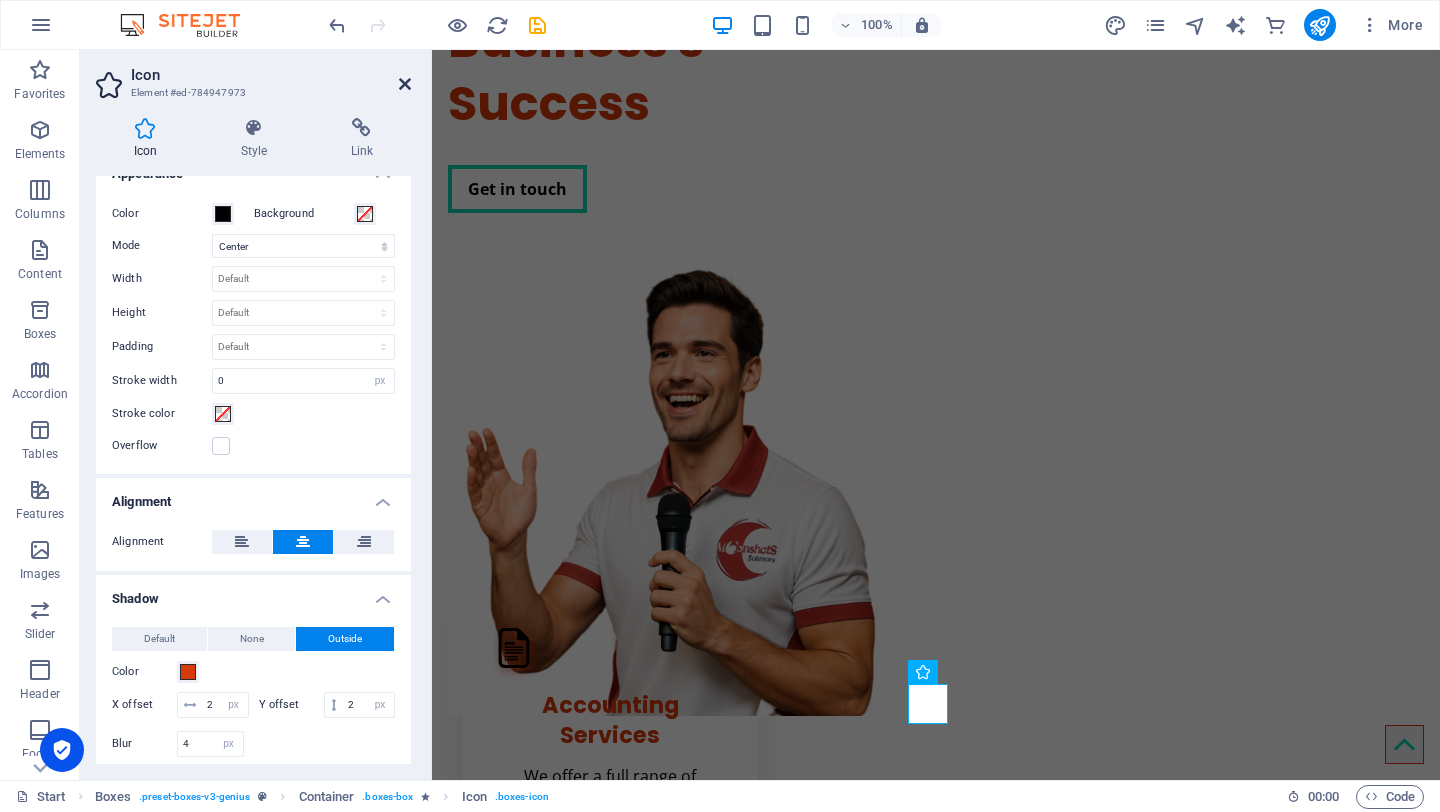 click at bounding box center (405, 84) 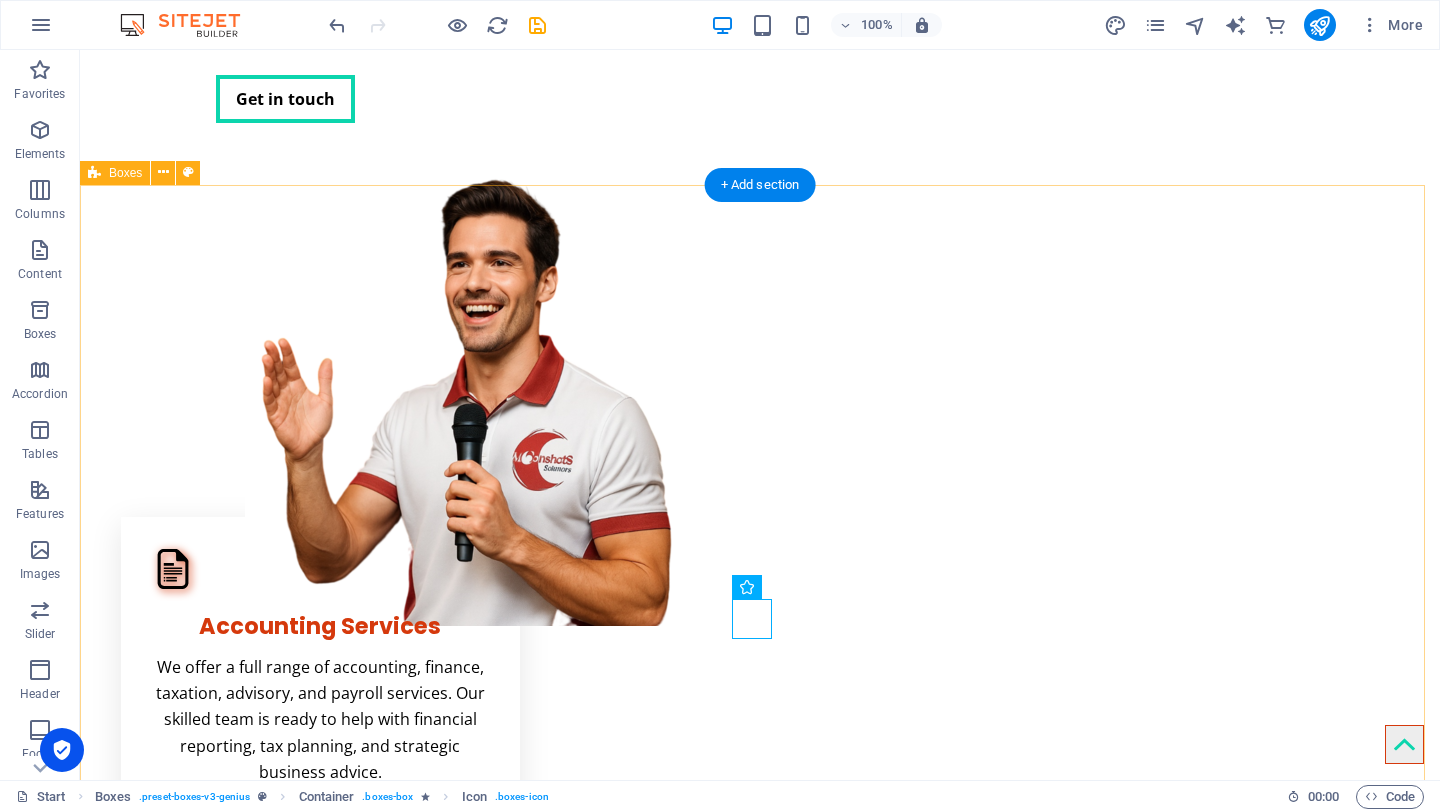 scroll, scrollTop: 284, scrollLeft: 0, axis: vertical 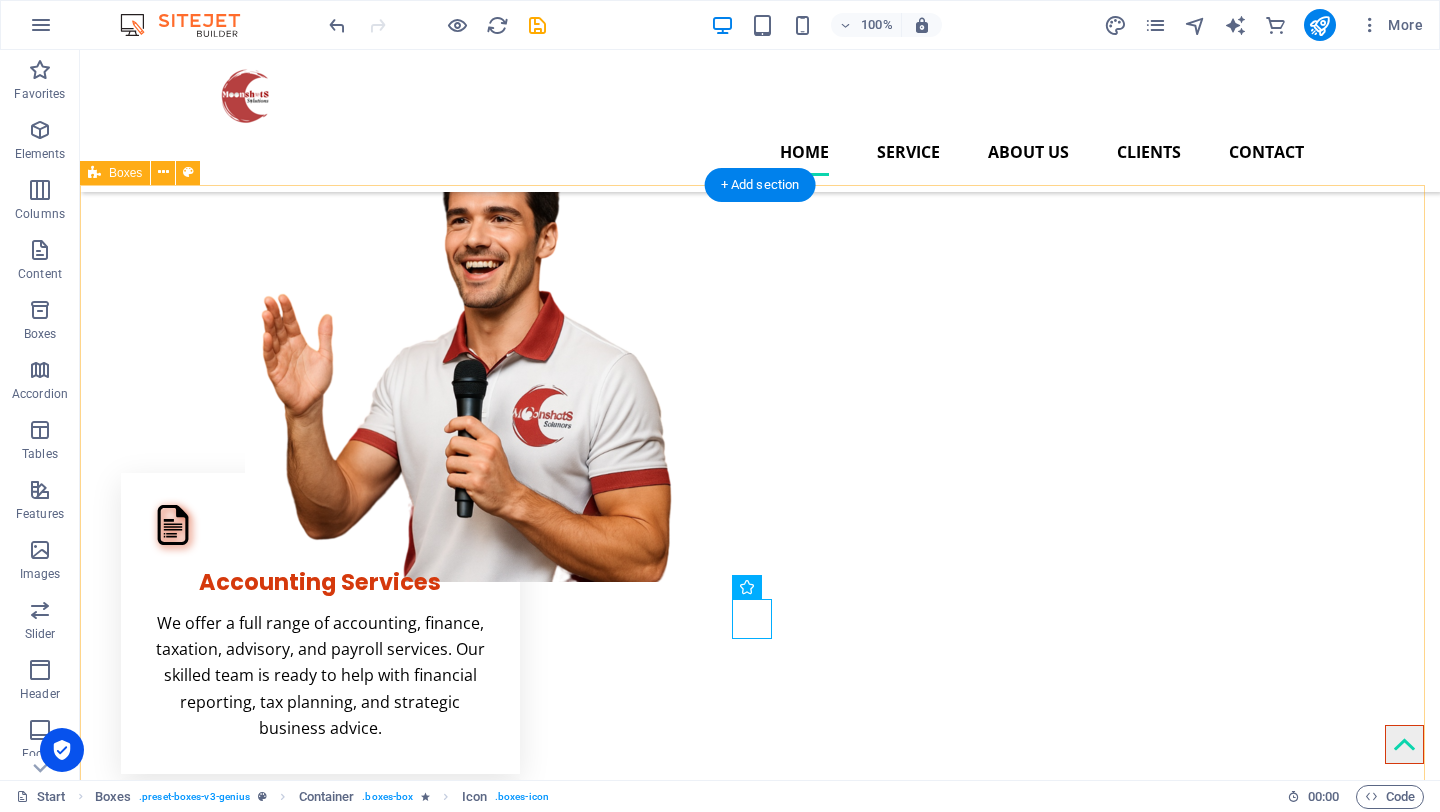 click on "Accounting Services We offer a full range of accounting, finance, taxation, advisory, and payroll services. Our skilled team is ready to help with financial reporting, tax planning, and strategic business advice. Manpower Services We provide full support for your manpower needs, from filling temporary roles to sourcing skilled professionals and building teams. Trust our expertise to advance your business. Sales Support Services We proudly offer comprehensive sales support services tailored to meet our clients' diverse needs, ensuring efficient management of the sales process for business success. Digital Content Services We offer a wide range of digital services to meet our clients' needs, including web development, digital marketing, and social media management, all aimed at helping your business thrive online. Photo/Video Services We provide a range of photography and videography services, including portraits, event coverage, and promotional videos, all tailored to capture your vision." at bounding box center [760, 1253] 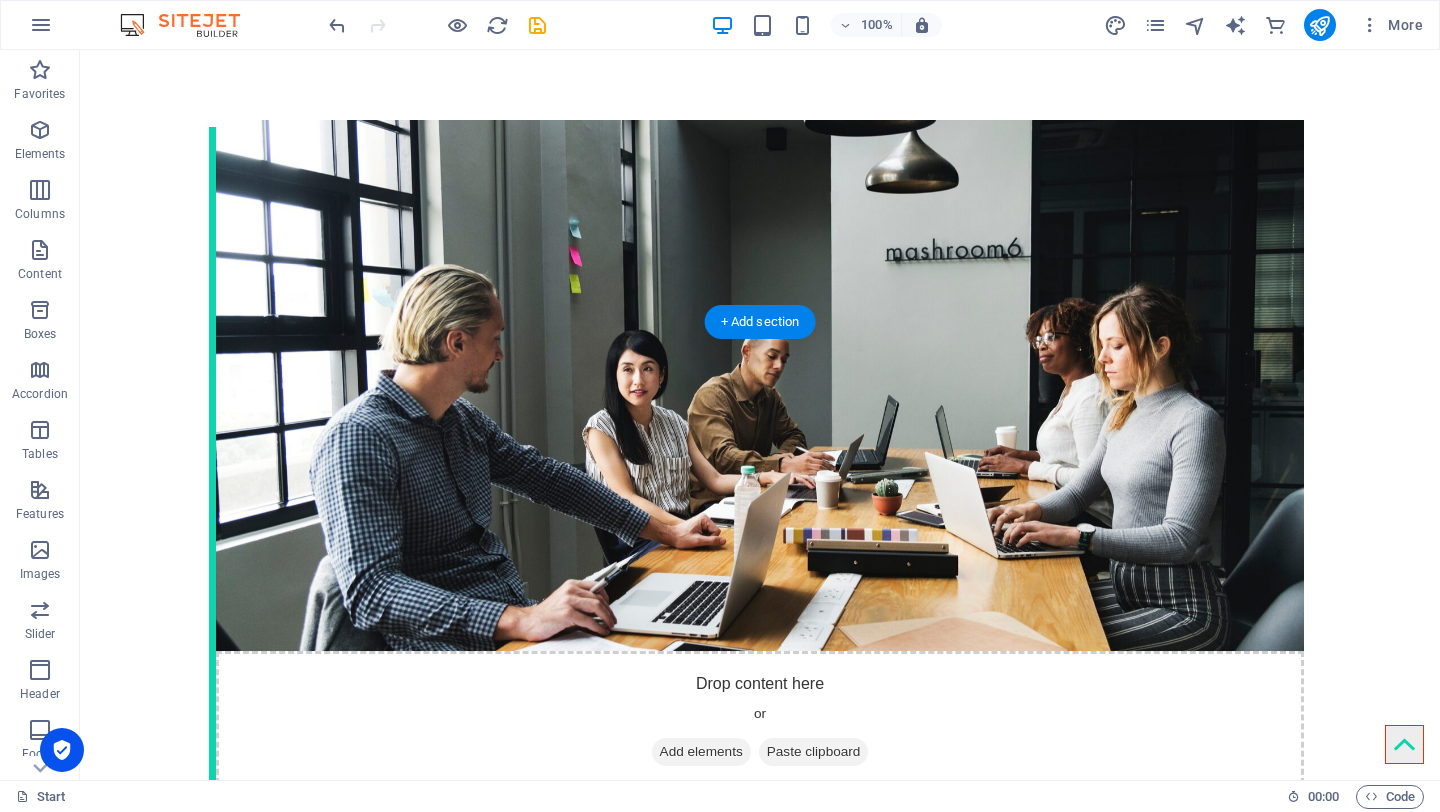 scroll, scrollTop: 2687, scrollLeft: 0, axis: vertical 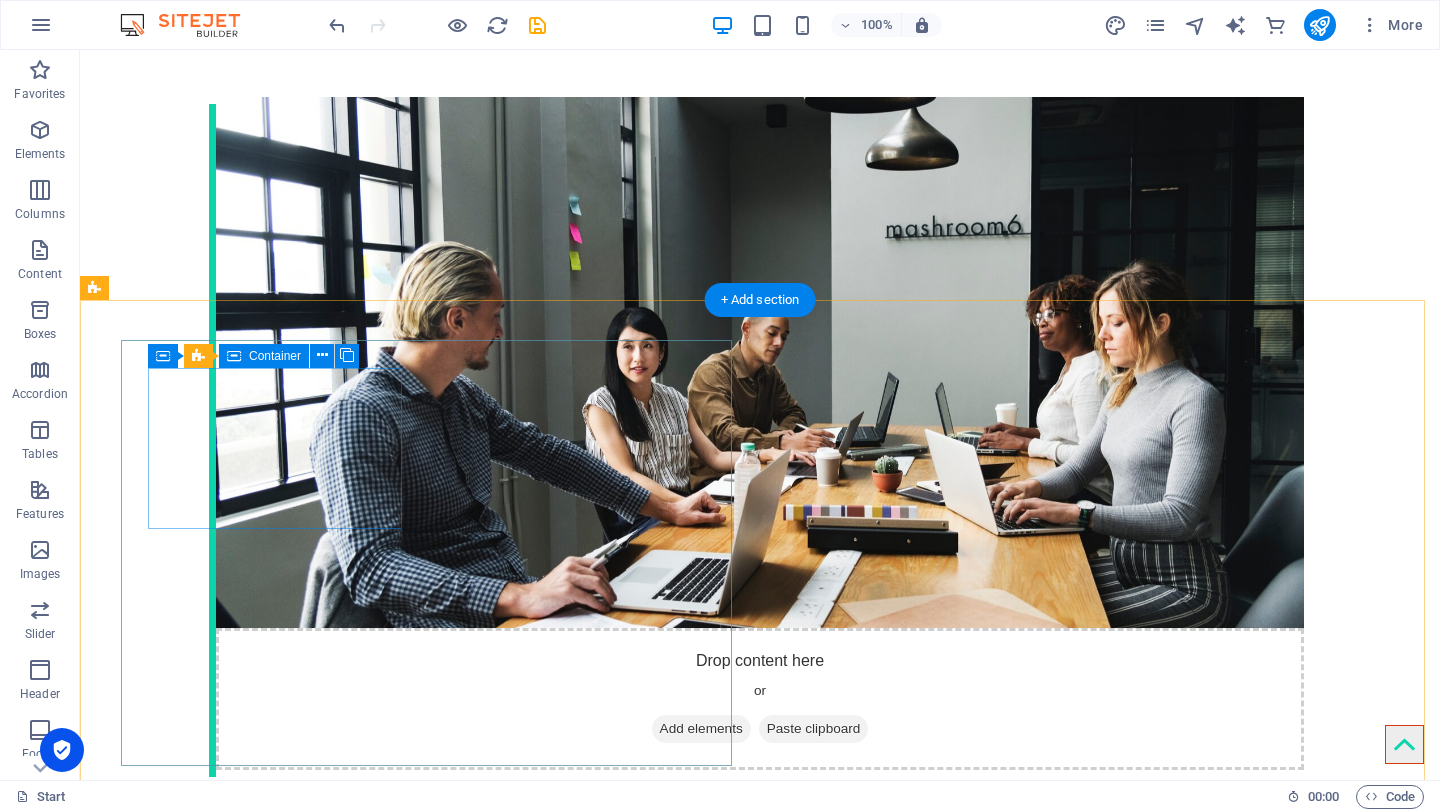 click on "59 PROJECTS" at bounding box center [277, 3894] 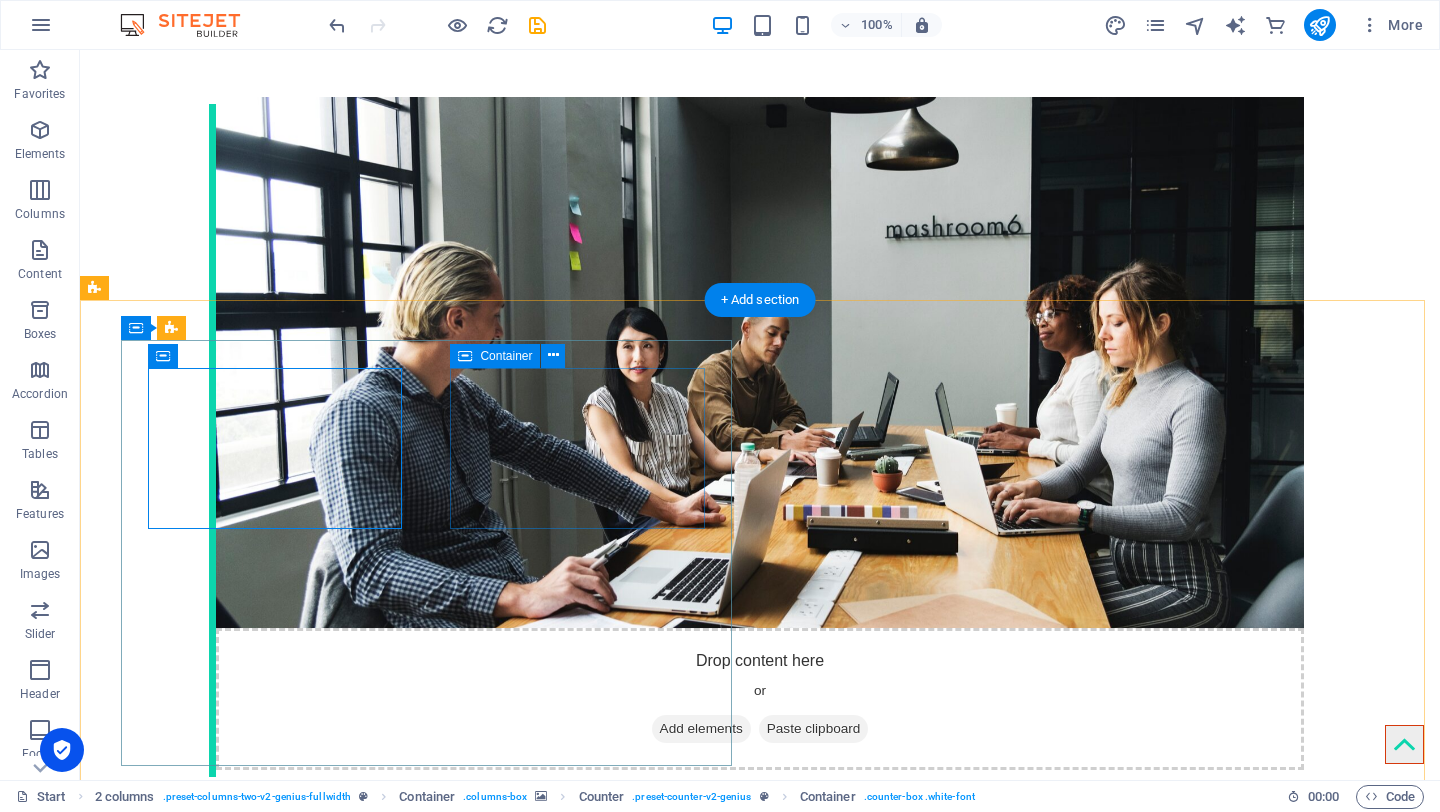 click on "18 CLIENTS" at bounding box center [277, 4079] 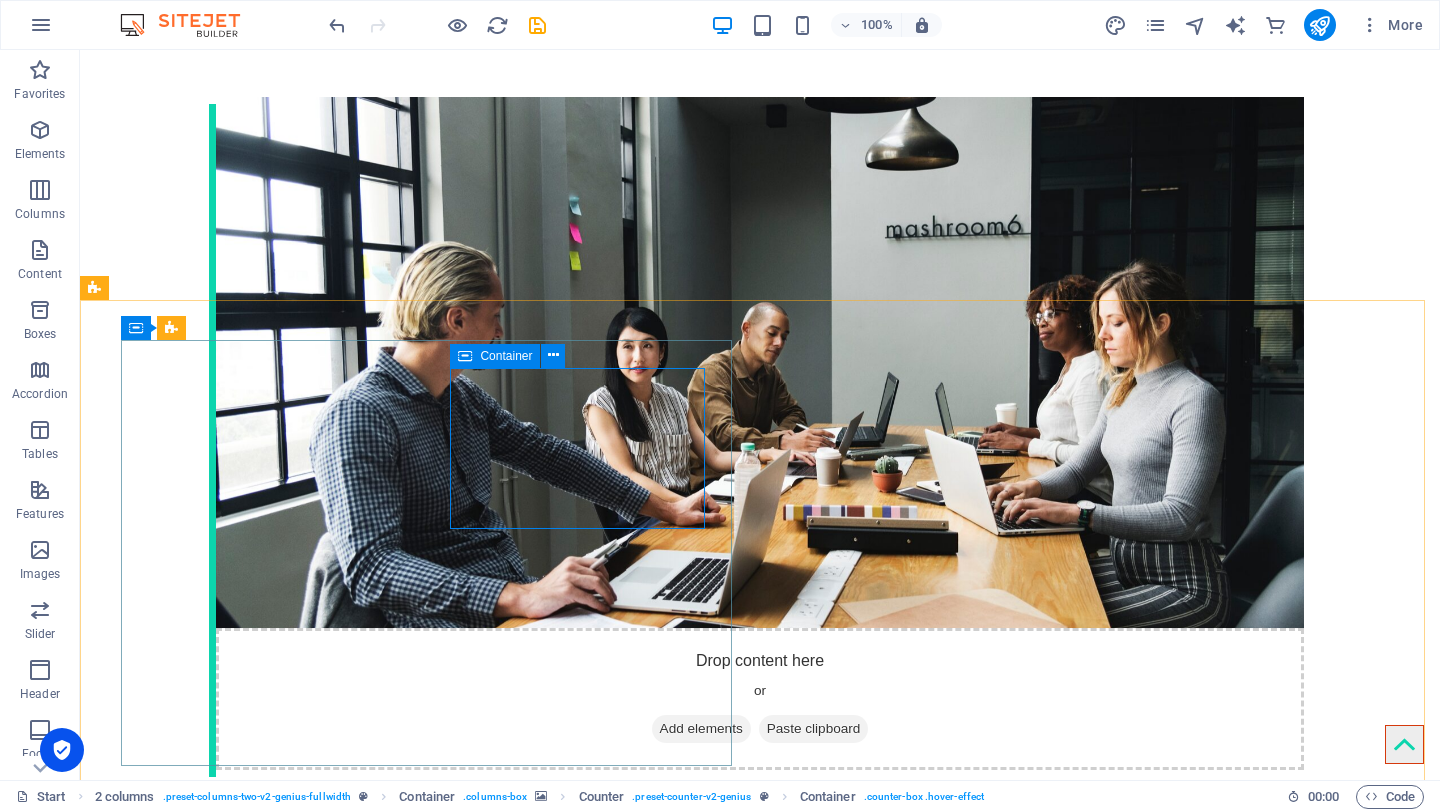 click on "Container" at bounding box center (506, 356) 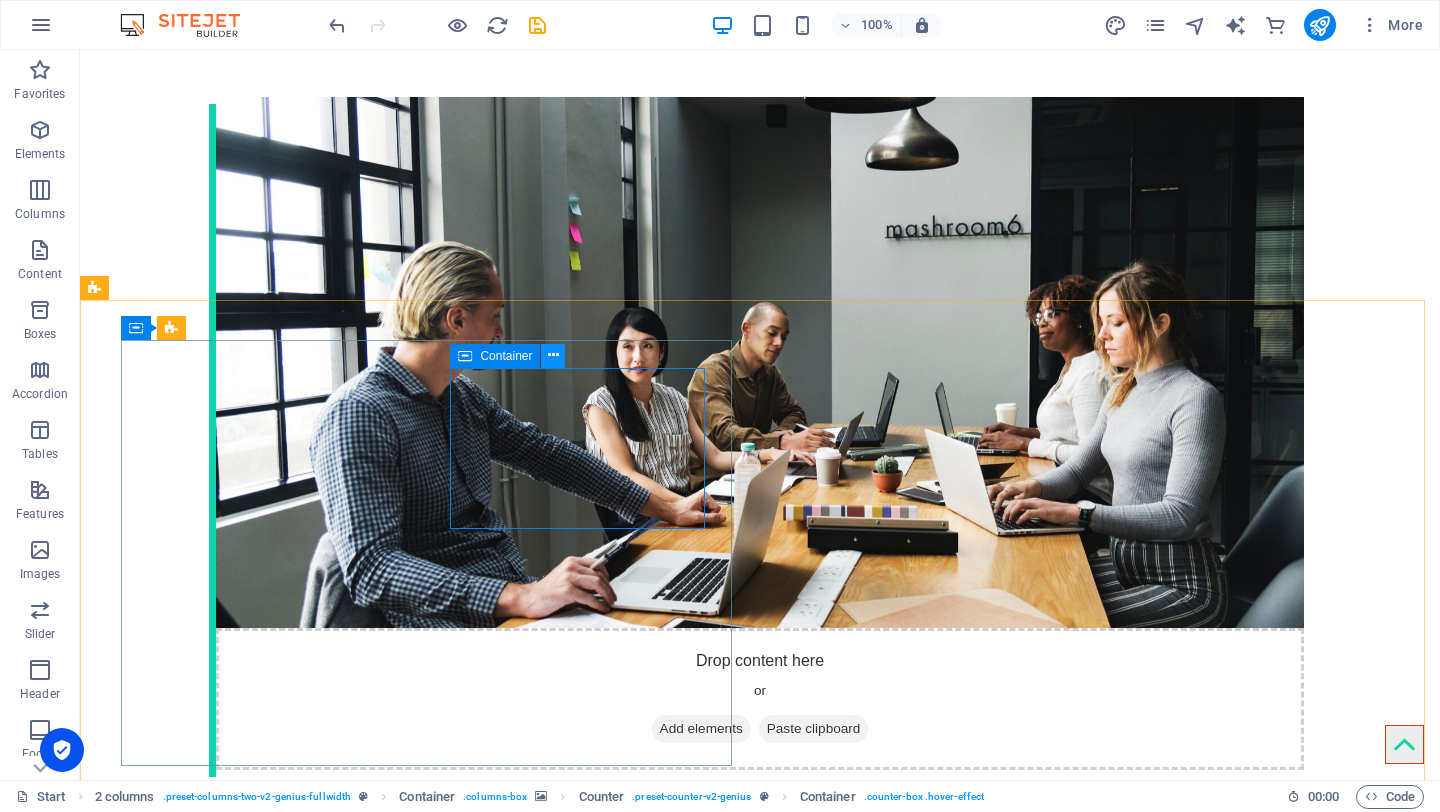 click at bounding box center [553, 355] 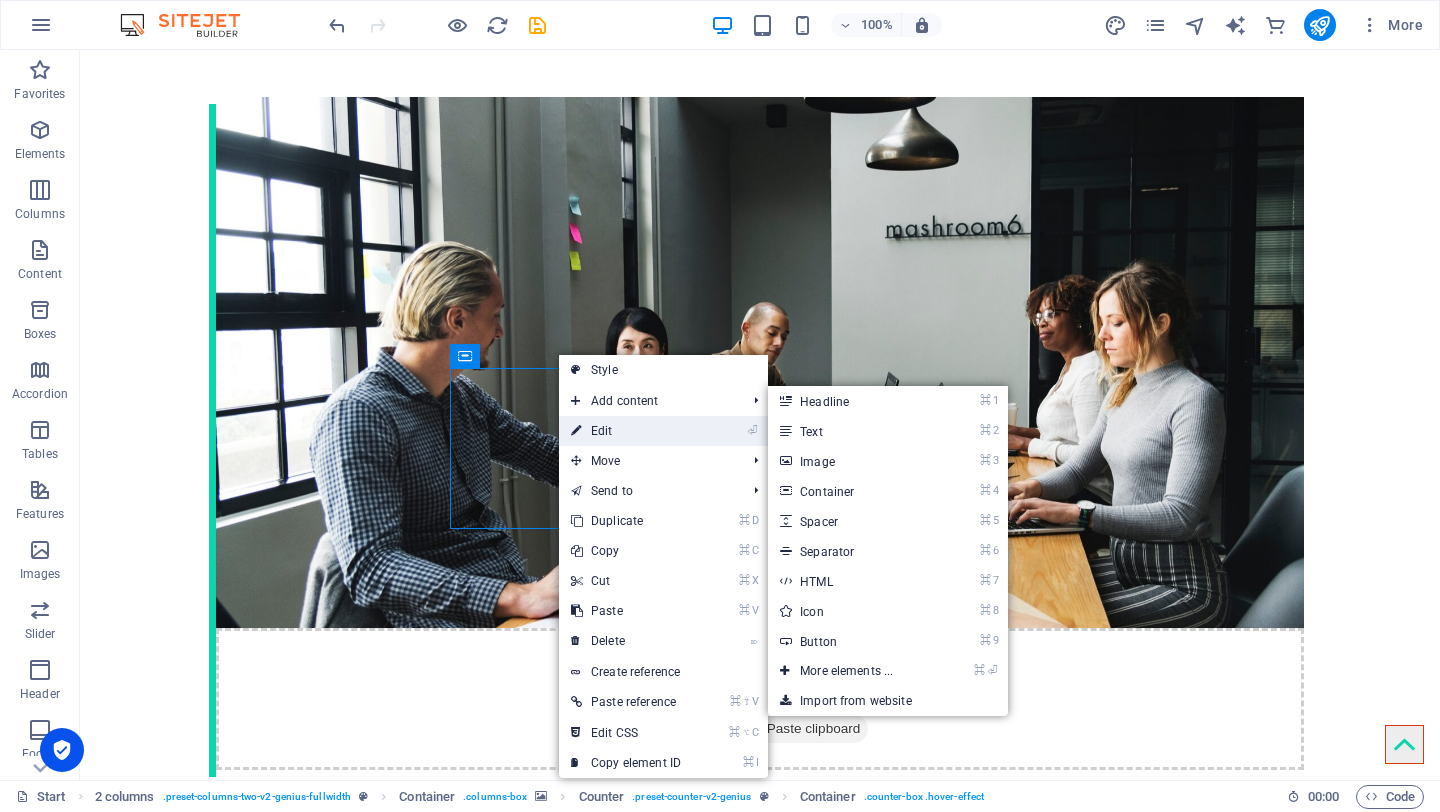 click on "⏎  Edit" at bounding box center [626, 431] 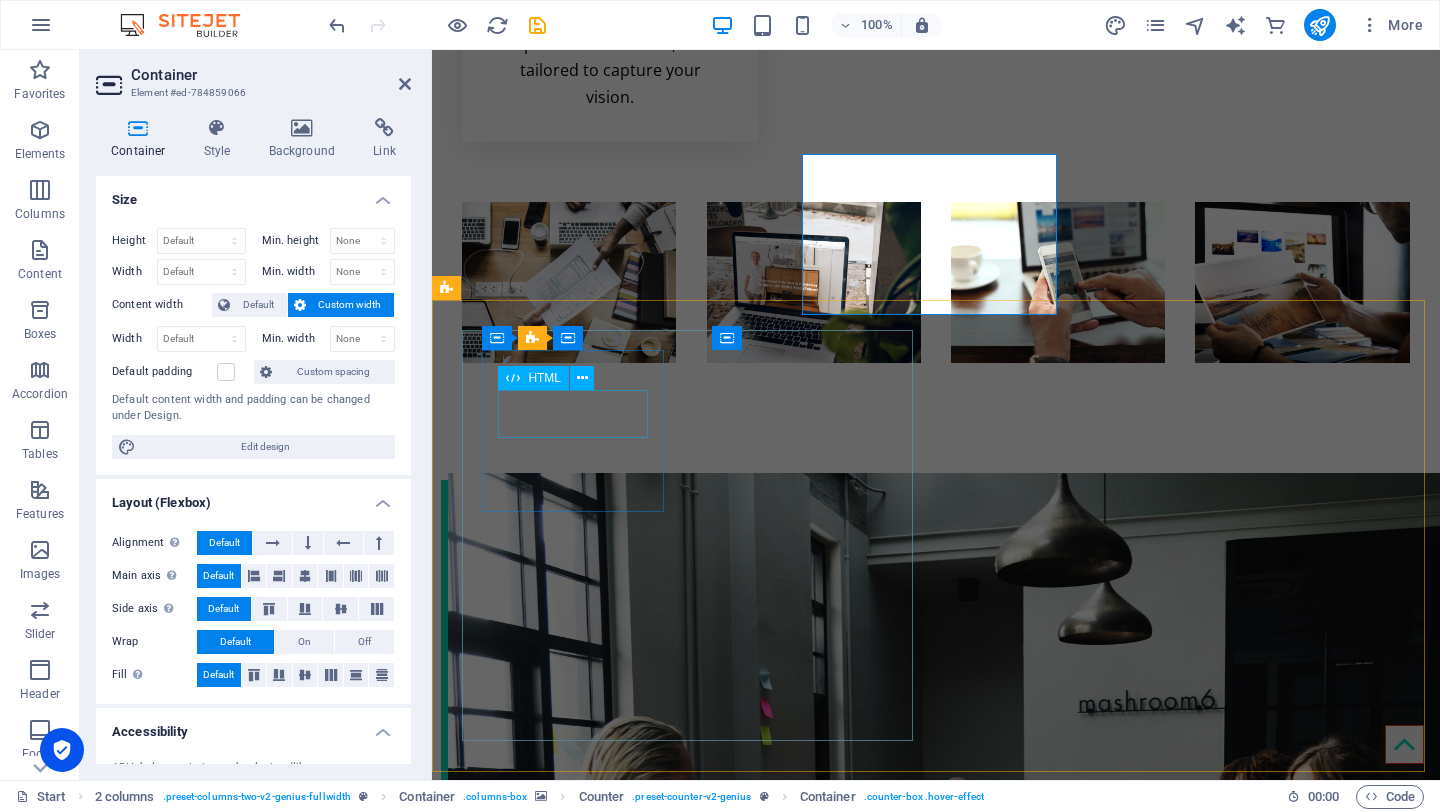 scroll, scrollTop: 2901, scrollLeft: 0, axis: vertical 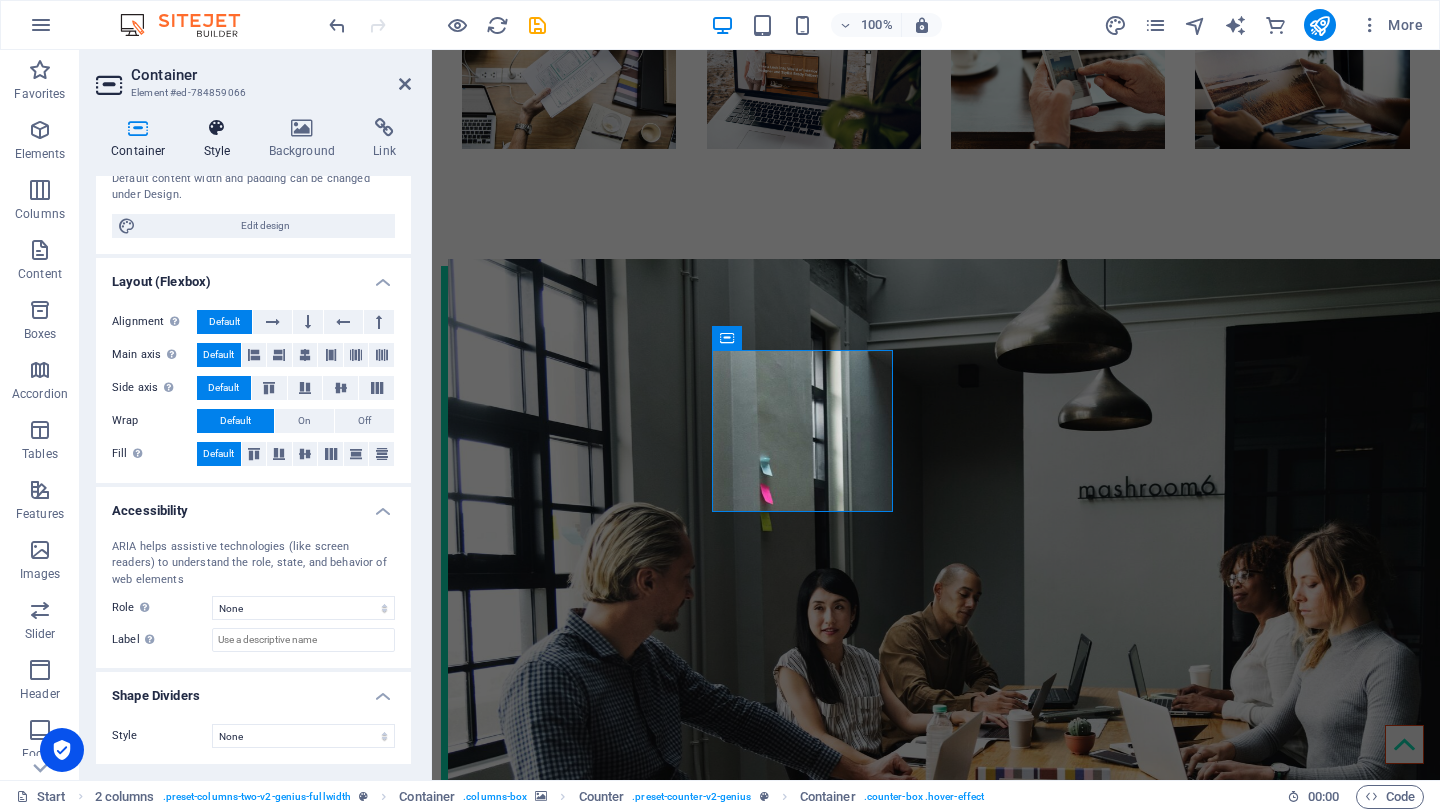click at bounding box center [217, 128] 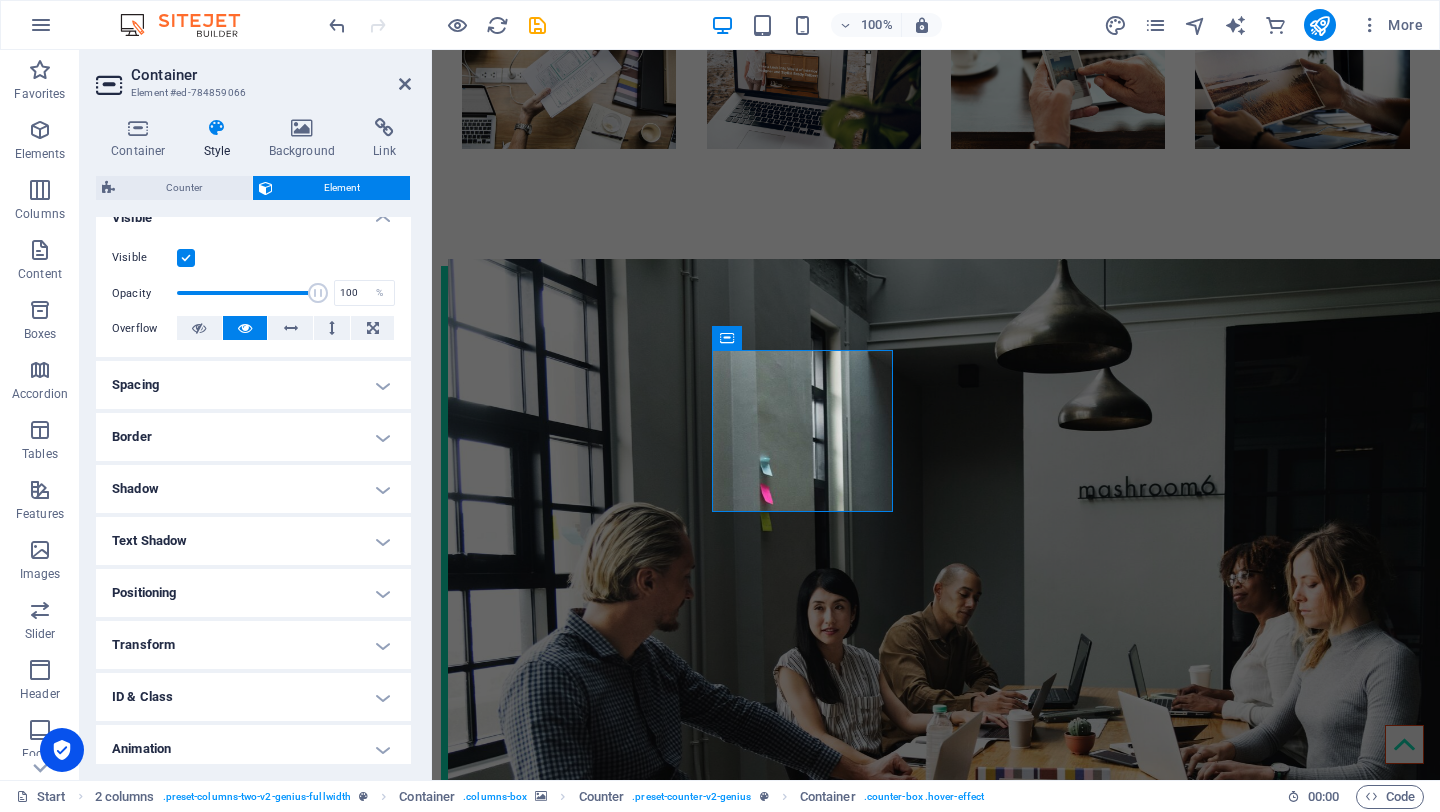 scroll, scrollTop: 298, scrollLeft: 0, axis: vertical 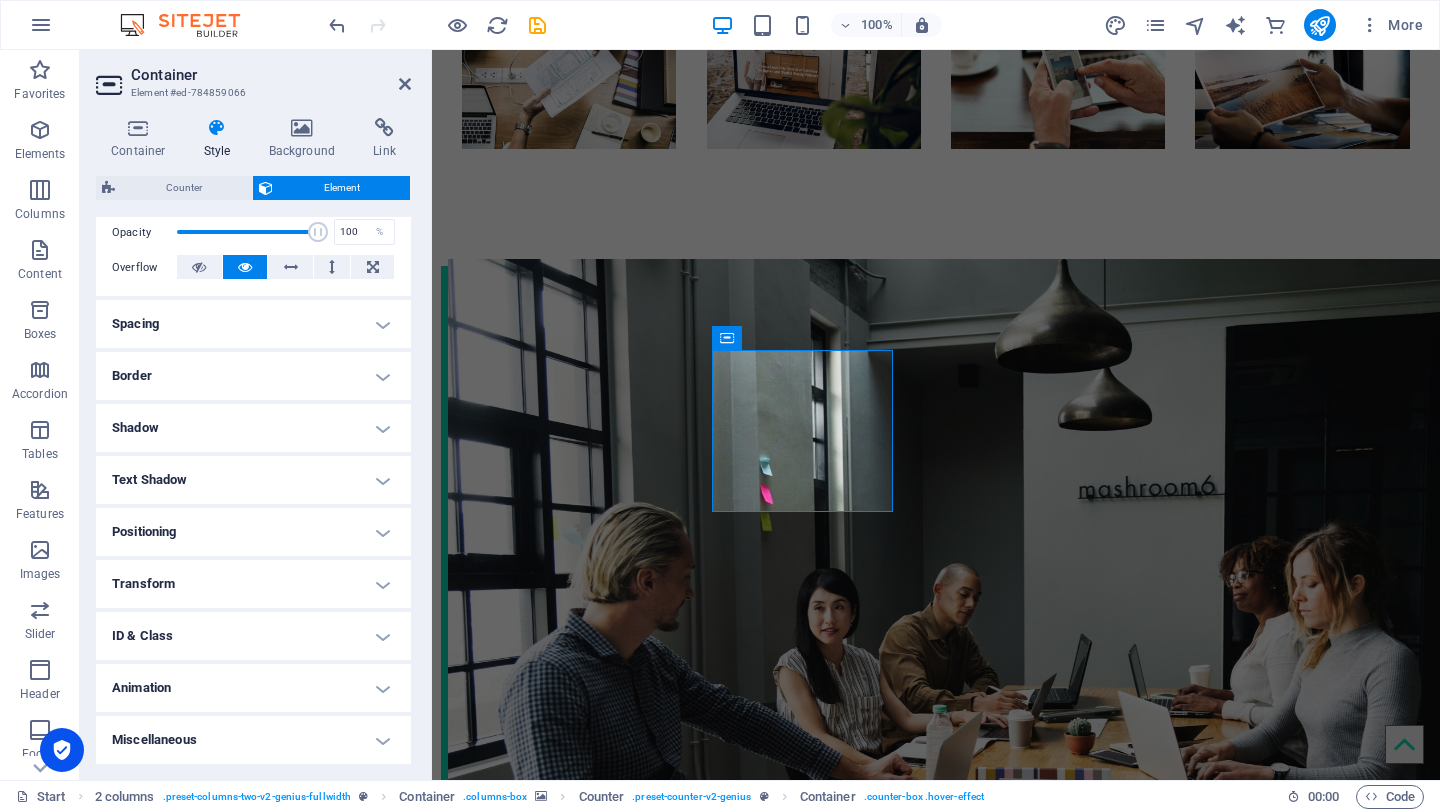 click on "Text Shadow" at bounding box center (253, 480) 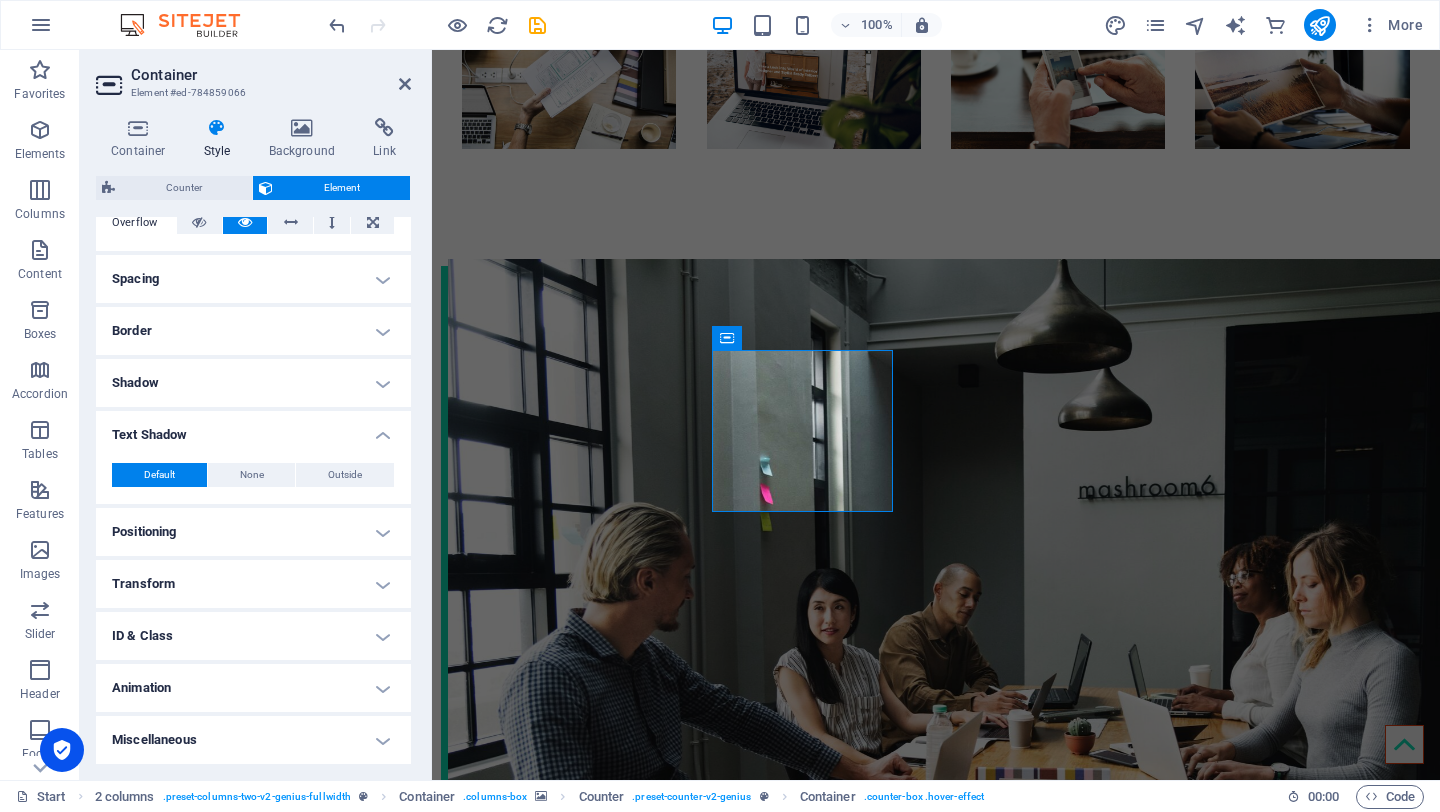 scroll, scrollTop: 0, scrollLeft: 0, axis: both 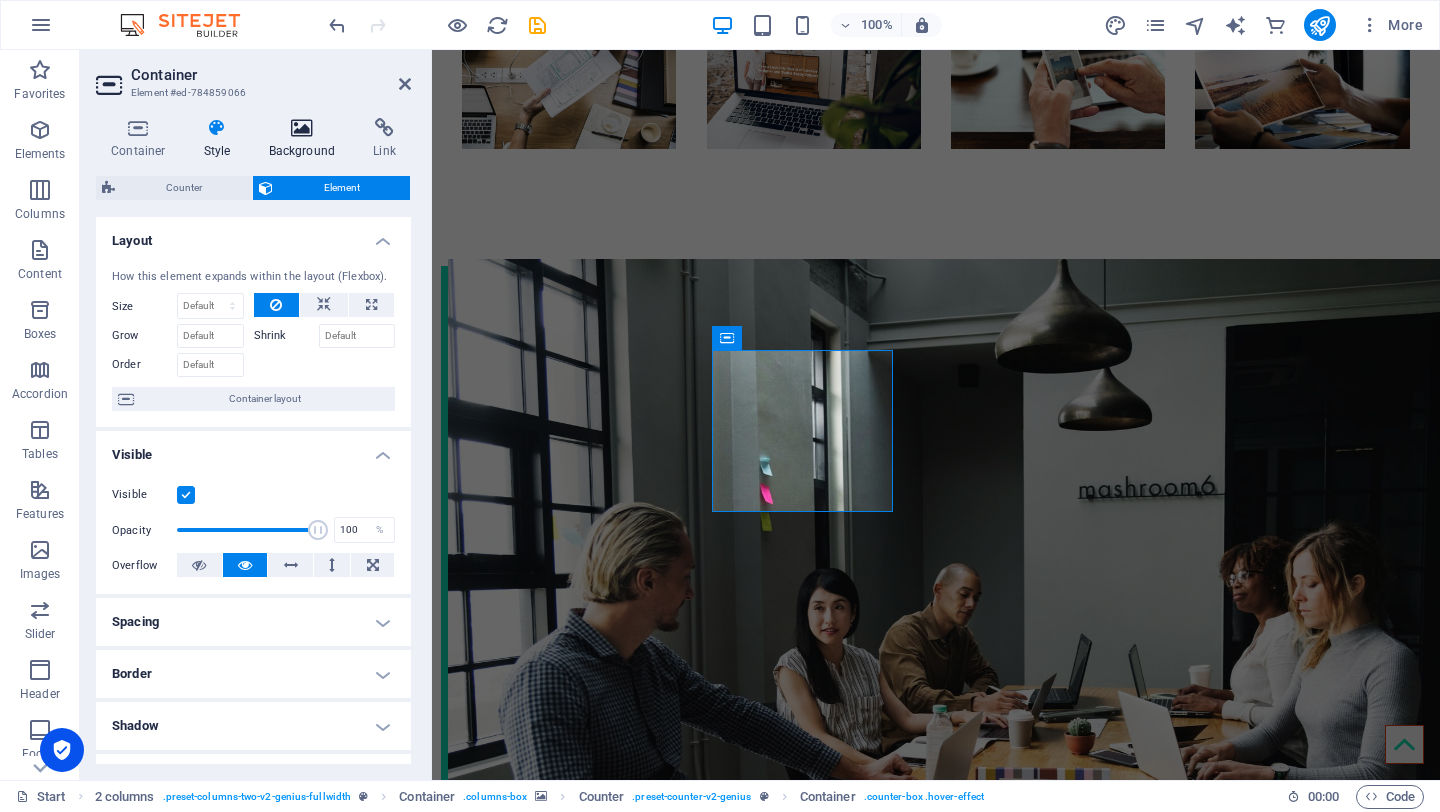 click at bounding box center (302, 128) 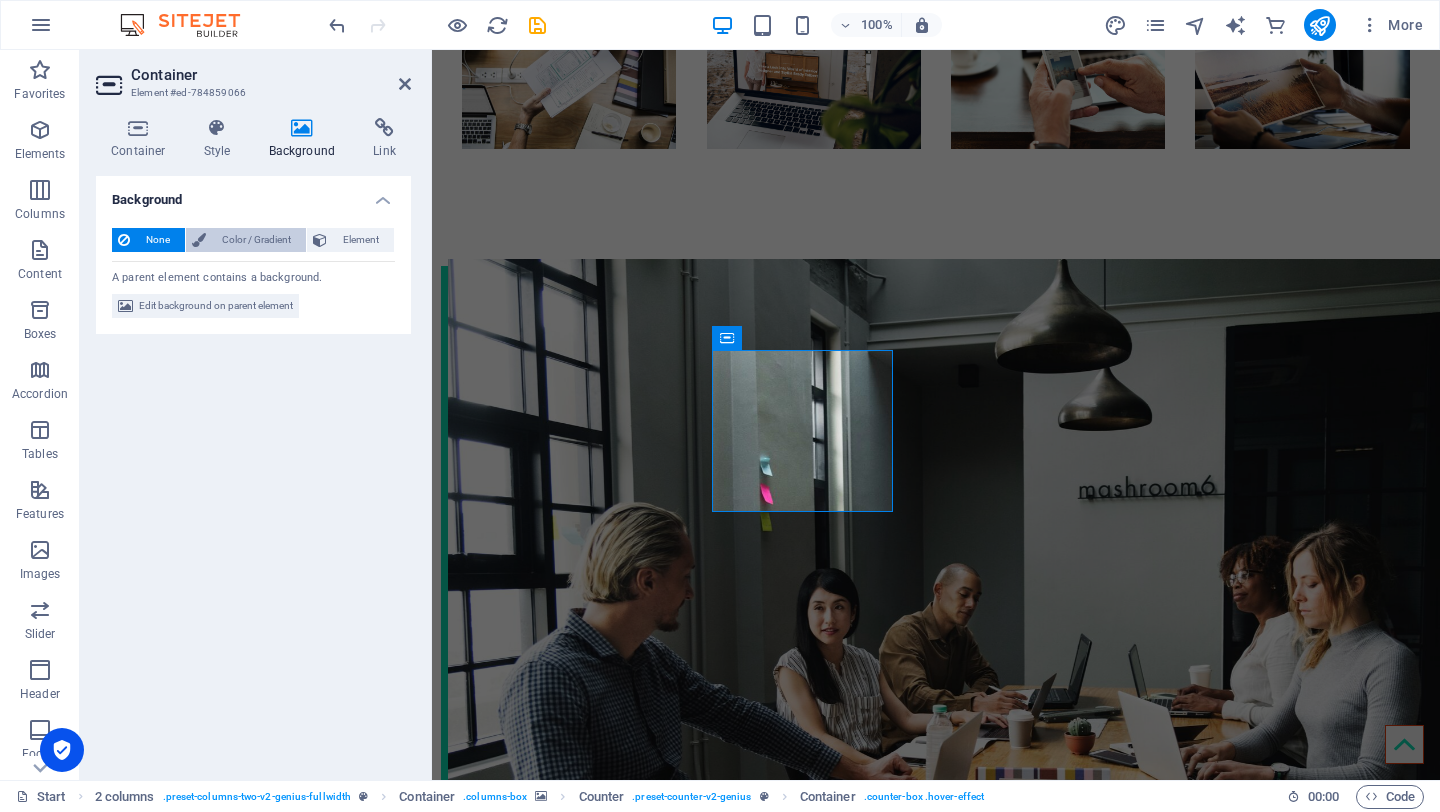click on "Color / Gradient" at bounding box center (256, 240) 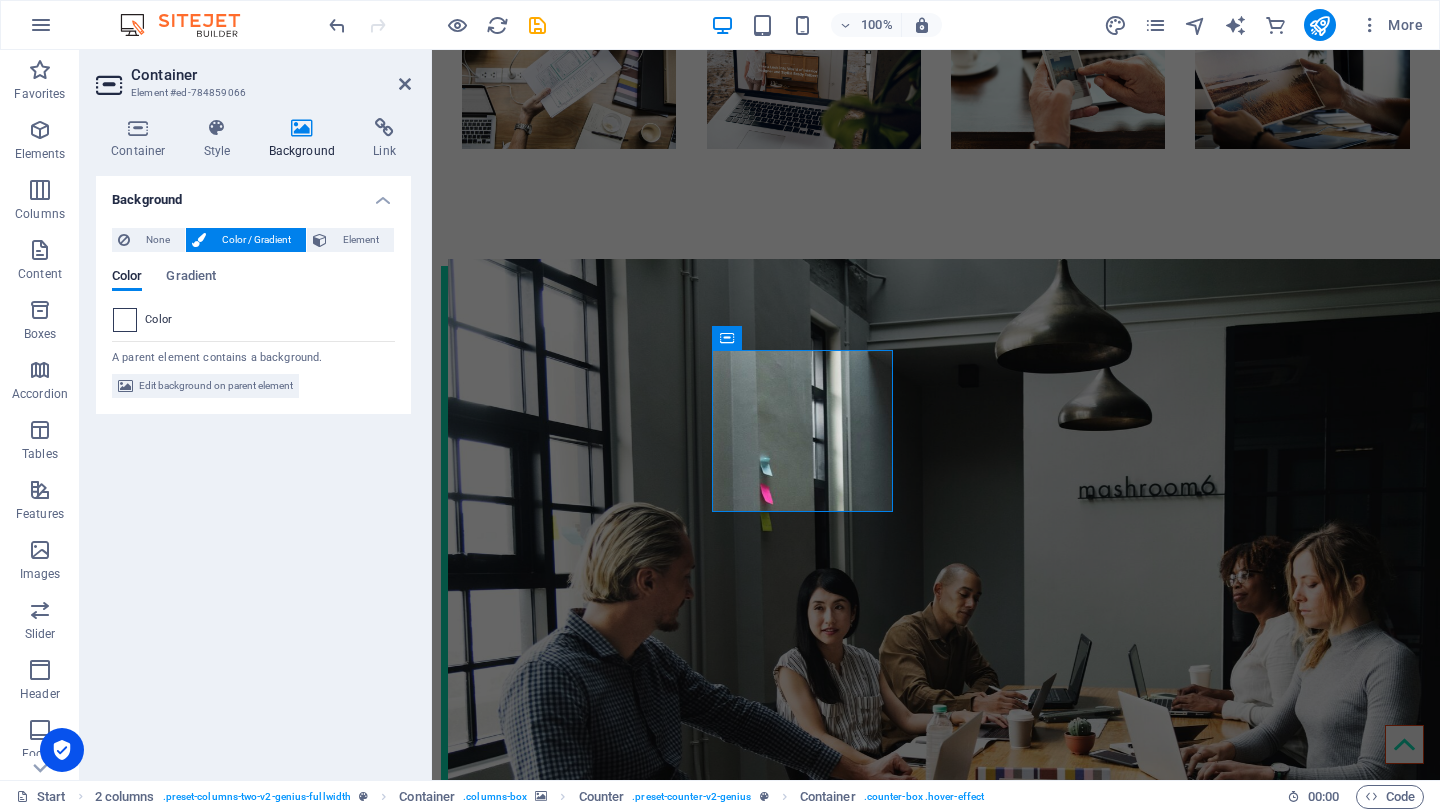 click at bounding box center (125, 320) 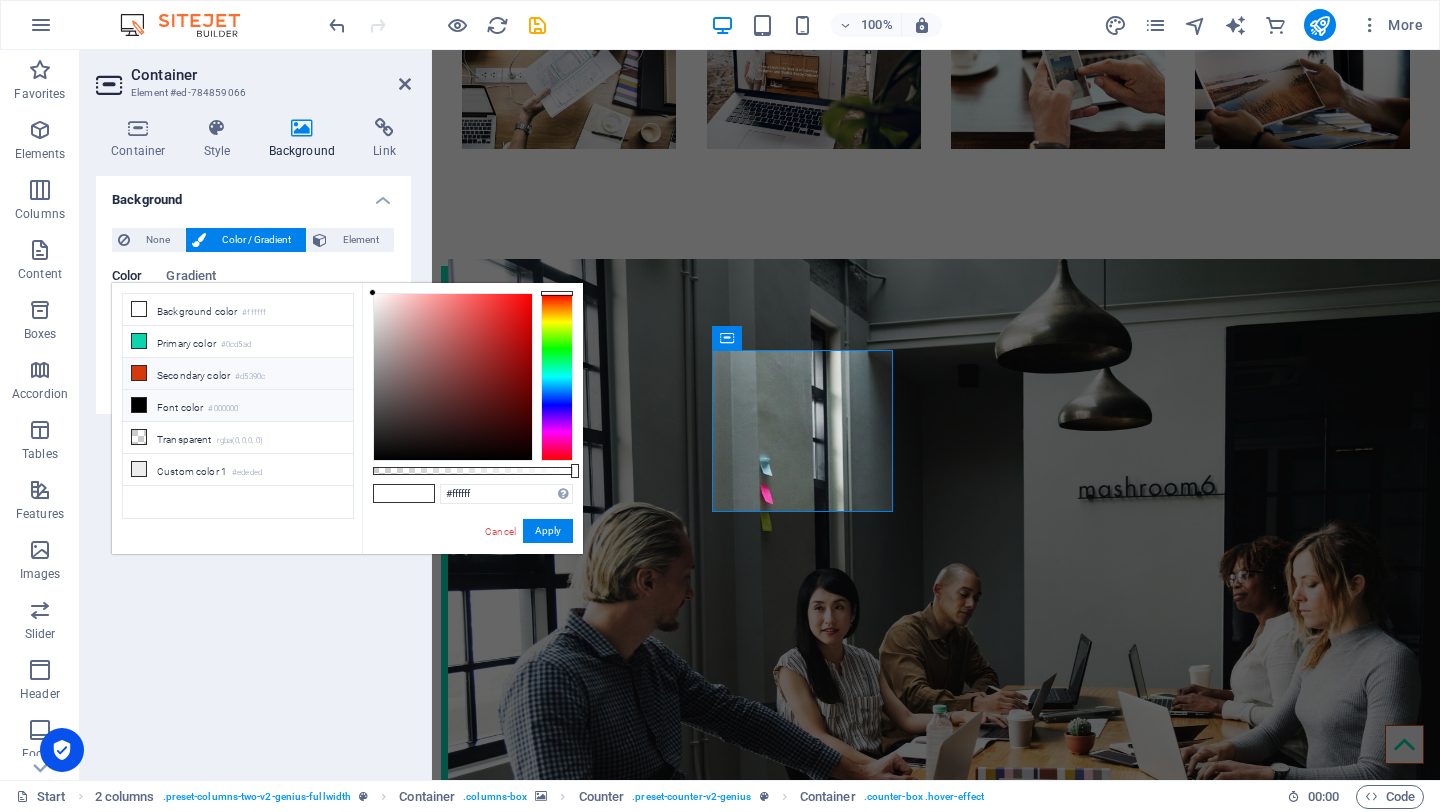 click at bounding box center [139, 373] 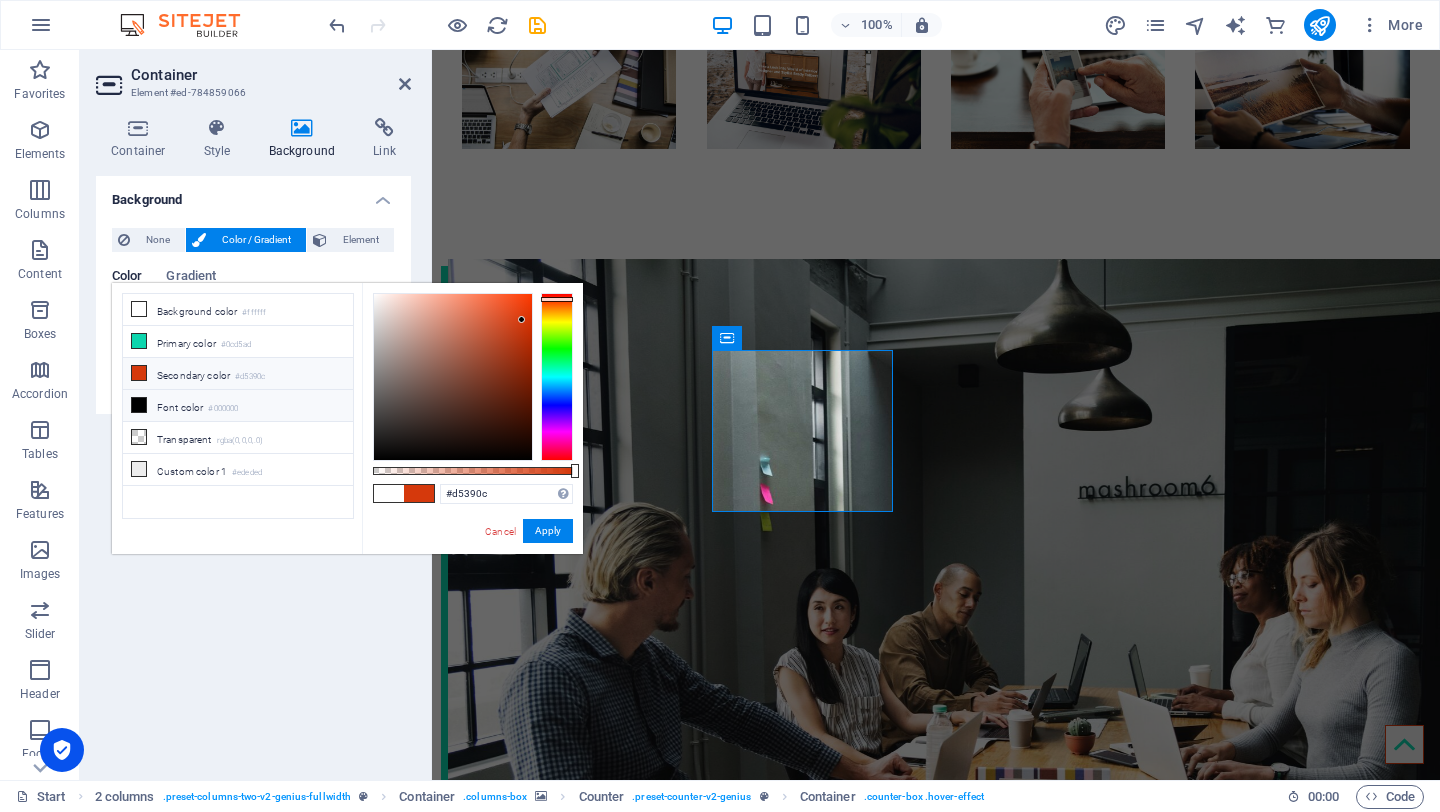 click at bounding box center (139, 405) 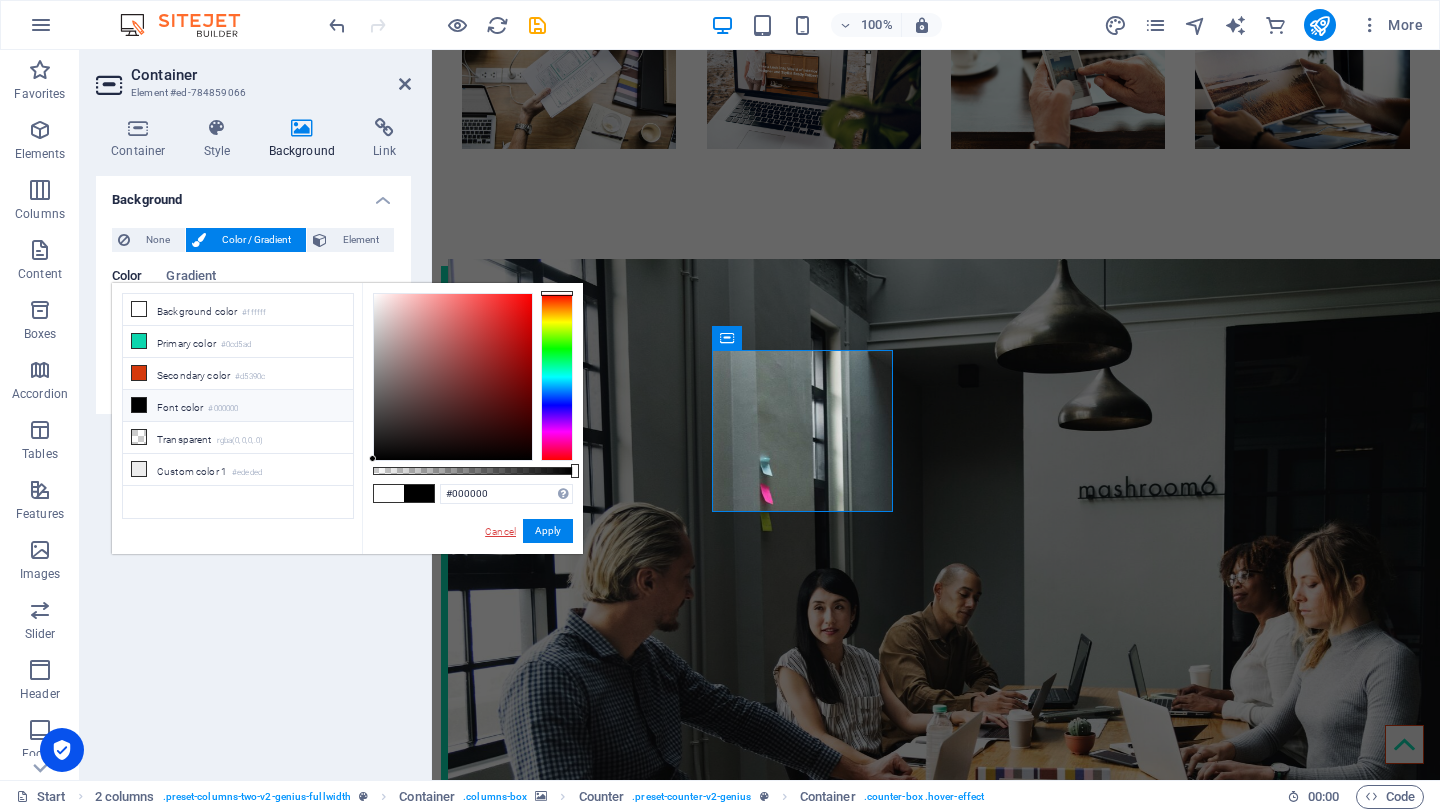 click on "Cancel" at bounding box center [500, 531] 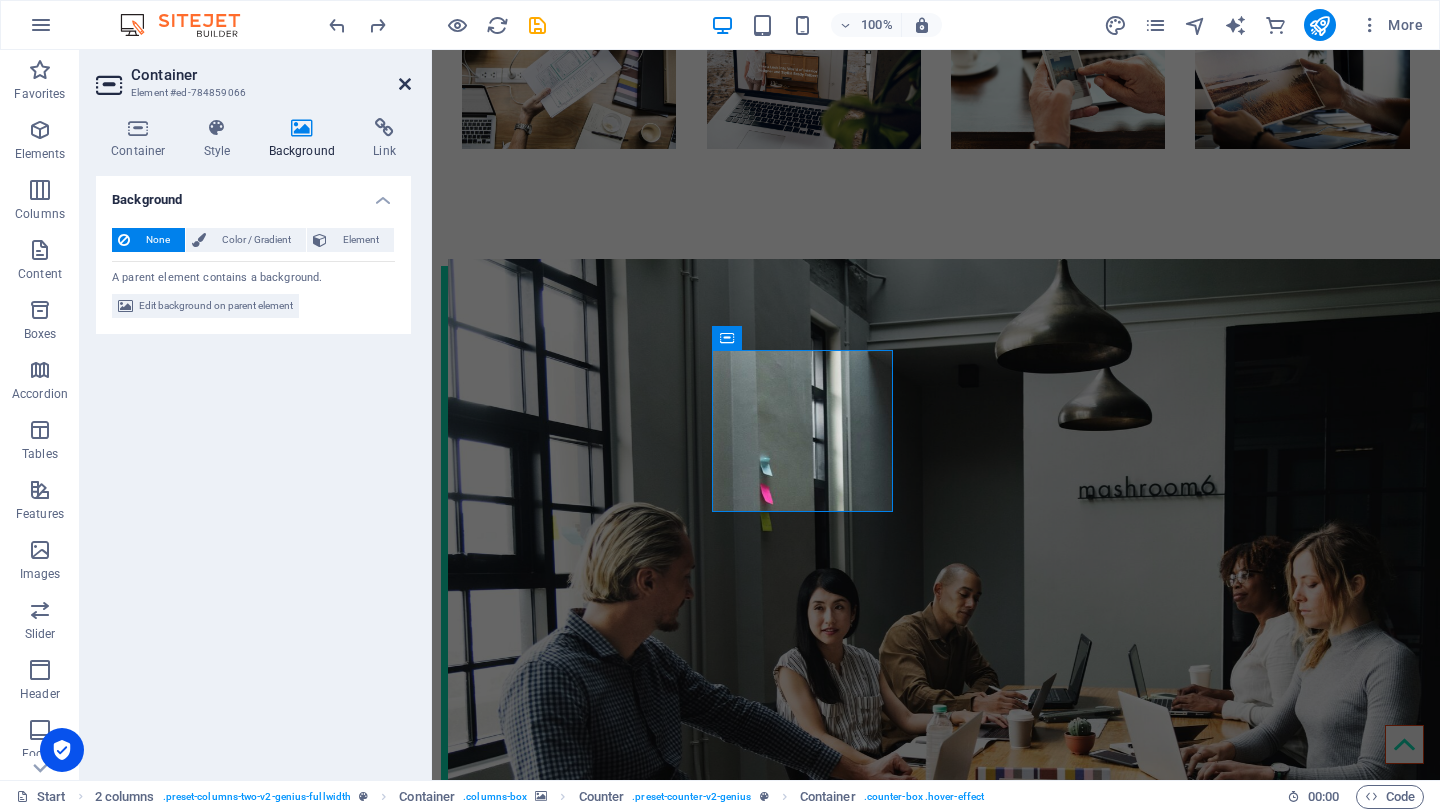 click at bounding box center [405, 84] 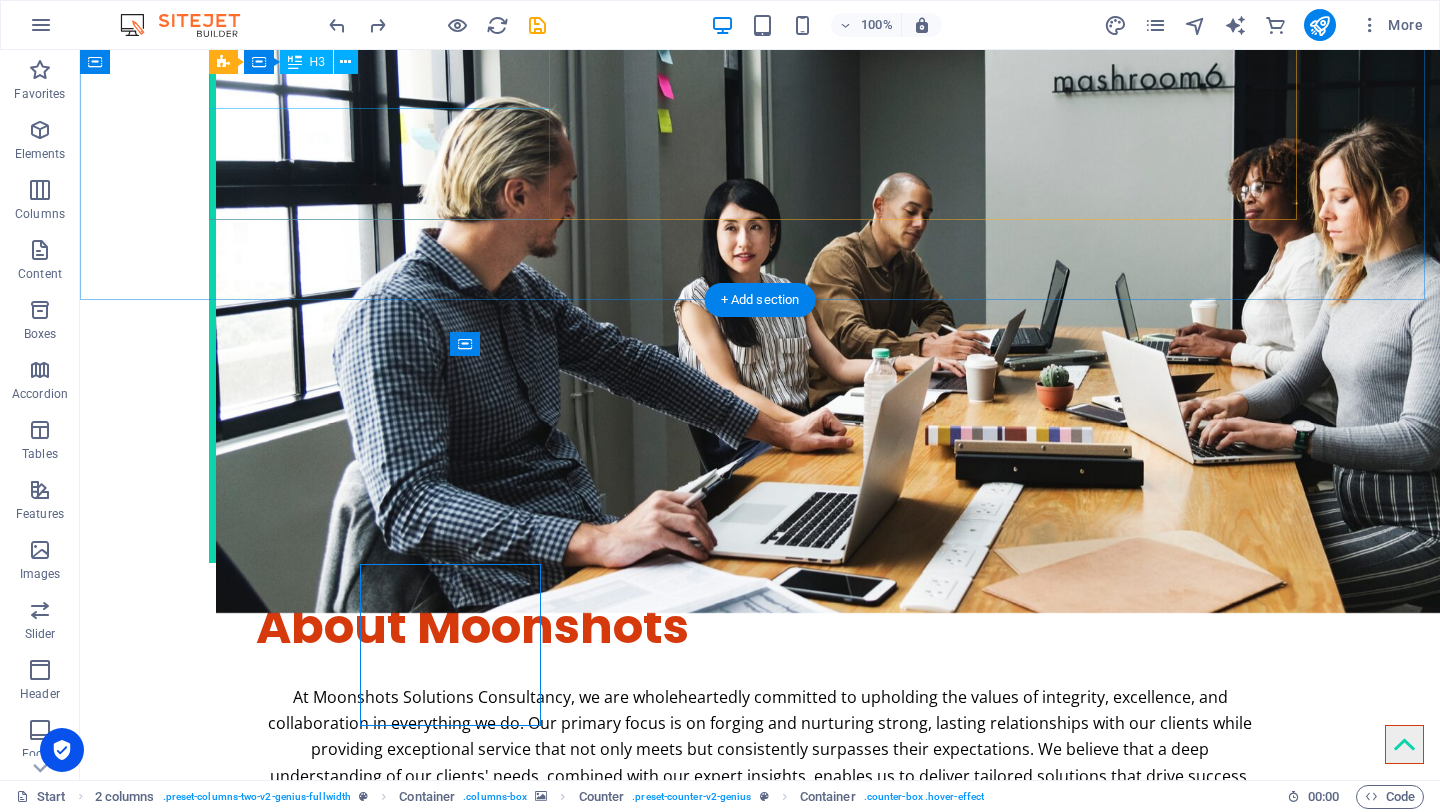 scroll, scrollTop: 2687, scrollLeft: 0, axis: vertical 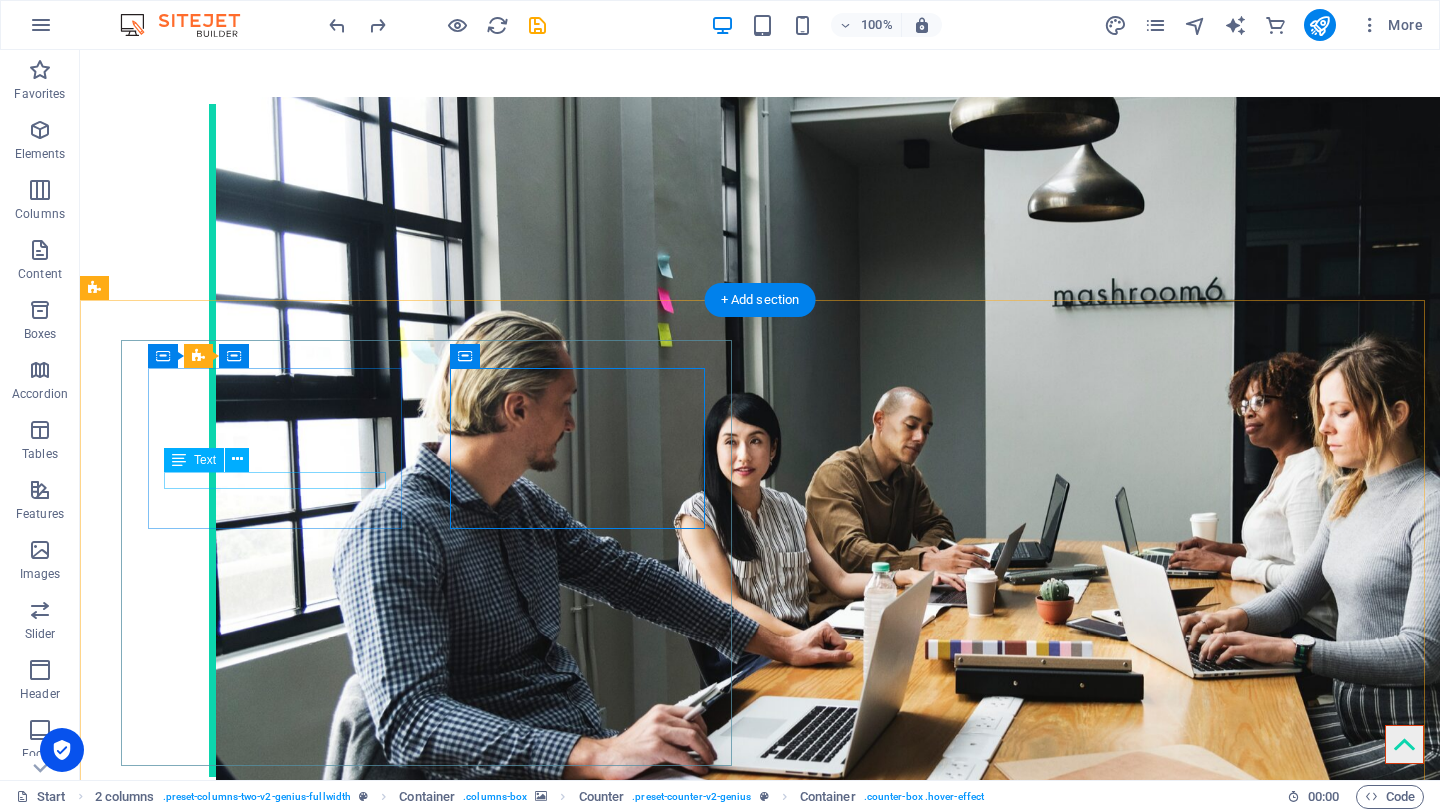click on "PROJECTS" at bounding box center [277, 3926] 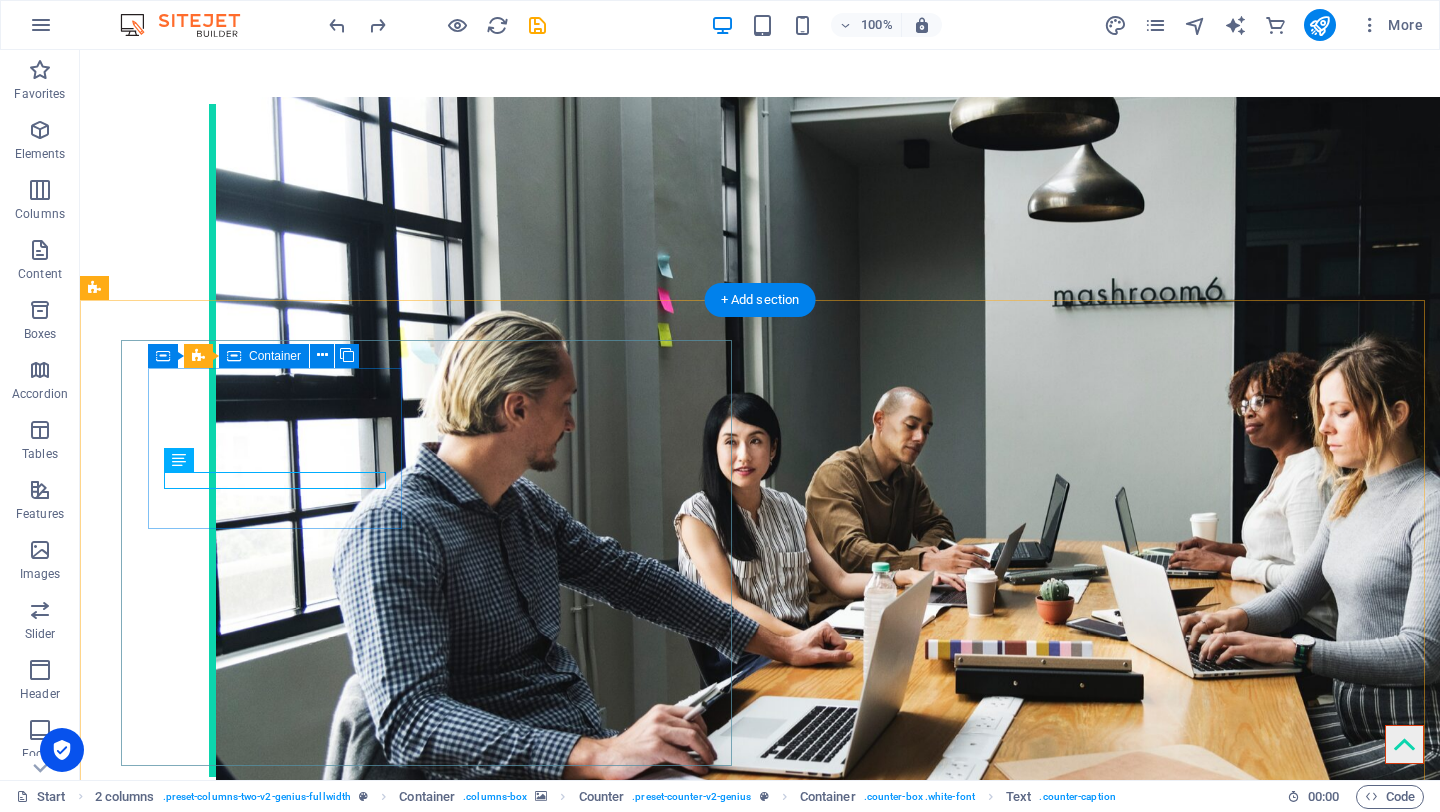 click on "59 PROJECTS" at bounding box center (277, 3894) 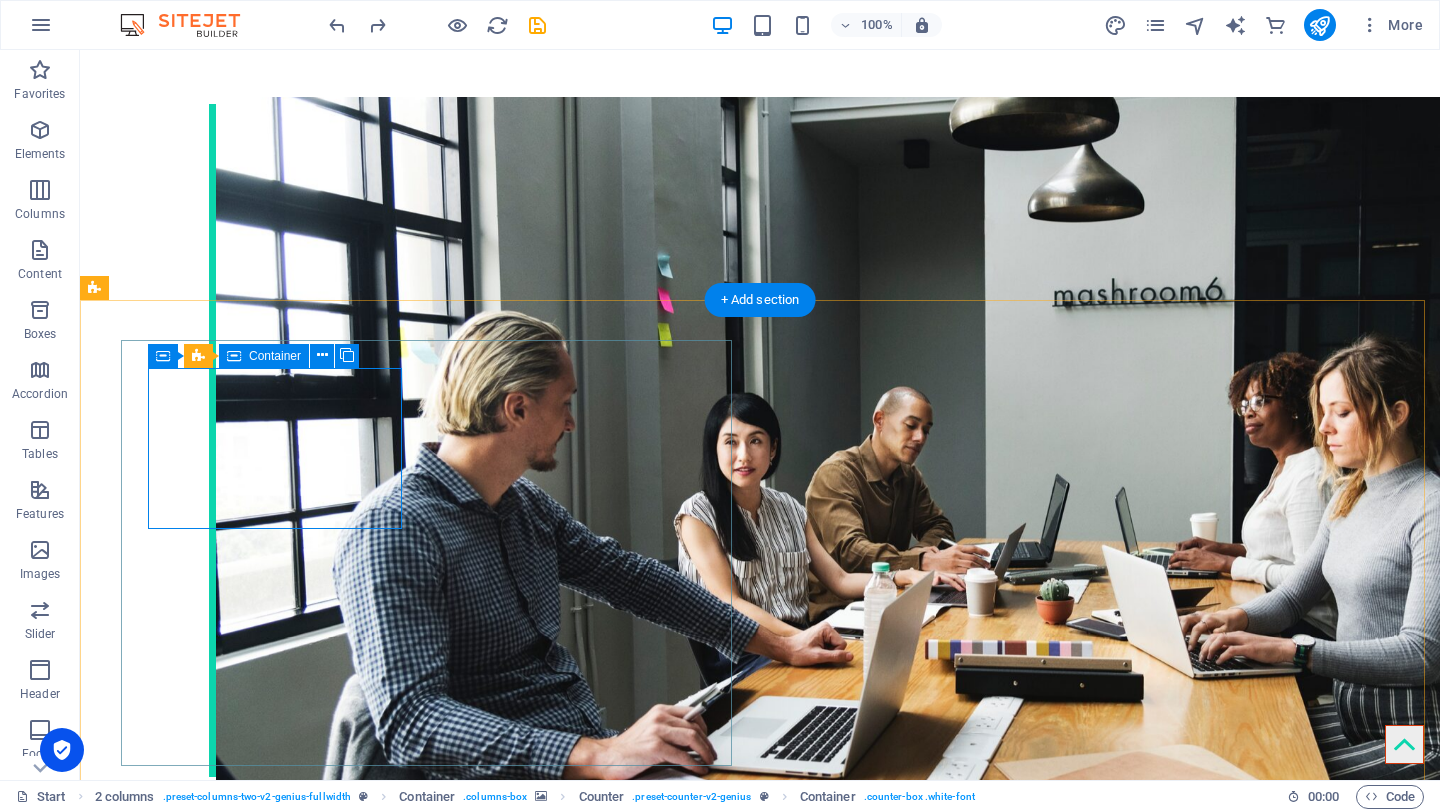 click on "59 PROJECTS" at bounding box center [277, 3894] 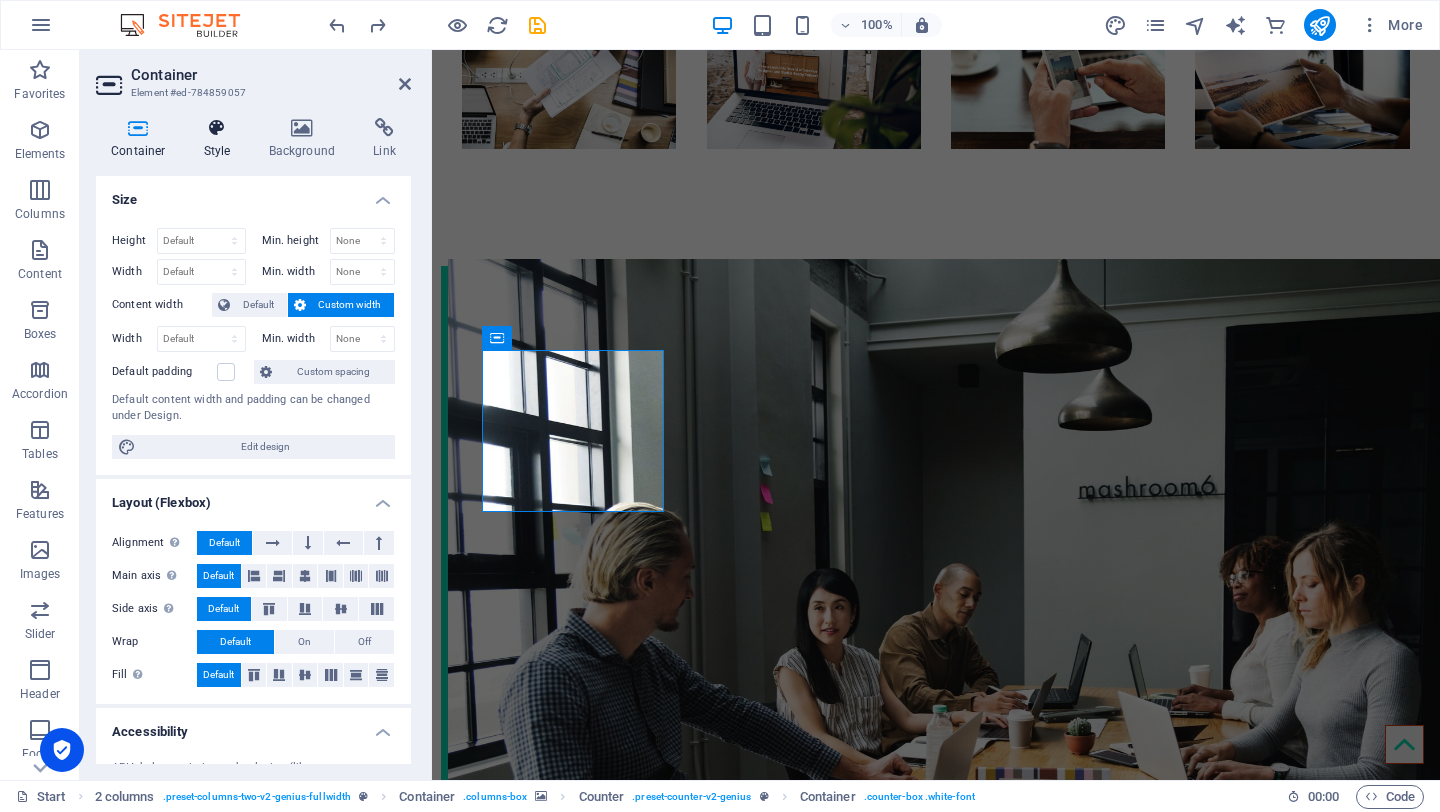 click at bounding box center (217, 128) 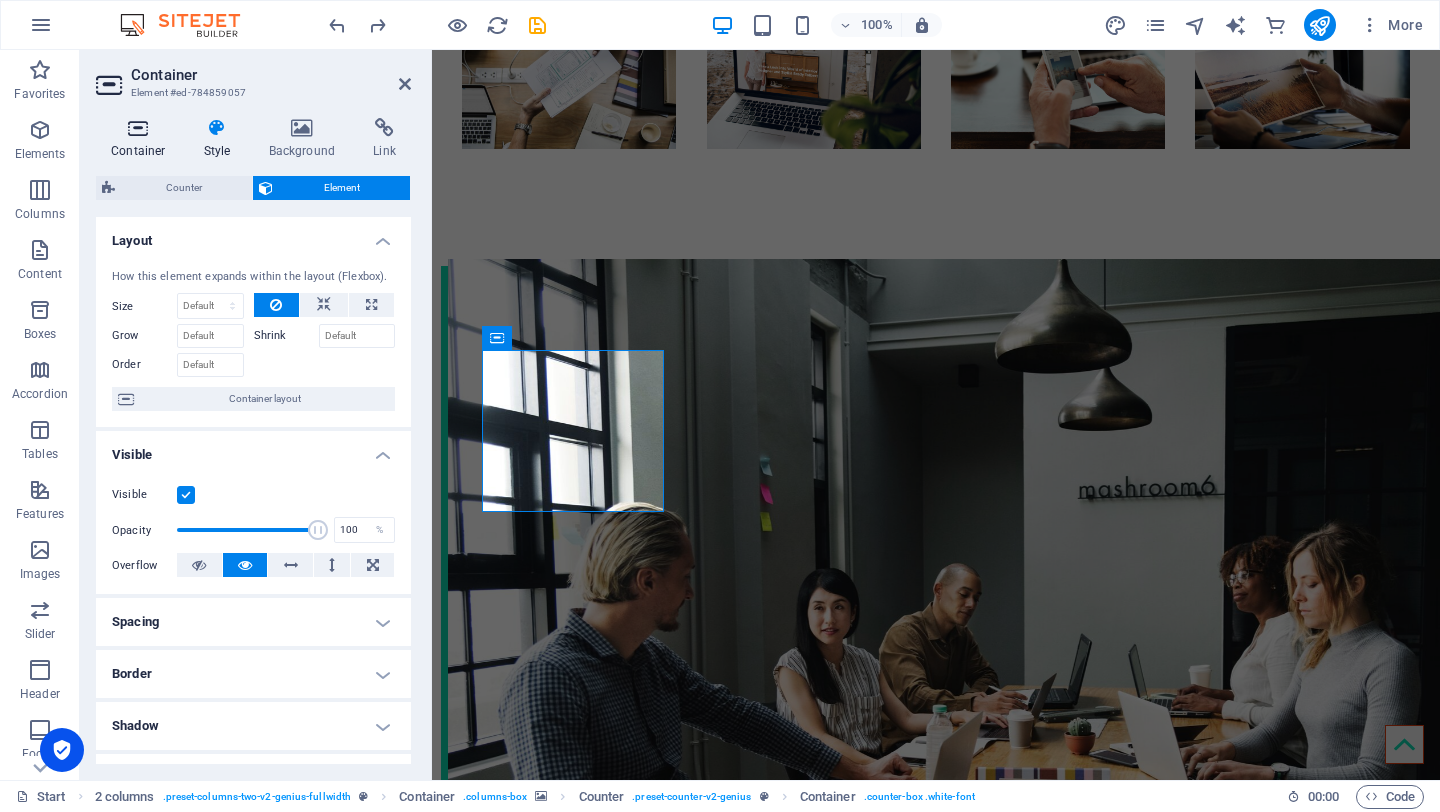 click on "Container" at bounding box center [142, 139] 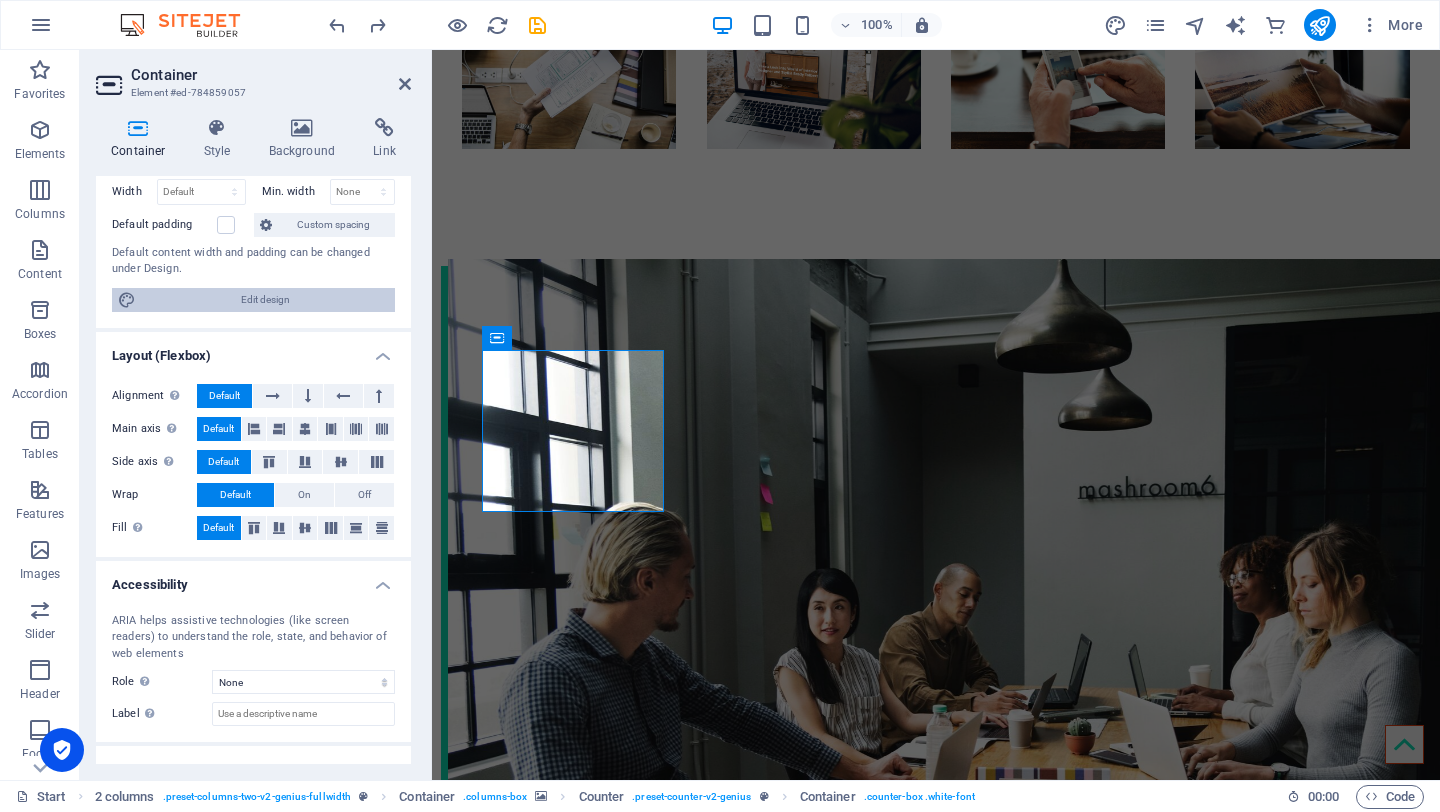 scroll, scrollTop: 151, scrollLeft: 0, axis: vertical 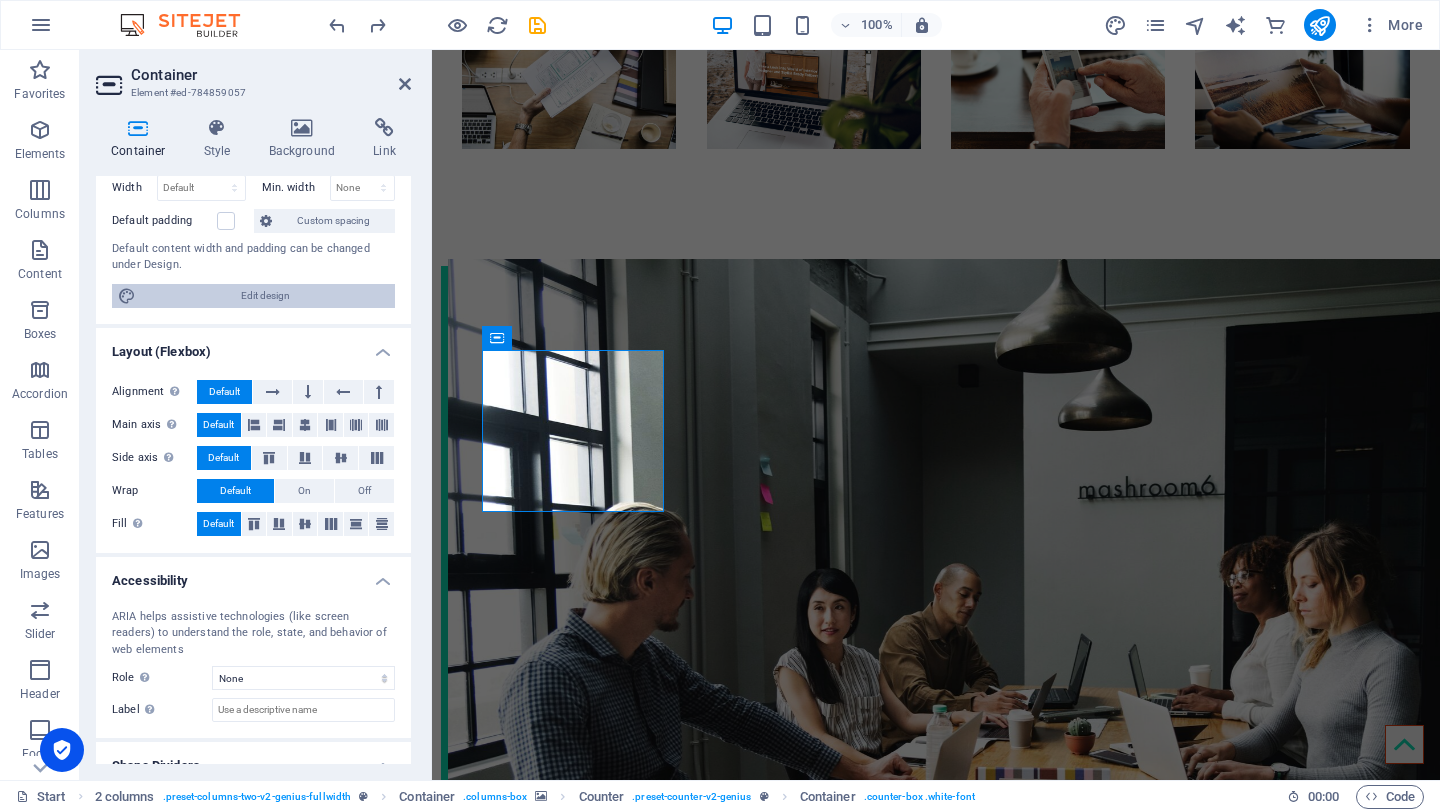 click on "Edit design" at bounding box center [265, 296] 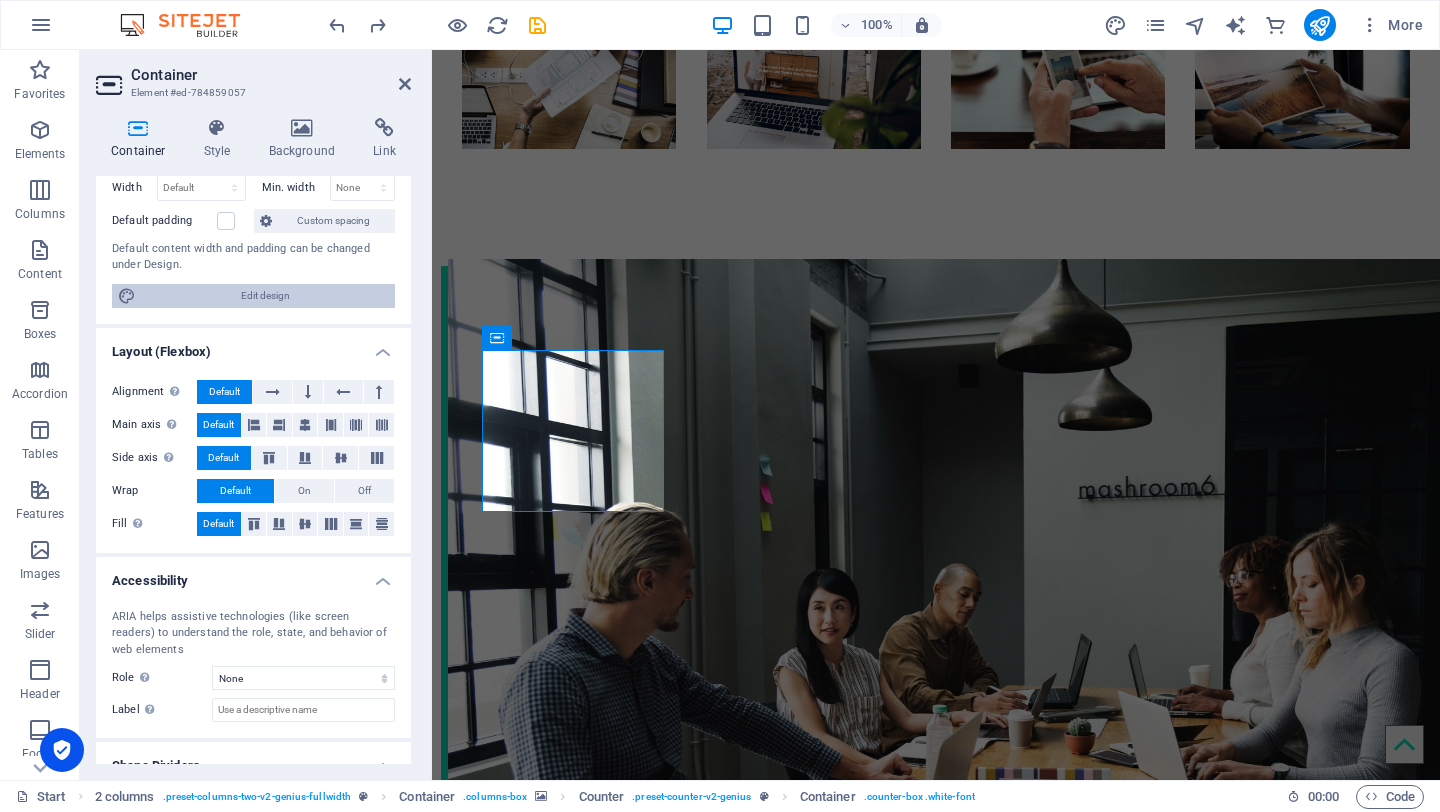 select on "px" 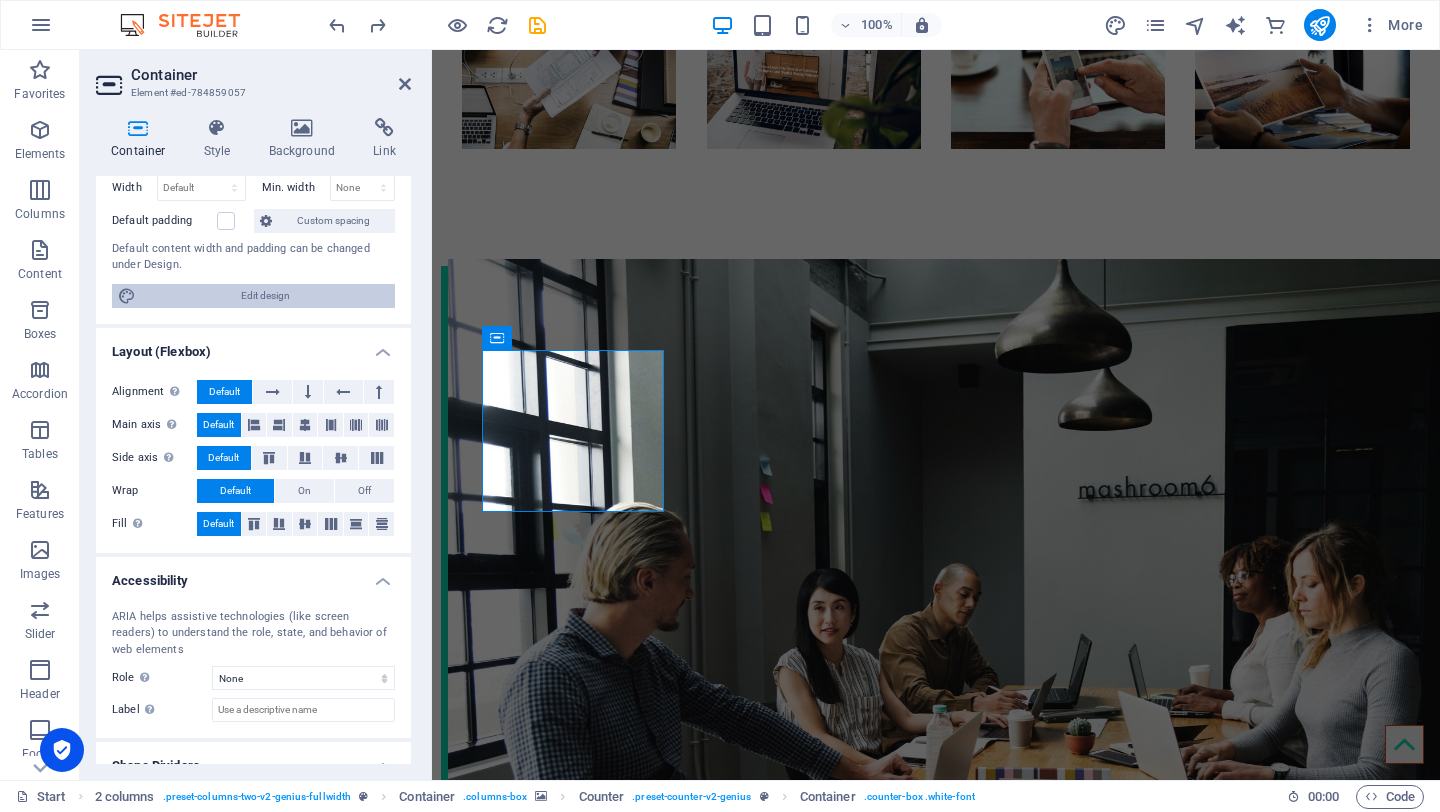select on "400" 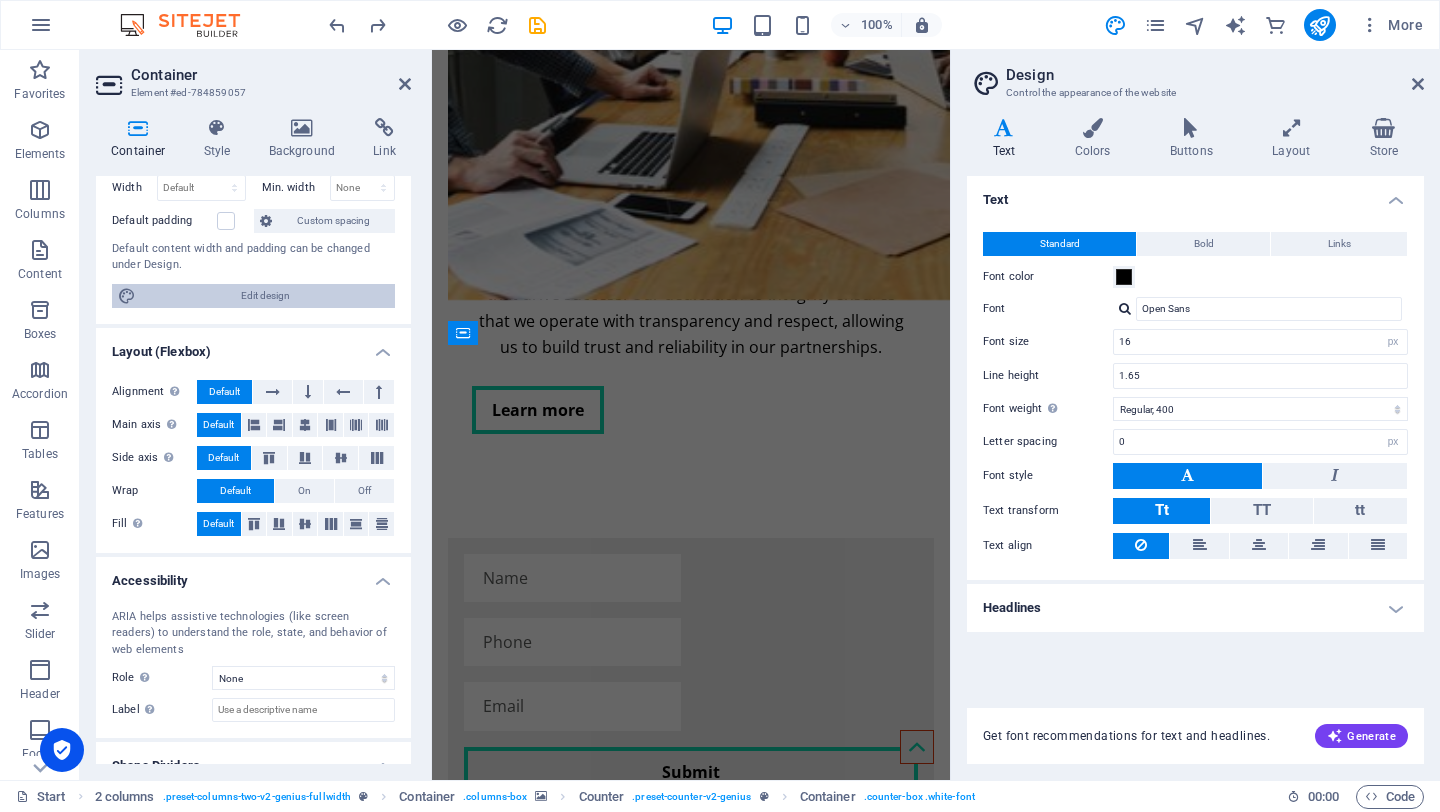 scroll, scrollTop: 5381, scrollLeft: 0, axis: vertical 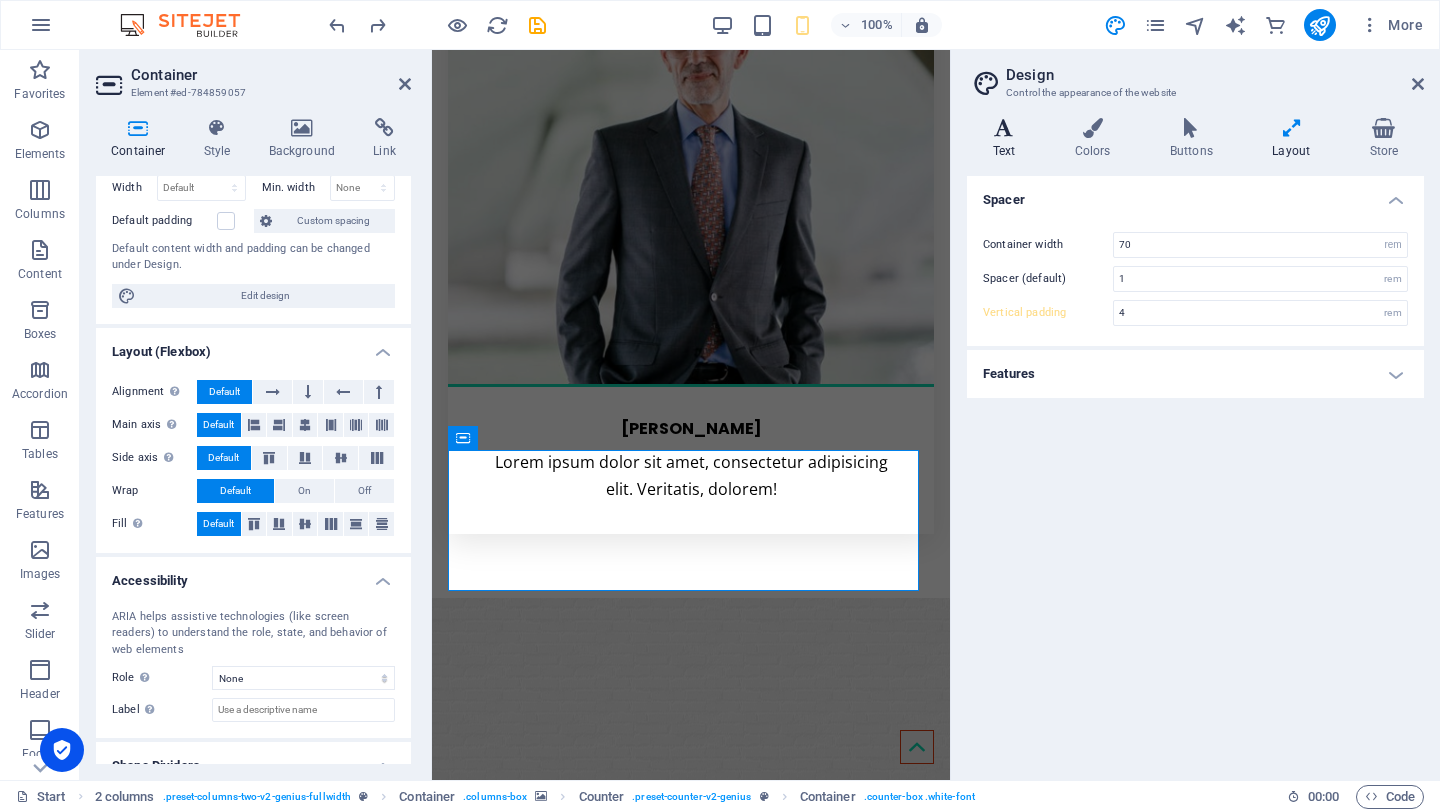 click at bounding box center (1004, 128) 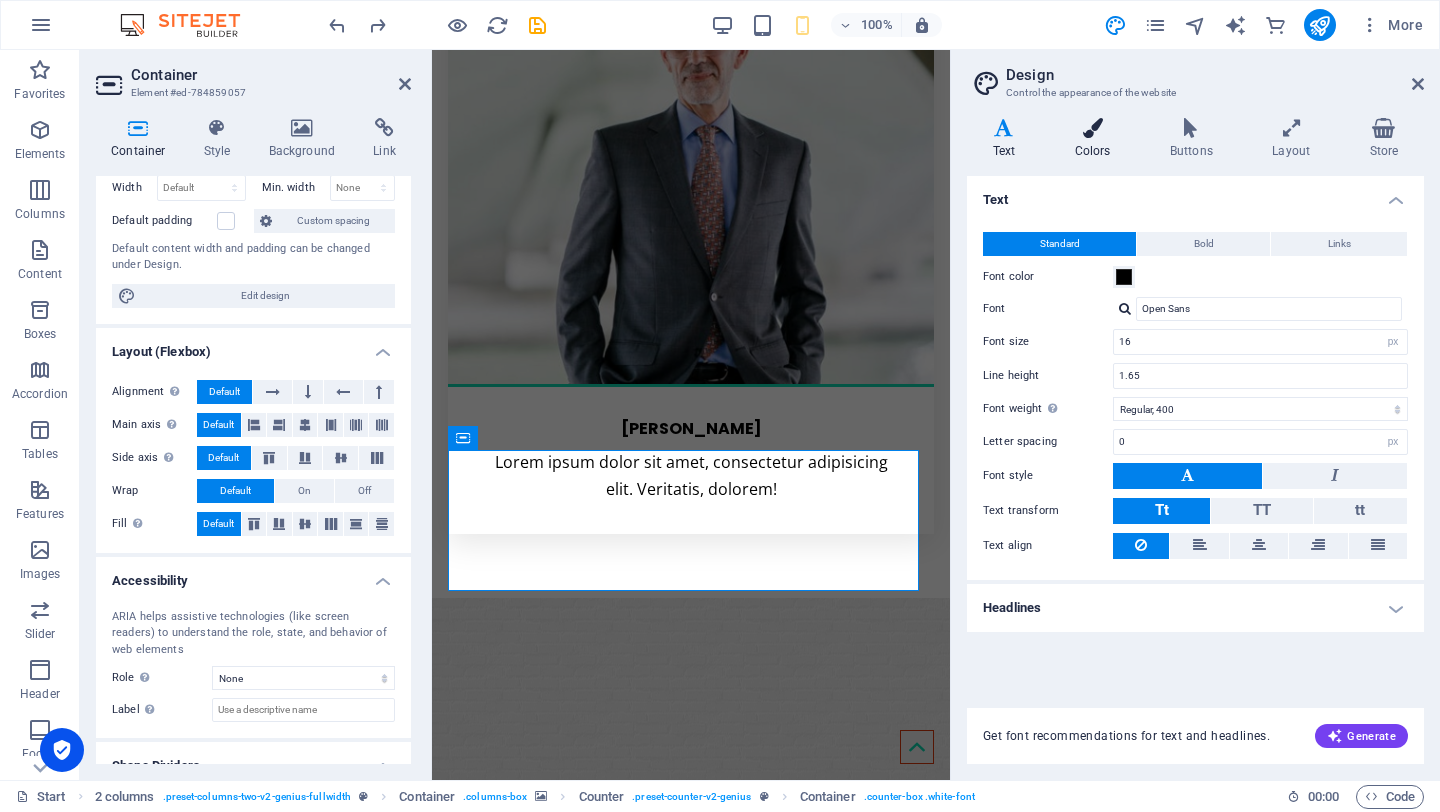 click at bounding box center [1092, 128] 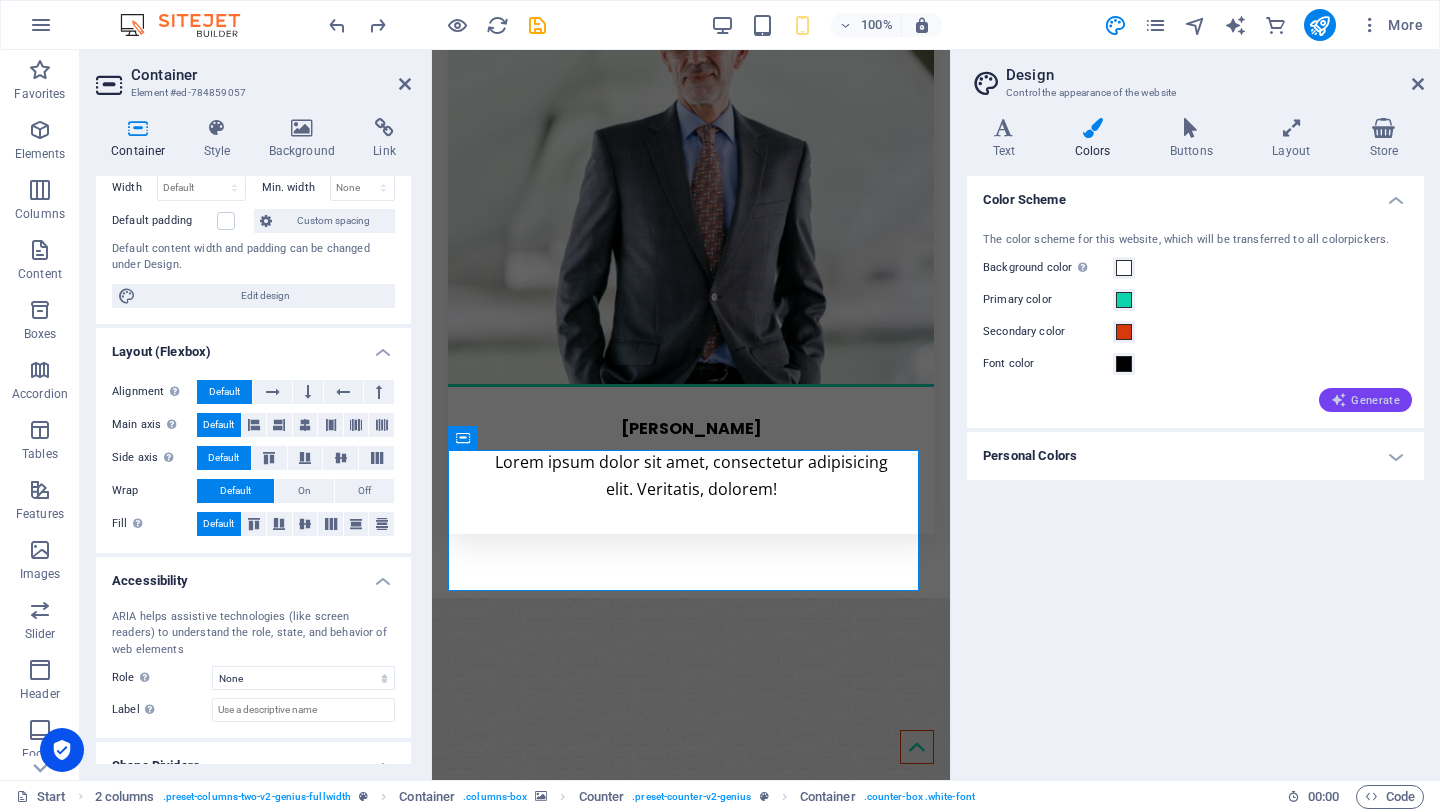click on "Generate" at bounding box center [1365, 400] 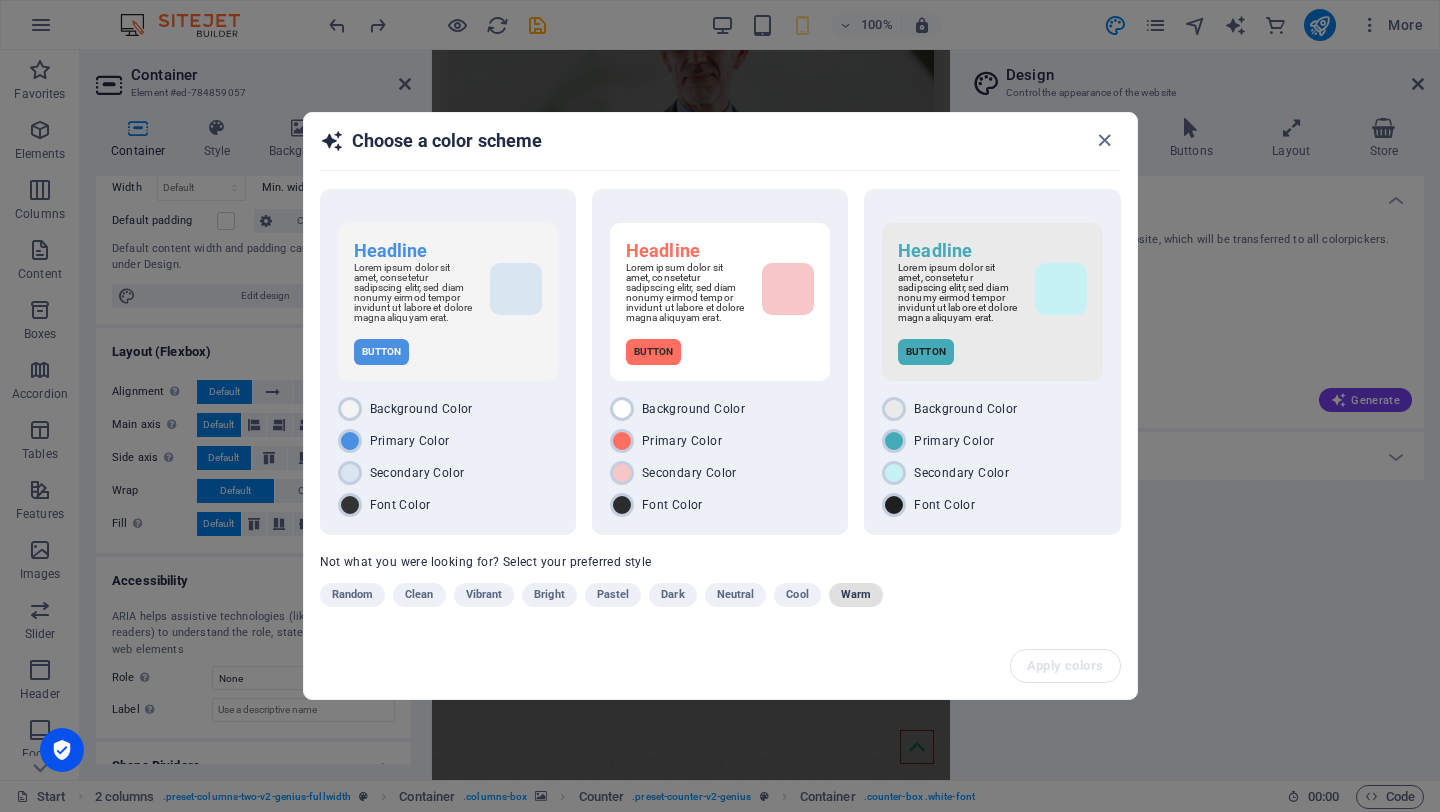click on "Warm" at bounding box center (856, 595) 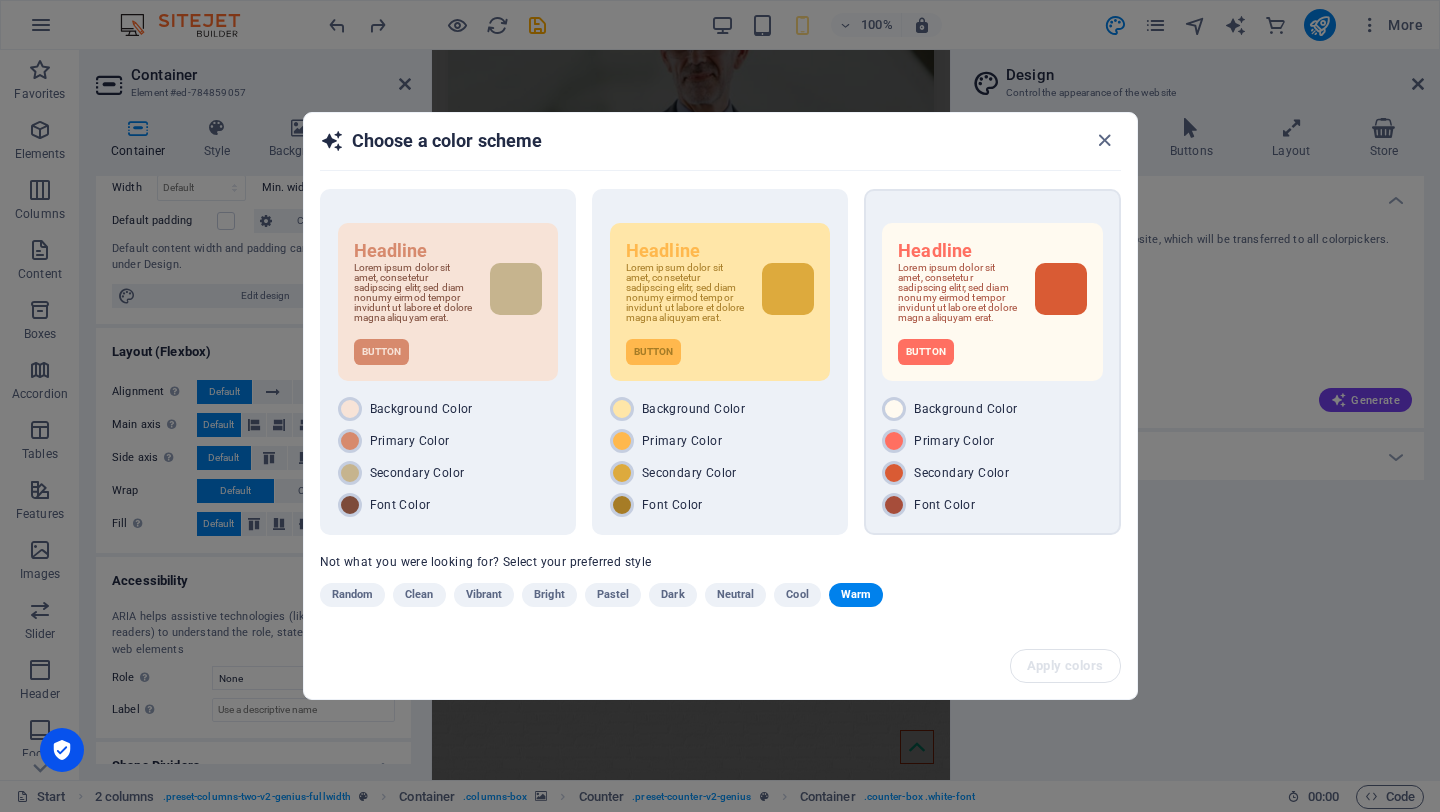click on "Lorem ipsum dolor sit amet, consetetur sadipscing elitr, sed diam nonumy eirmod tempor invidunt ut labore et dolore magna aliquyam erat." at bounding box center [958, 293] 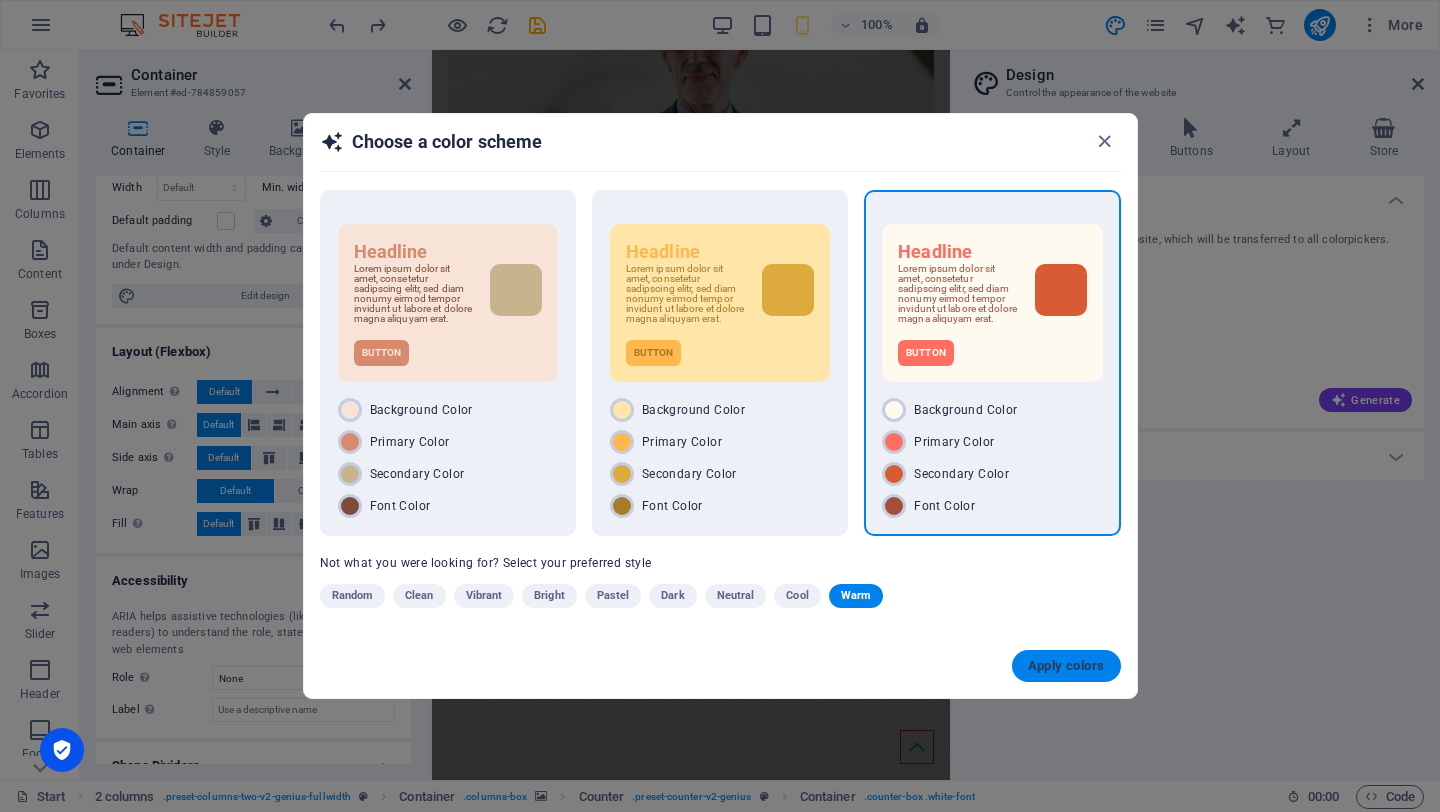 click on "Apply colors" at bounding box center (1066, 666) 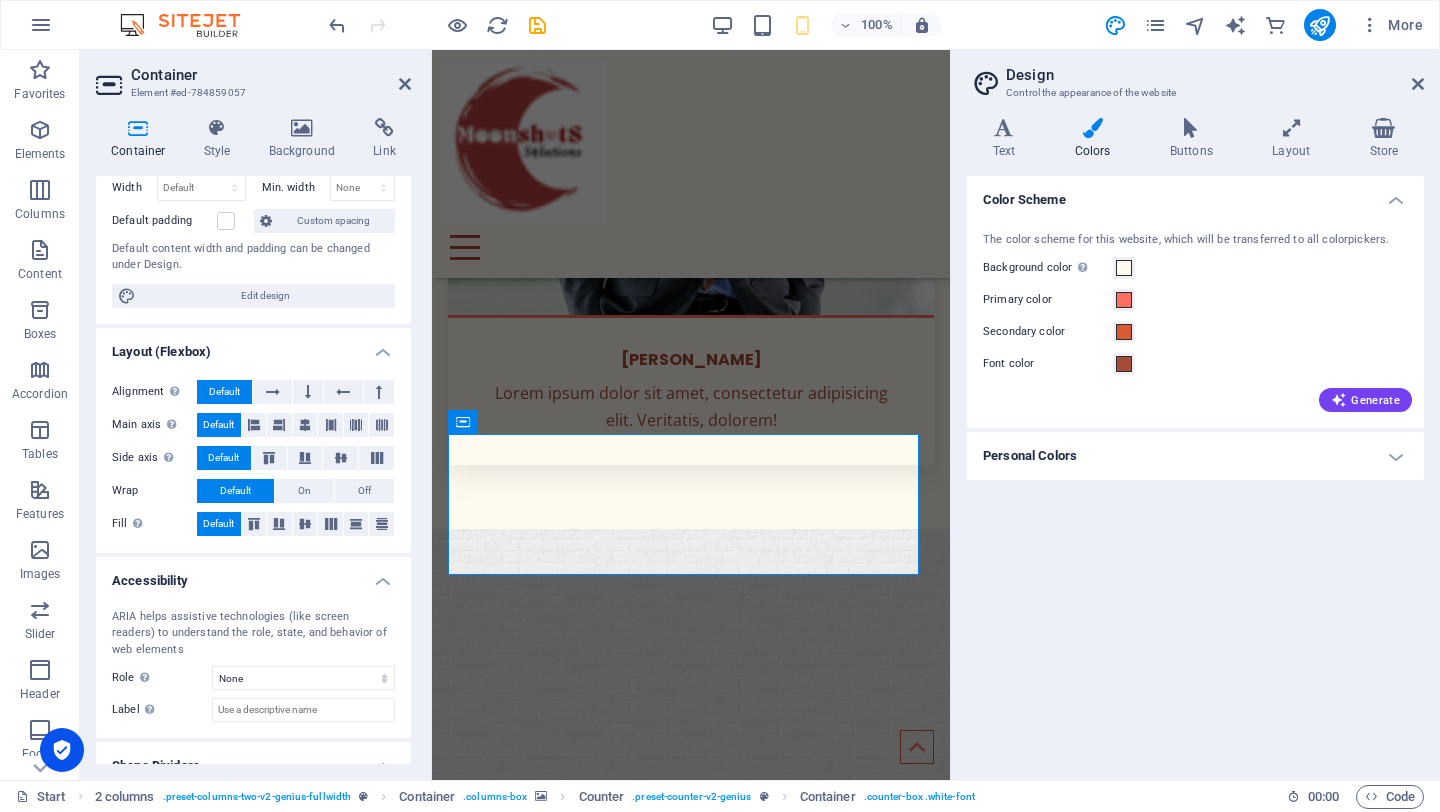 scroll, scrollTop: 5373, scrollLeft: 0, axis: vertical 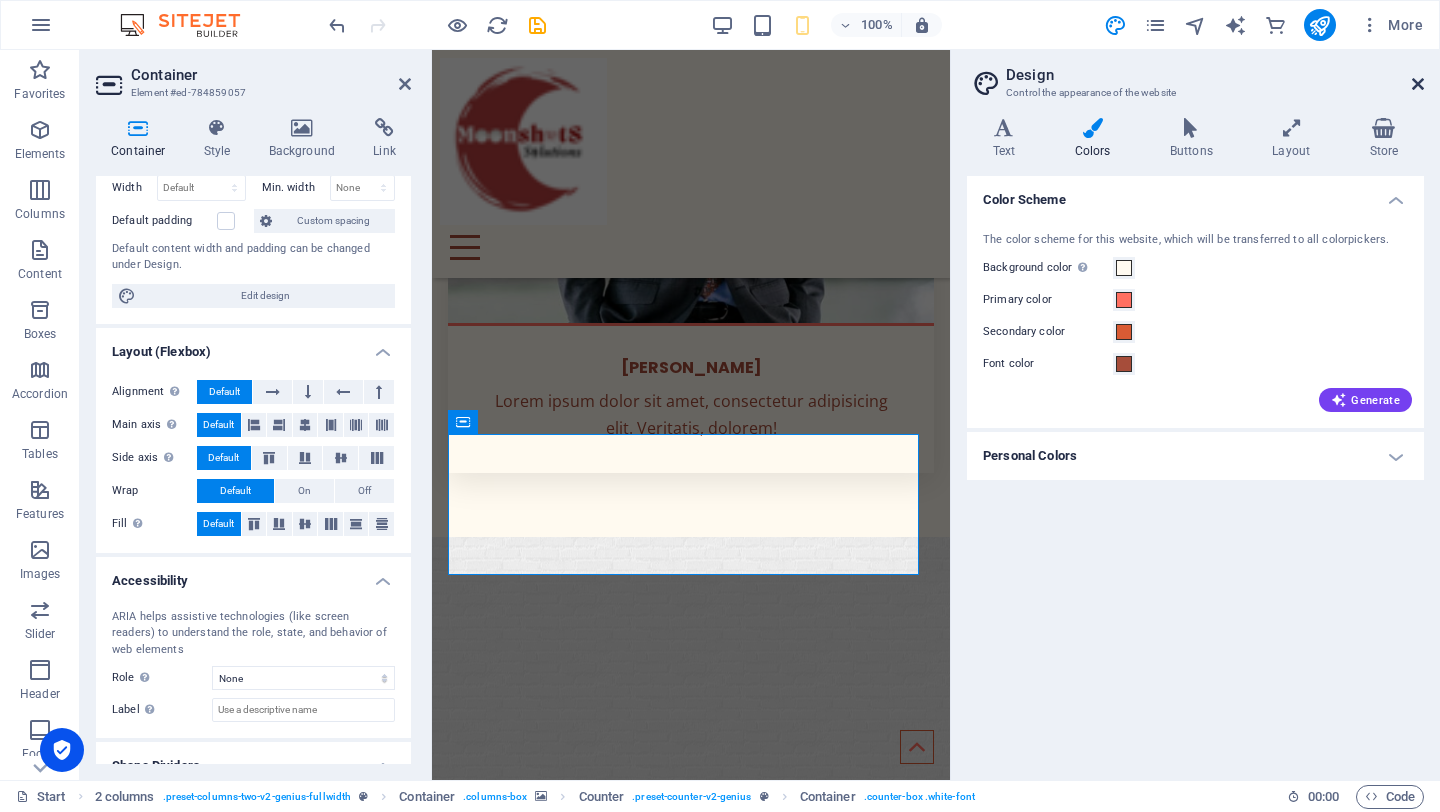 click at bounding box center (1418, 84) 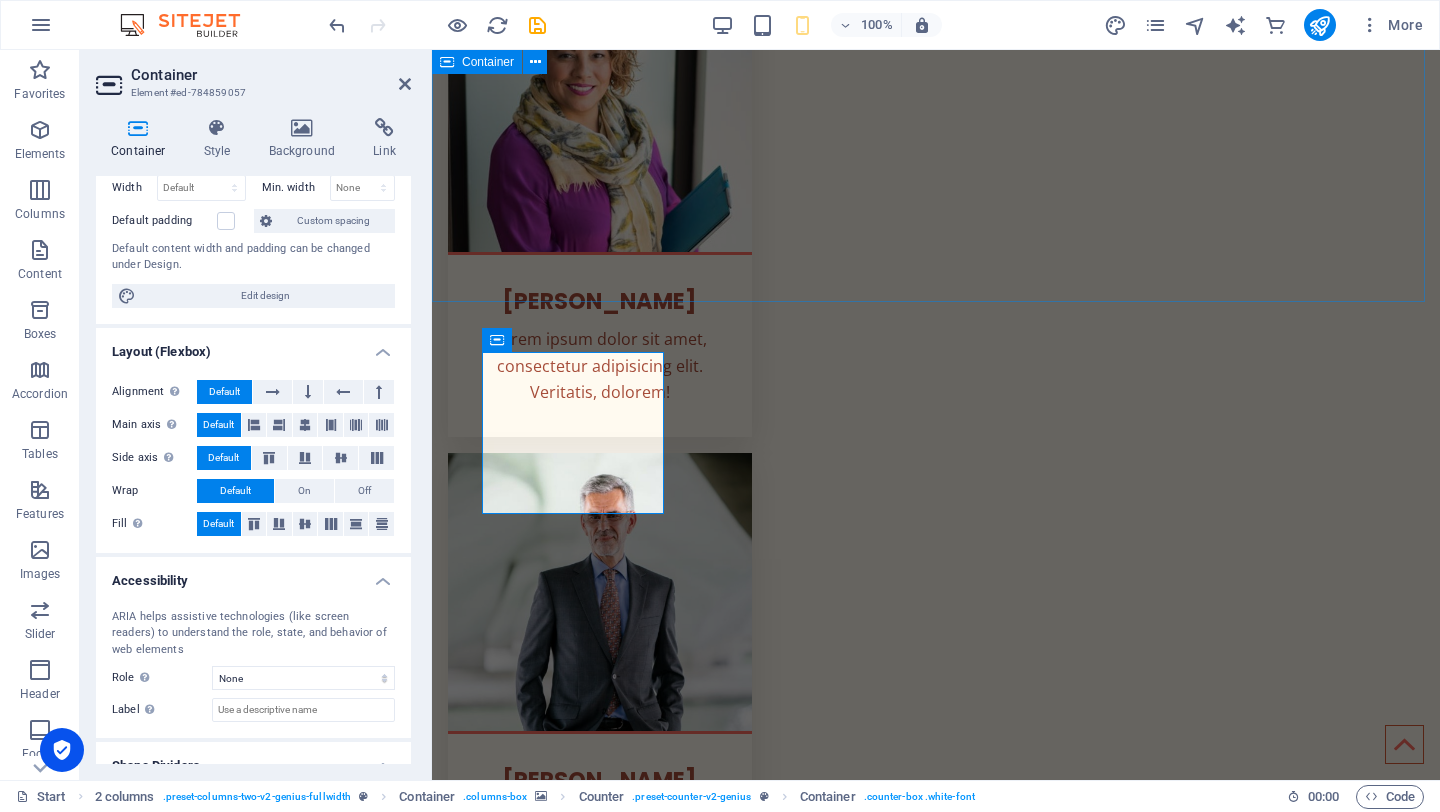 scroll, scrollTop: 2884, scrollLeft: 0, axis: vertical 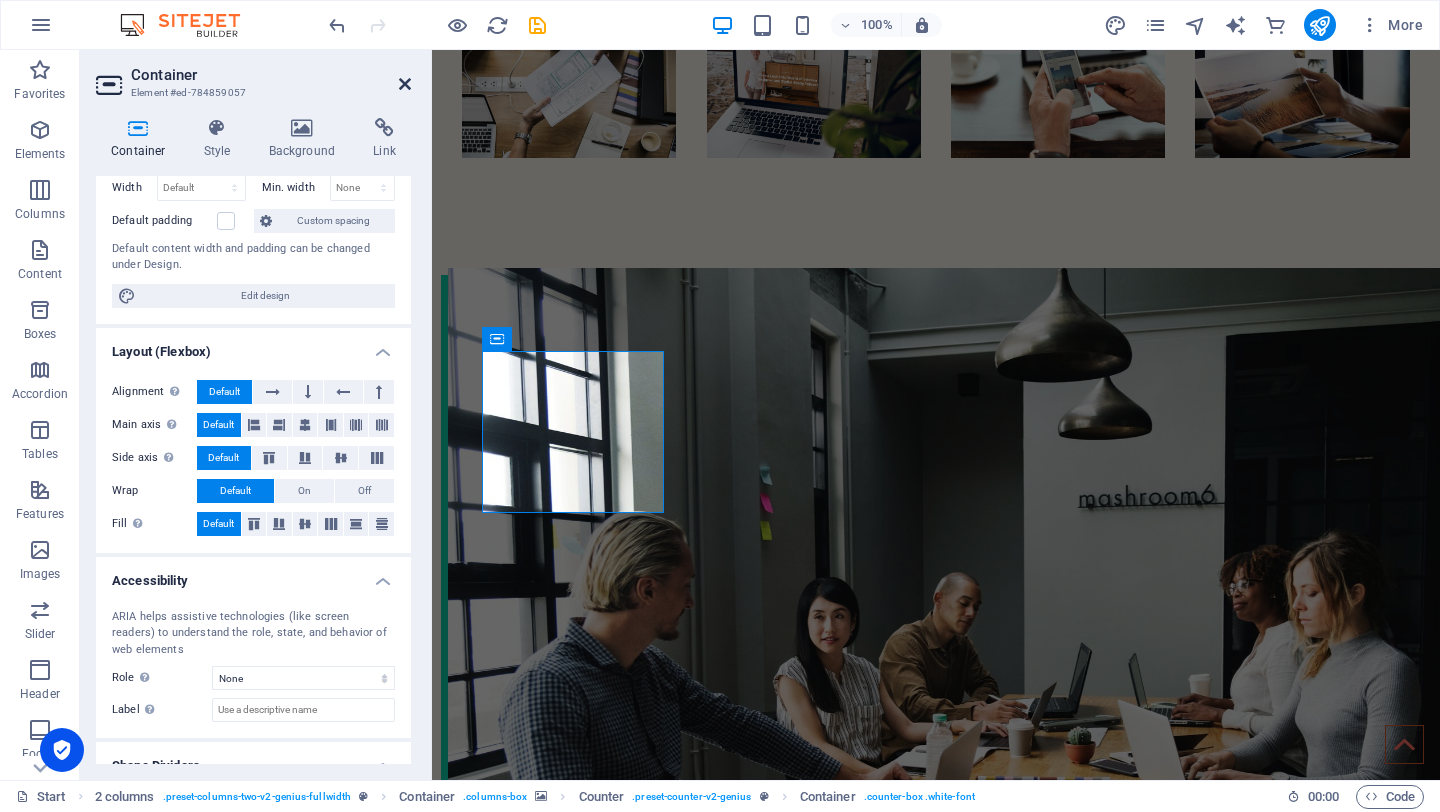 click at bounding box center [405, 84] 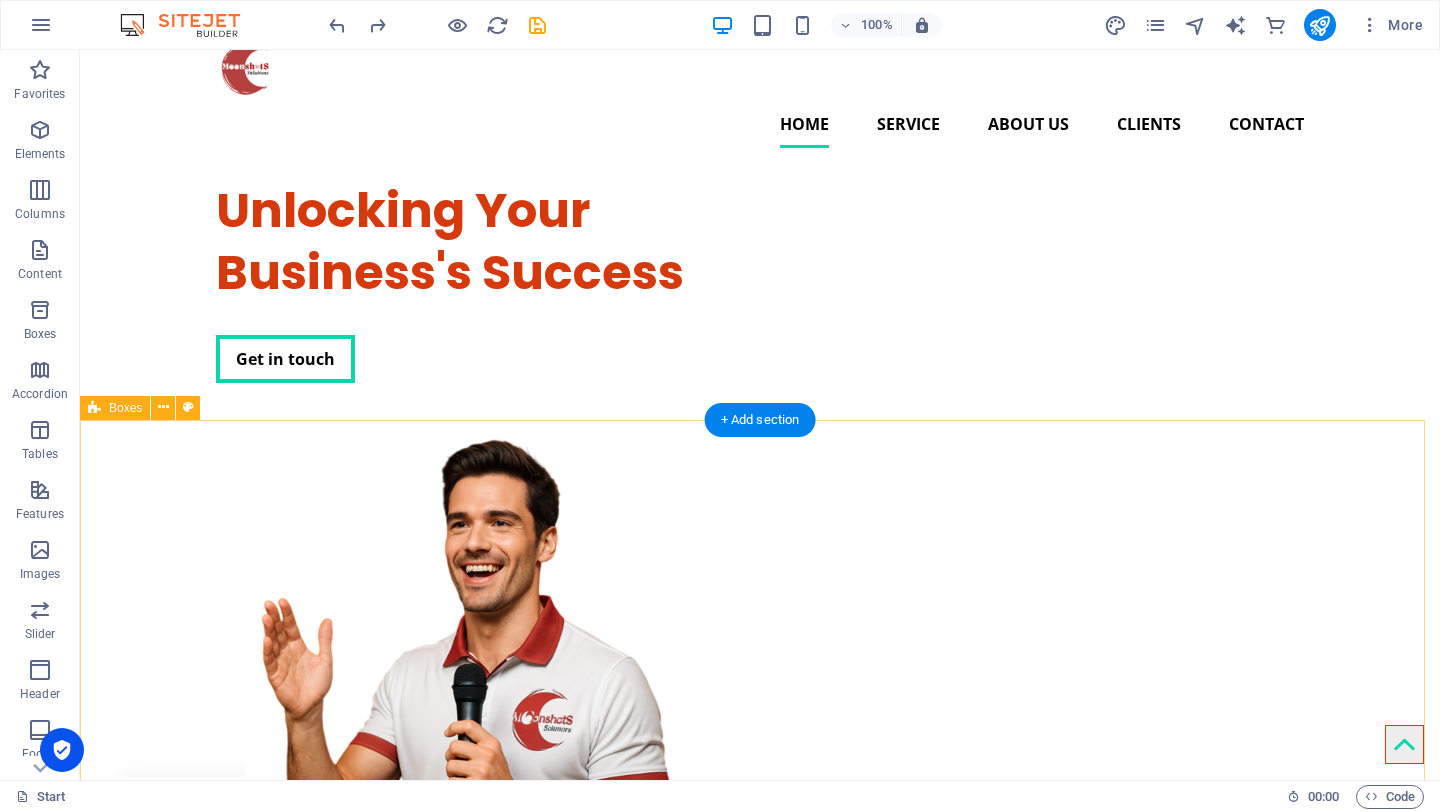 scroll, scrollTop: 0, scrollLeft: 0, axis: both 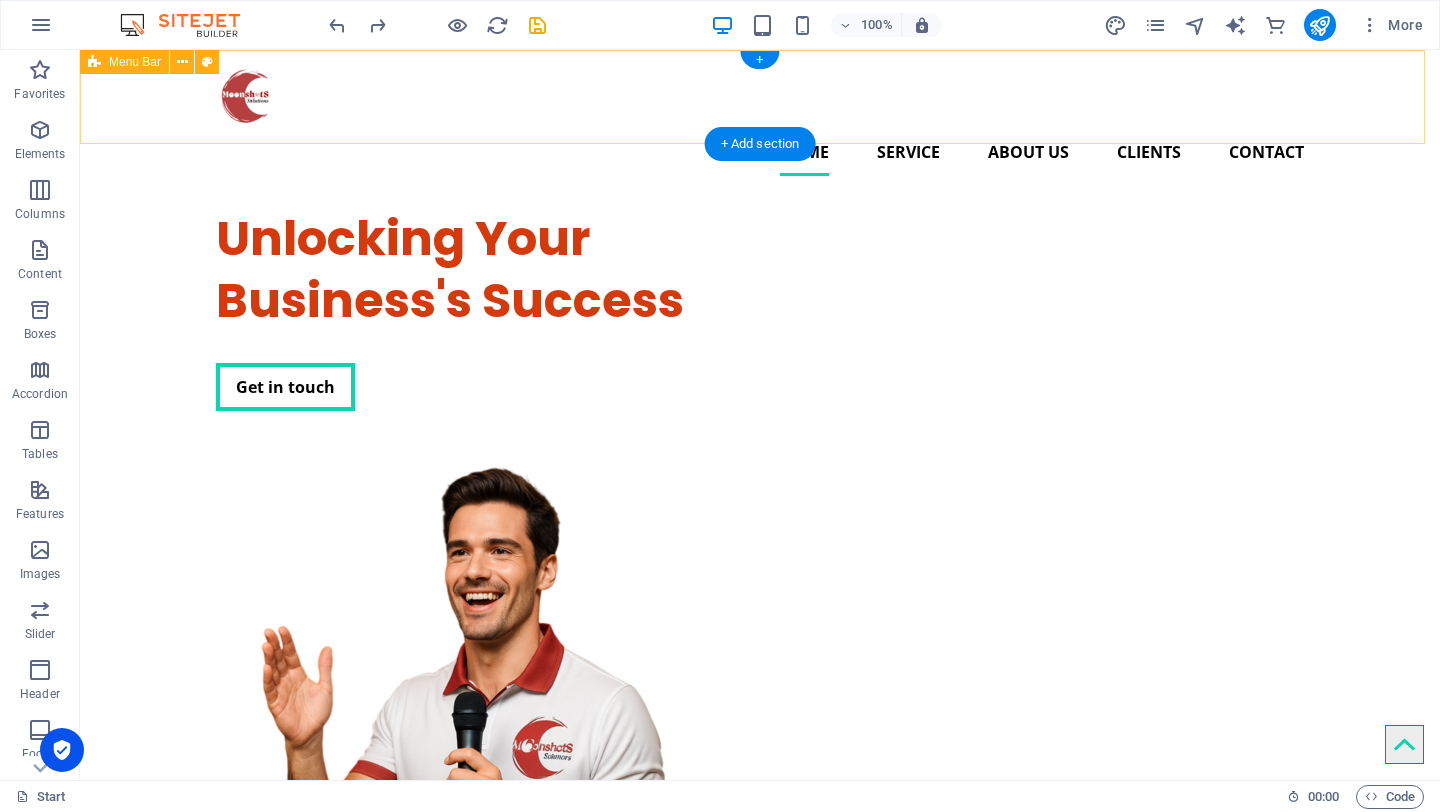 click on "Home Service About us Clients Contact" at bounding box center (760, 121) 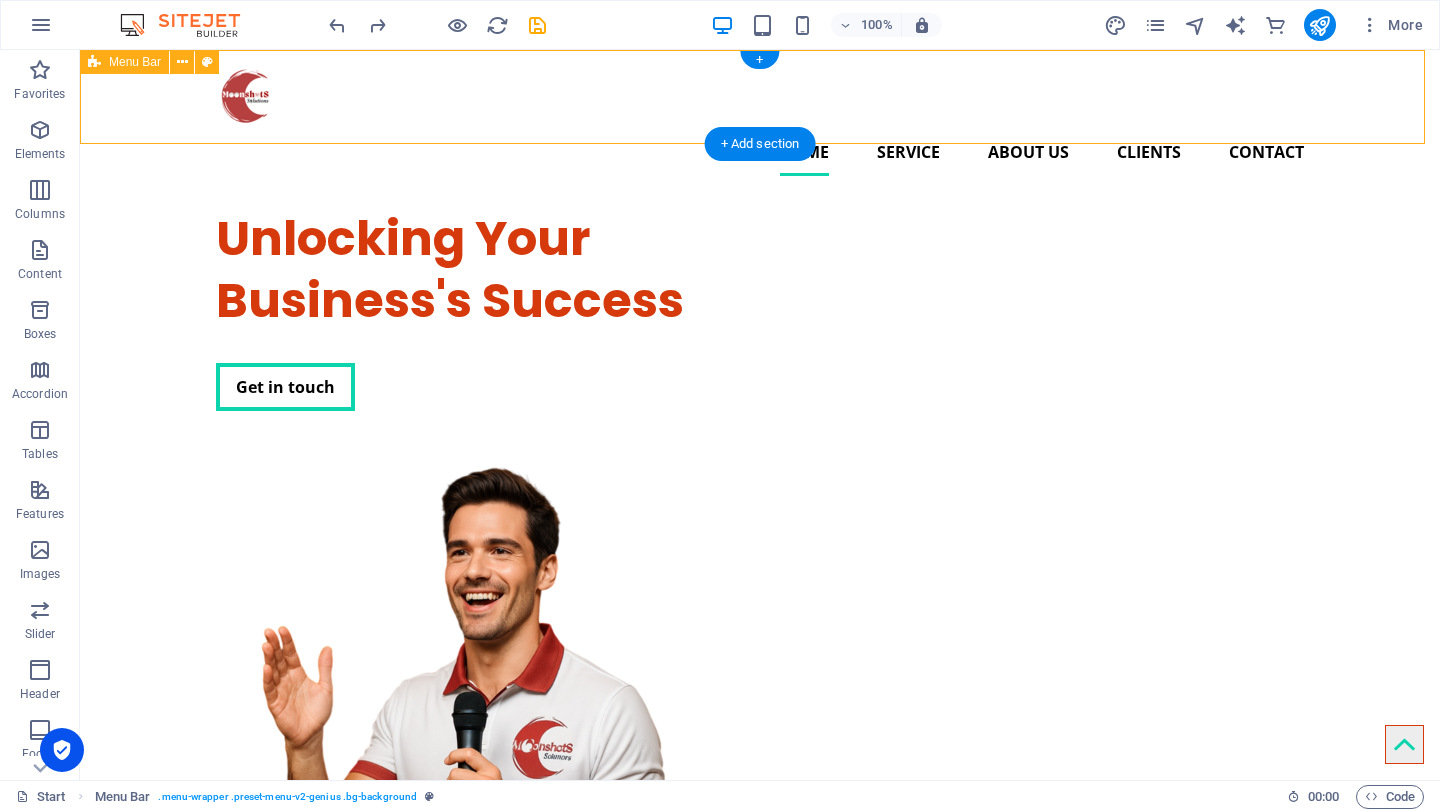 click on "Home Service About us Clients Contact" at bounding box center [760, 121] 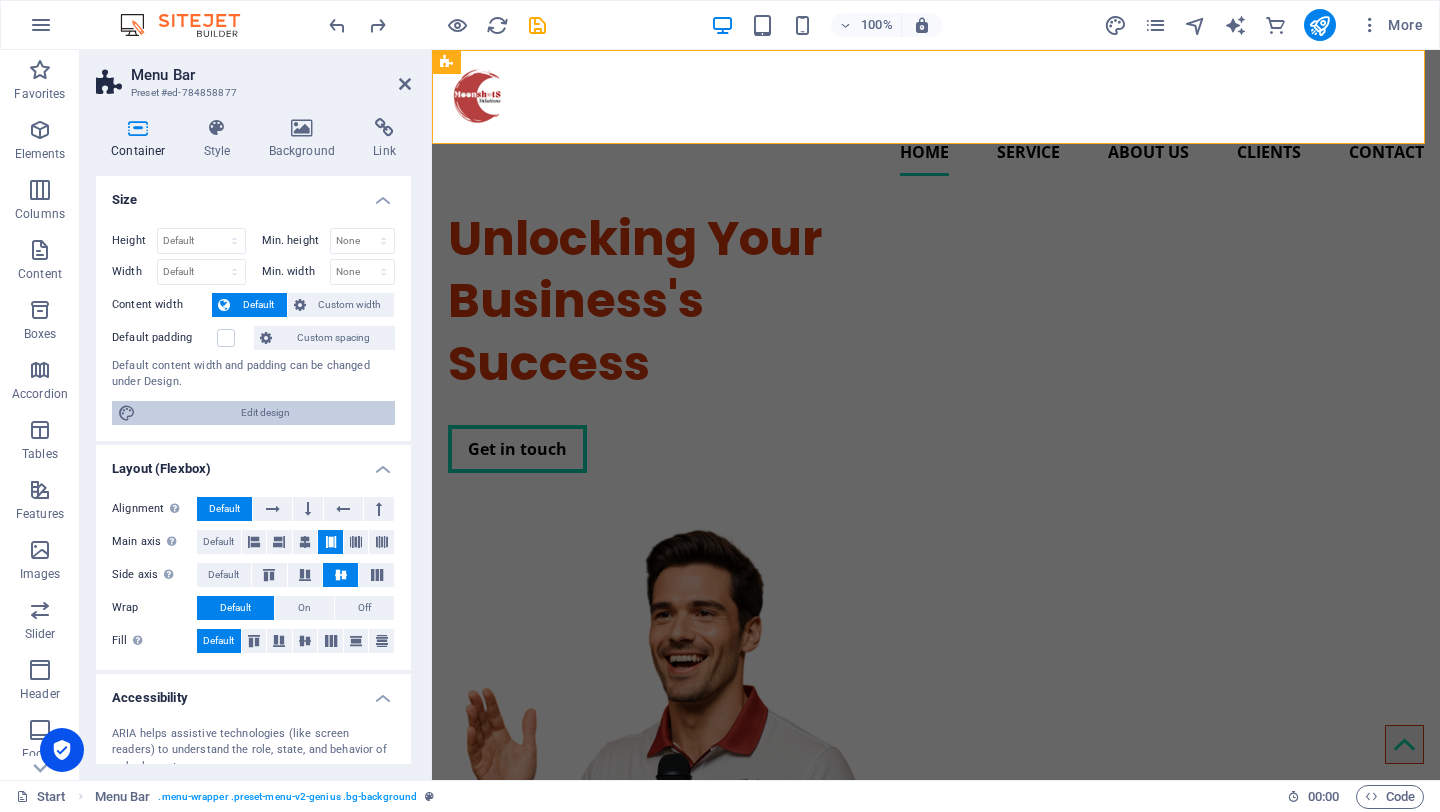 click on "Edit design" at bounding box center (265, 413) 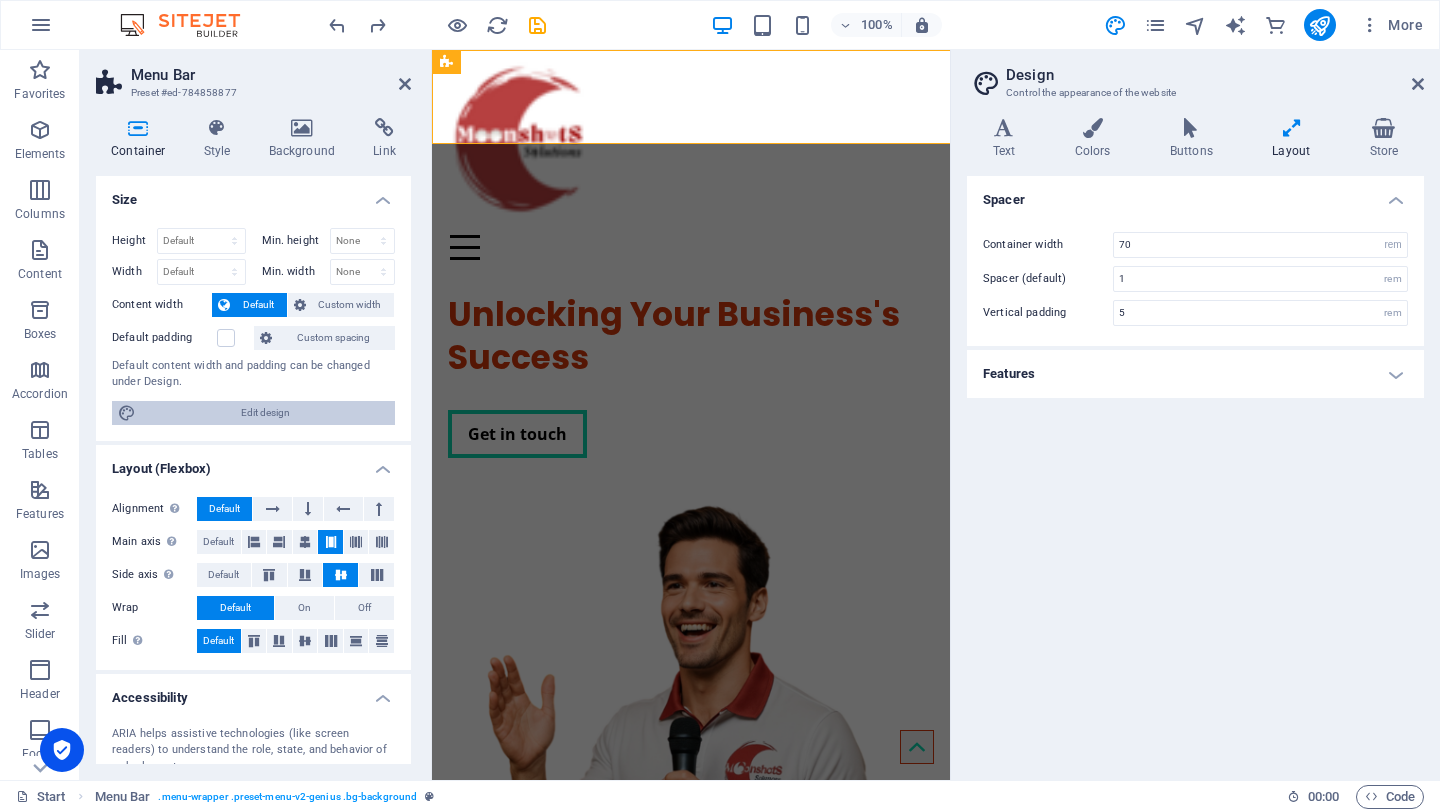 type on "4" 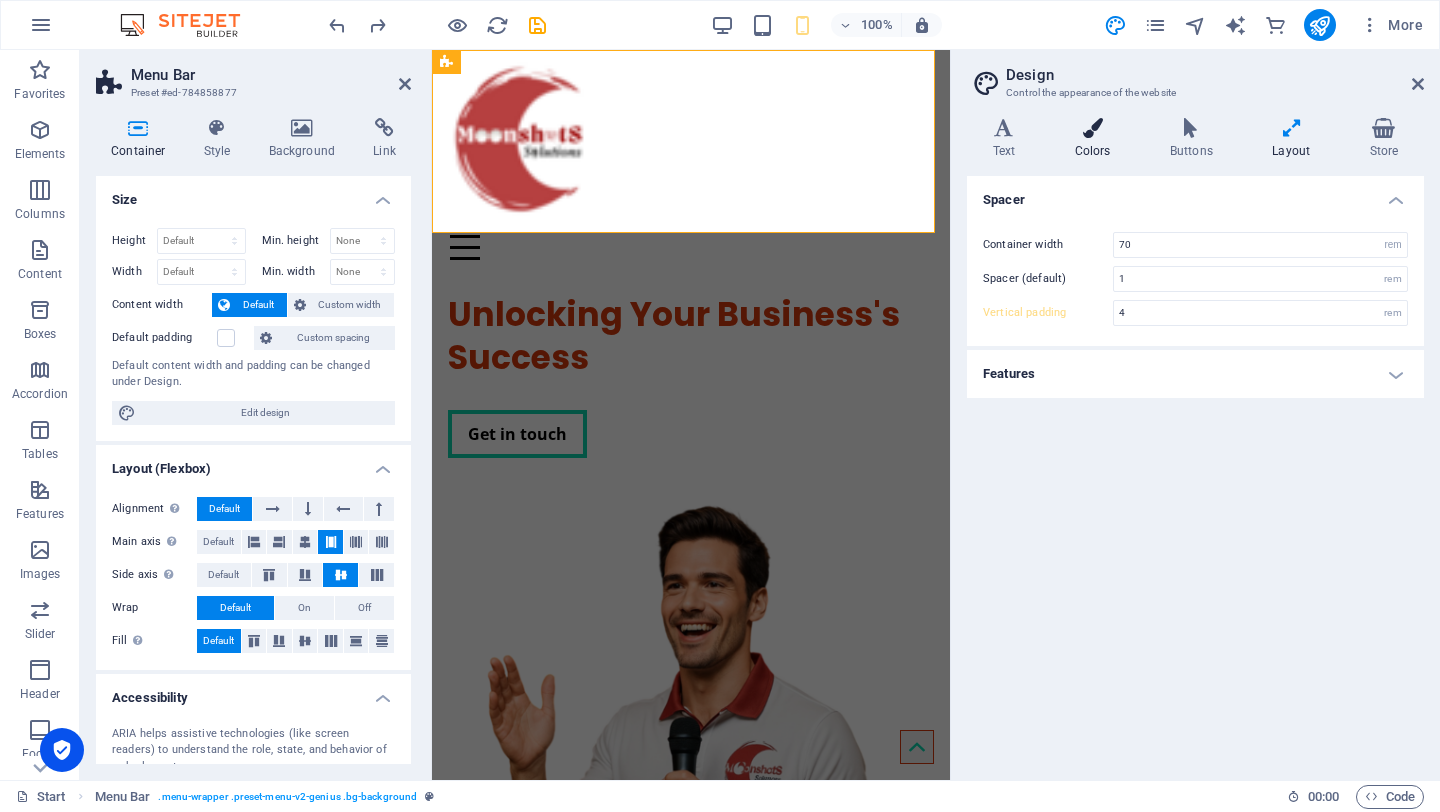 click at bounding box center [1092, 128] 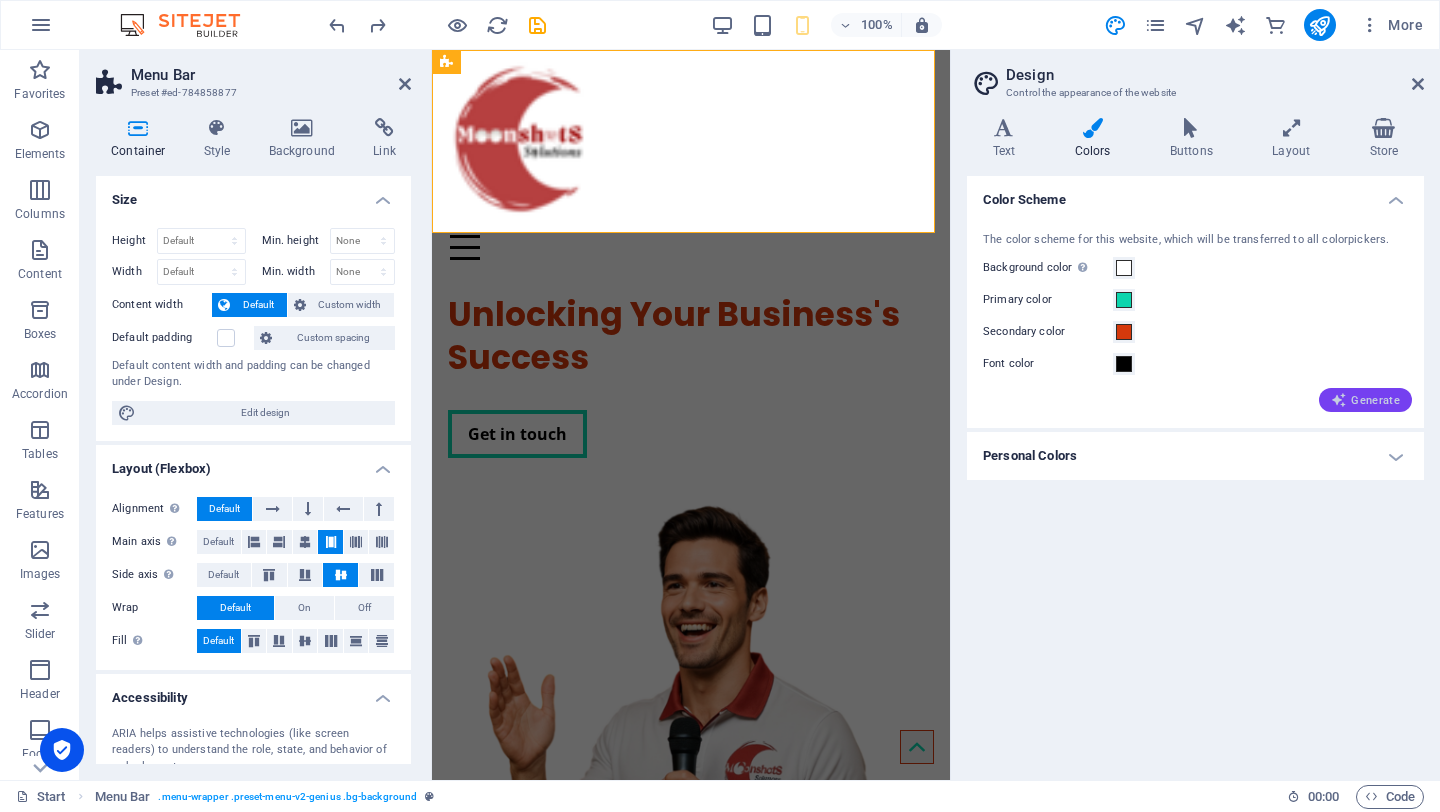 click on "Generate" at bounding box center [1365, 400] 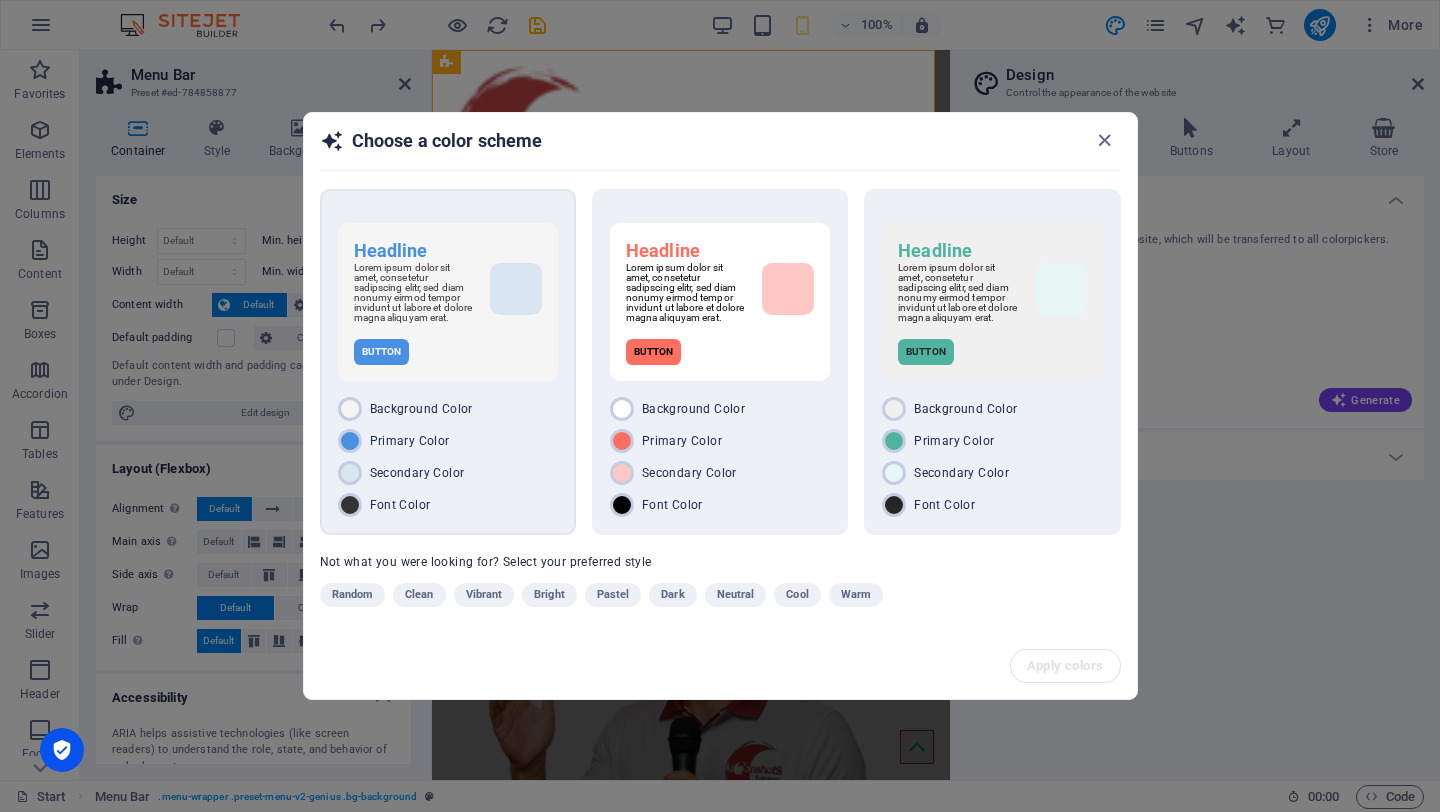 click on "Background Color" at bounding box center [421, 409] 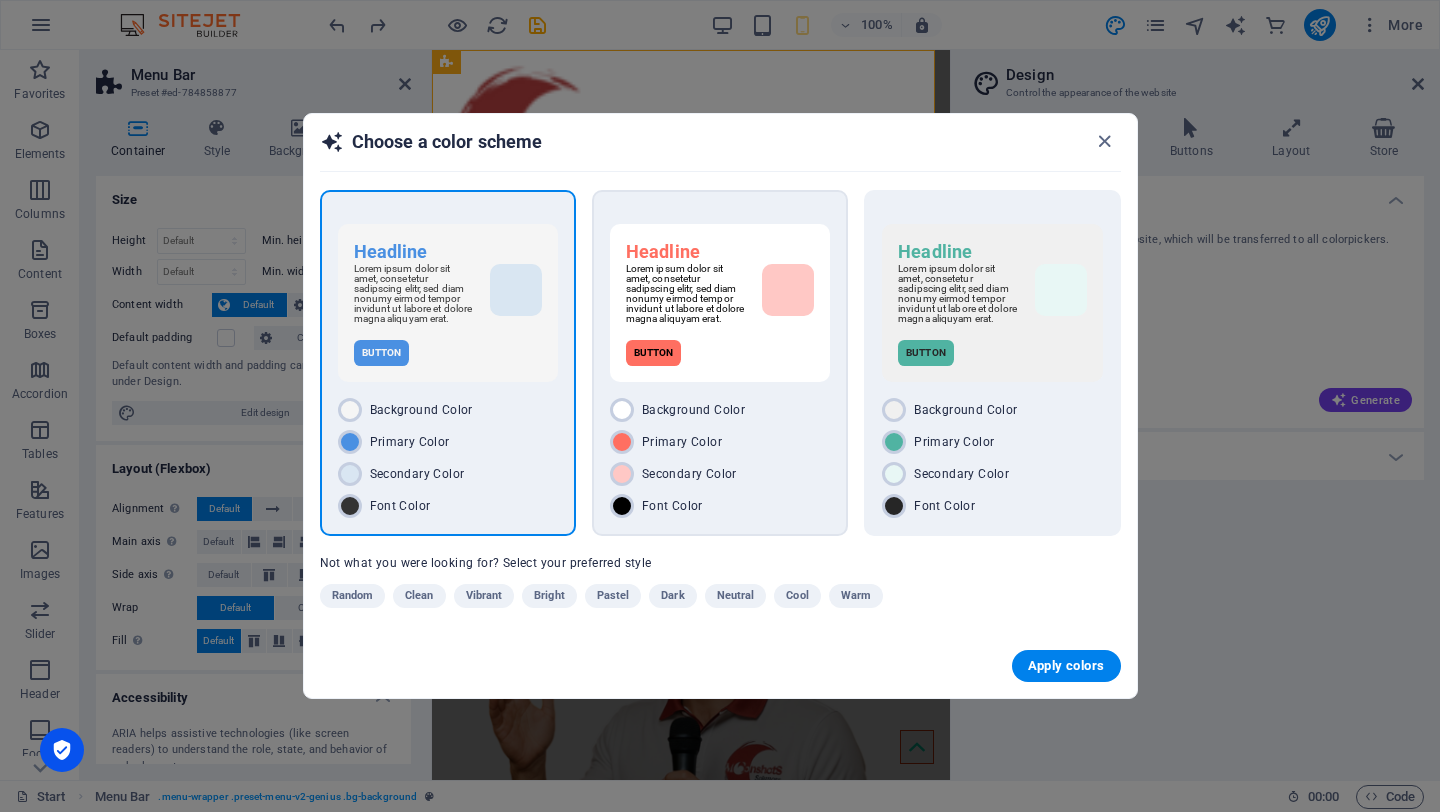 click on "Primary Color" at bounding box center (720, 442) 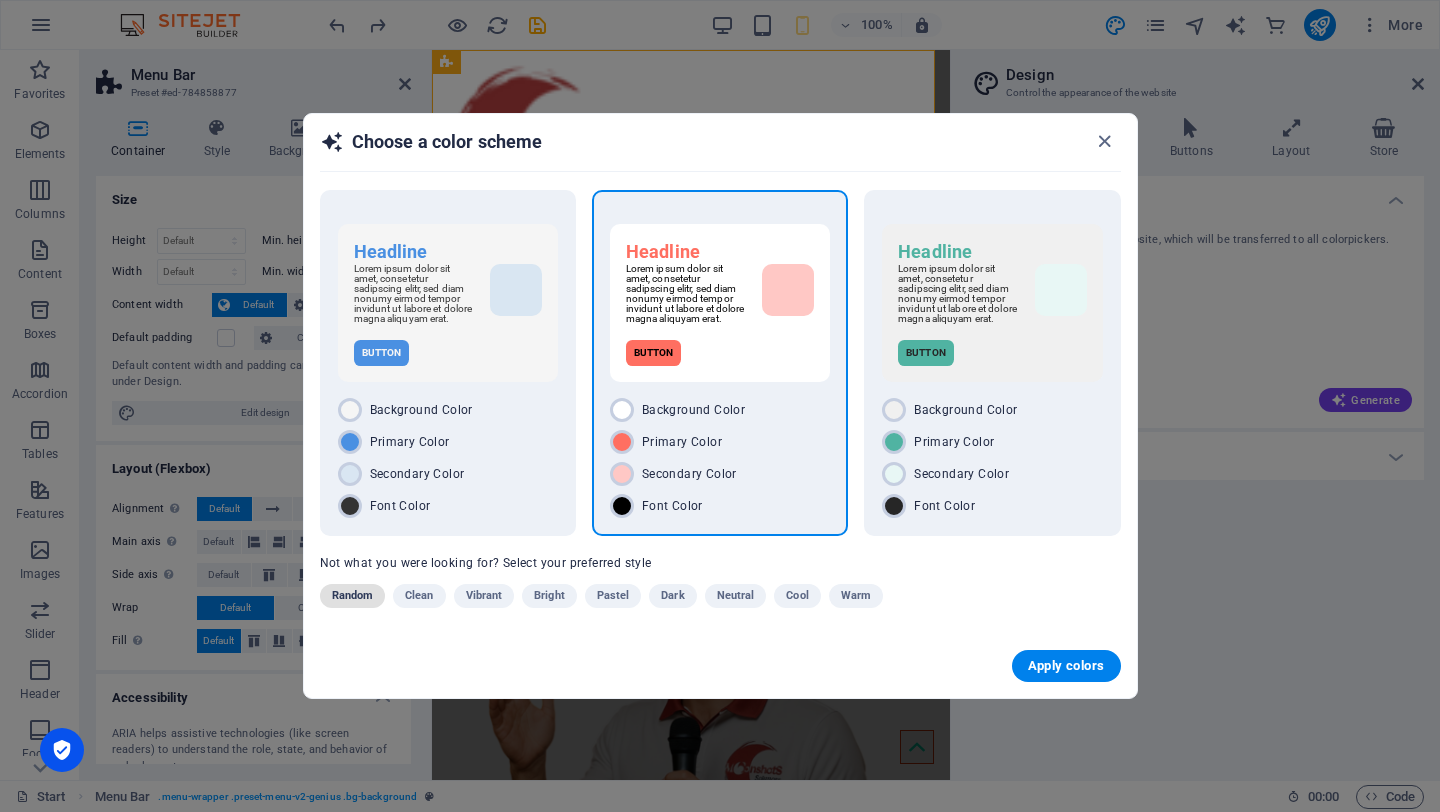 click on "Random" at bounding box center [353, 596] 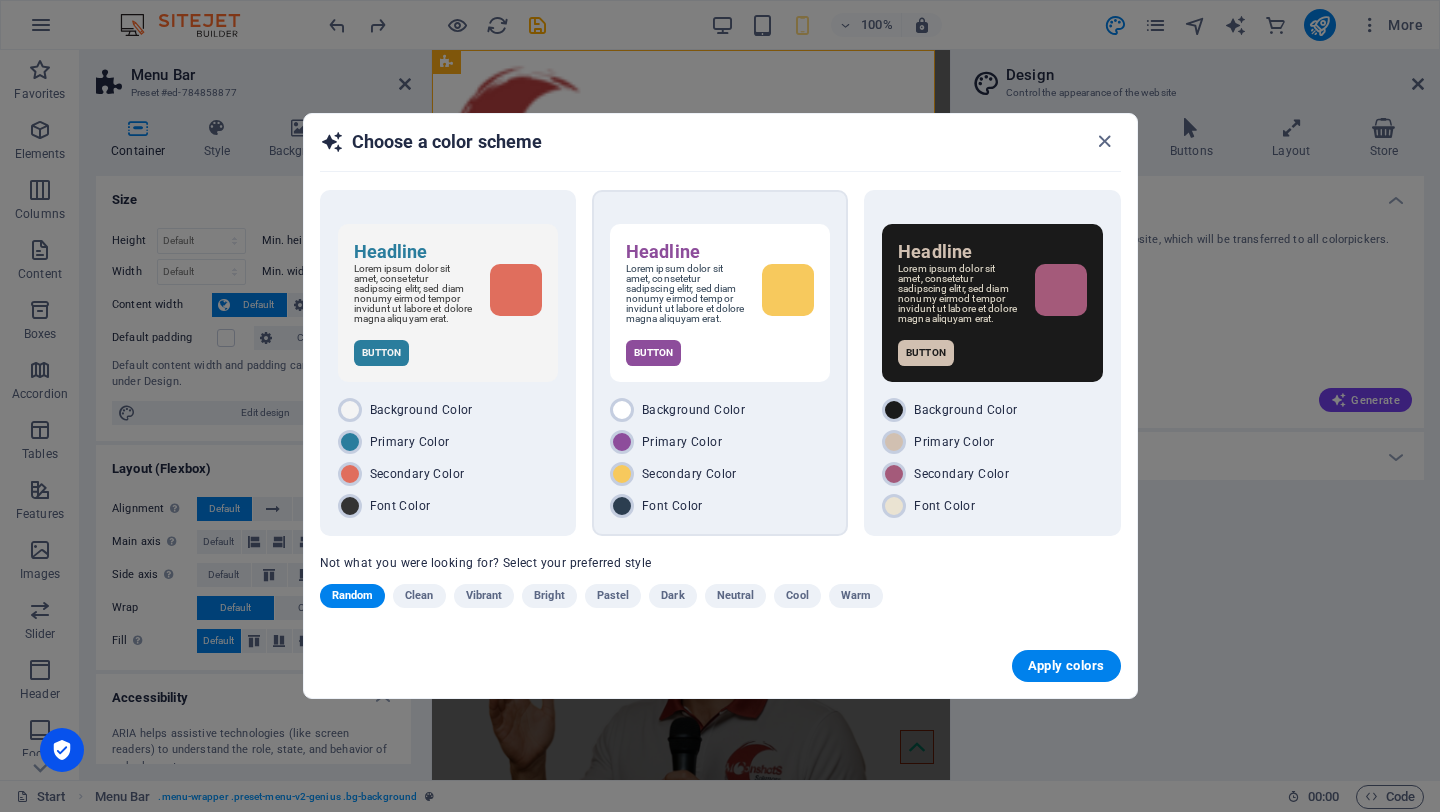 click on "Primary Color" at bounding box center (682, 442) 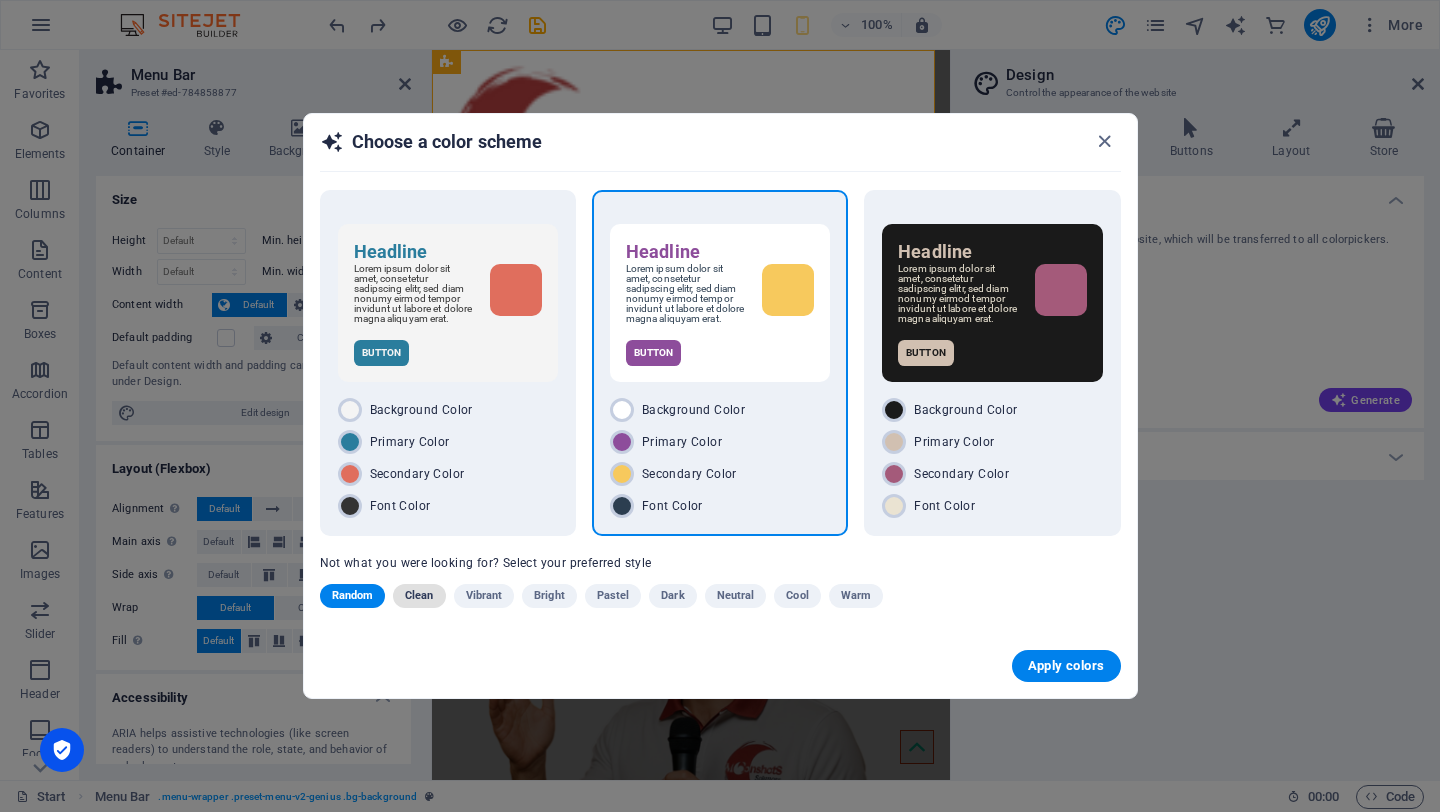 click on "Clean" at bounding box center [419, 596] 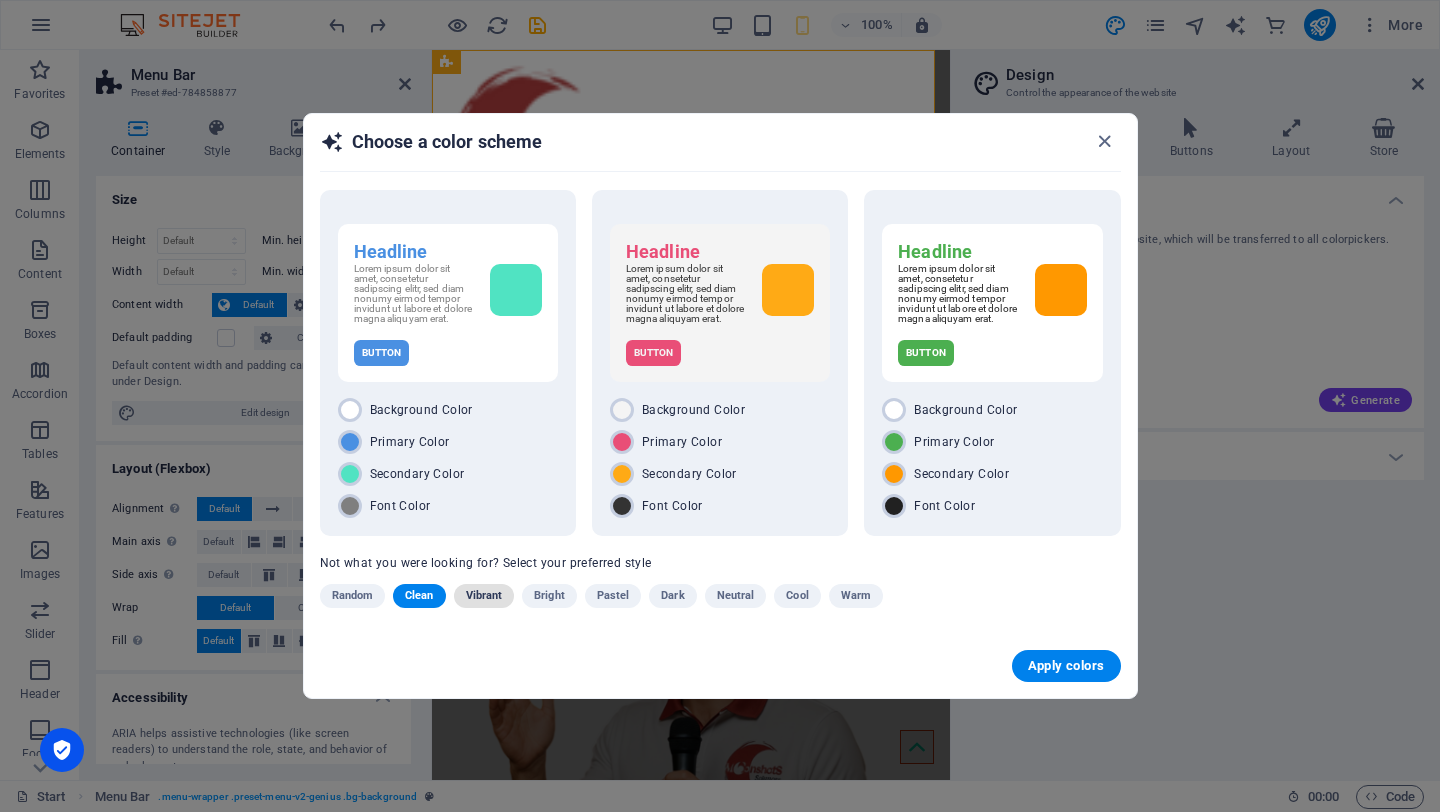 click on "Vibrant" at bounding box center [484, 596] 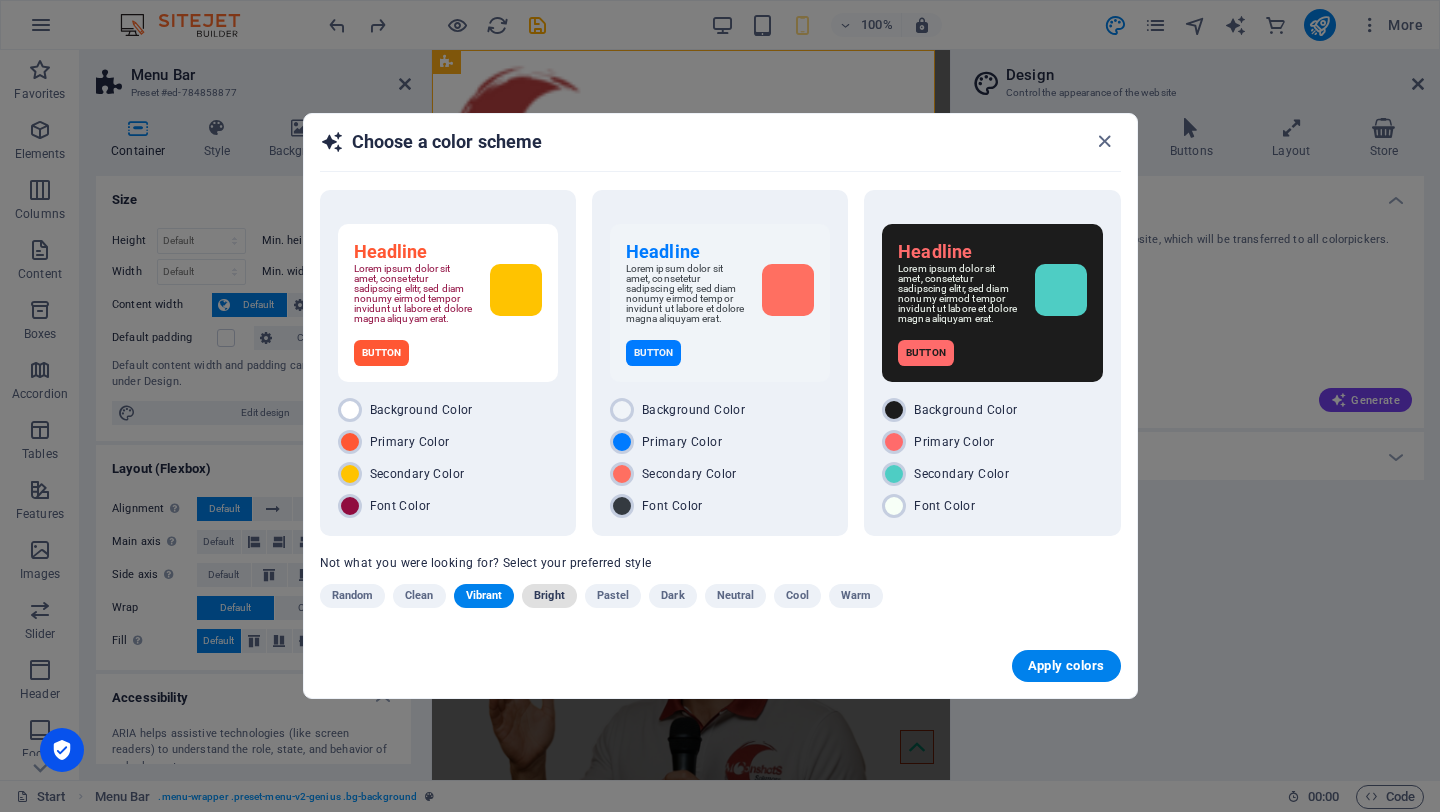 click on "Bright" at bounding box center [549, 596] 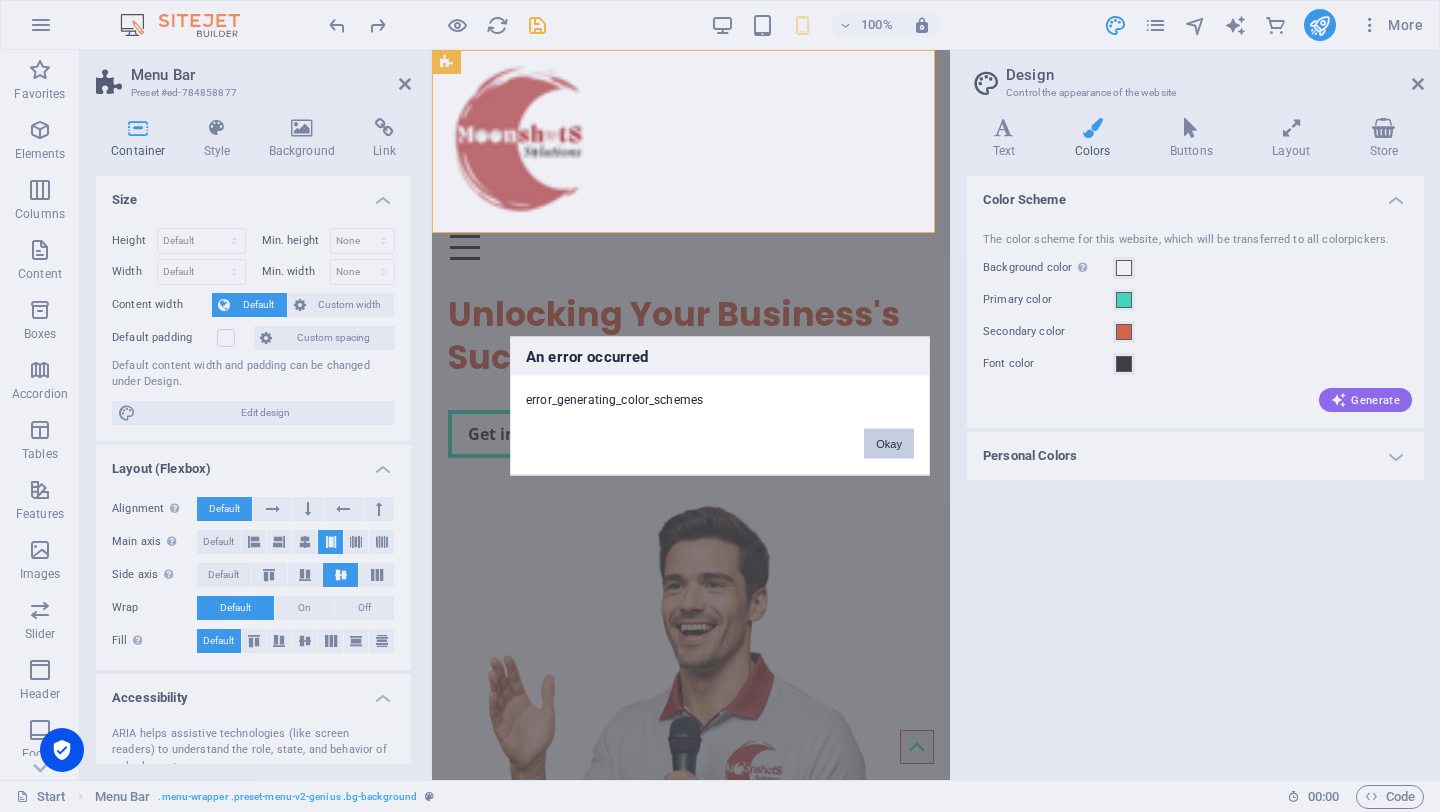 click on "Okay" at bounding box center (889, 444) 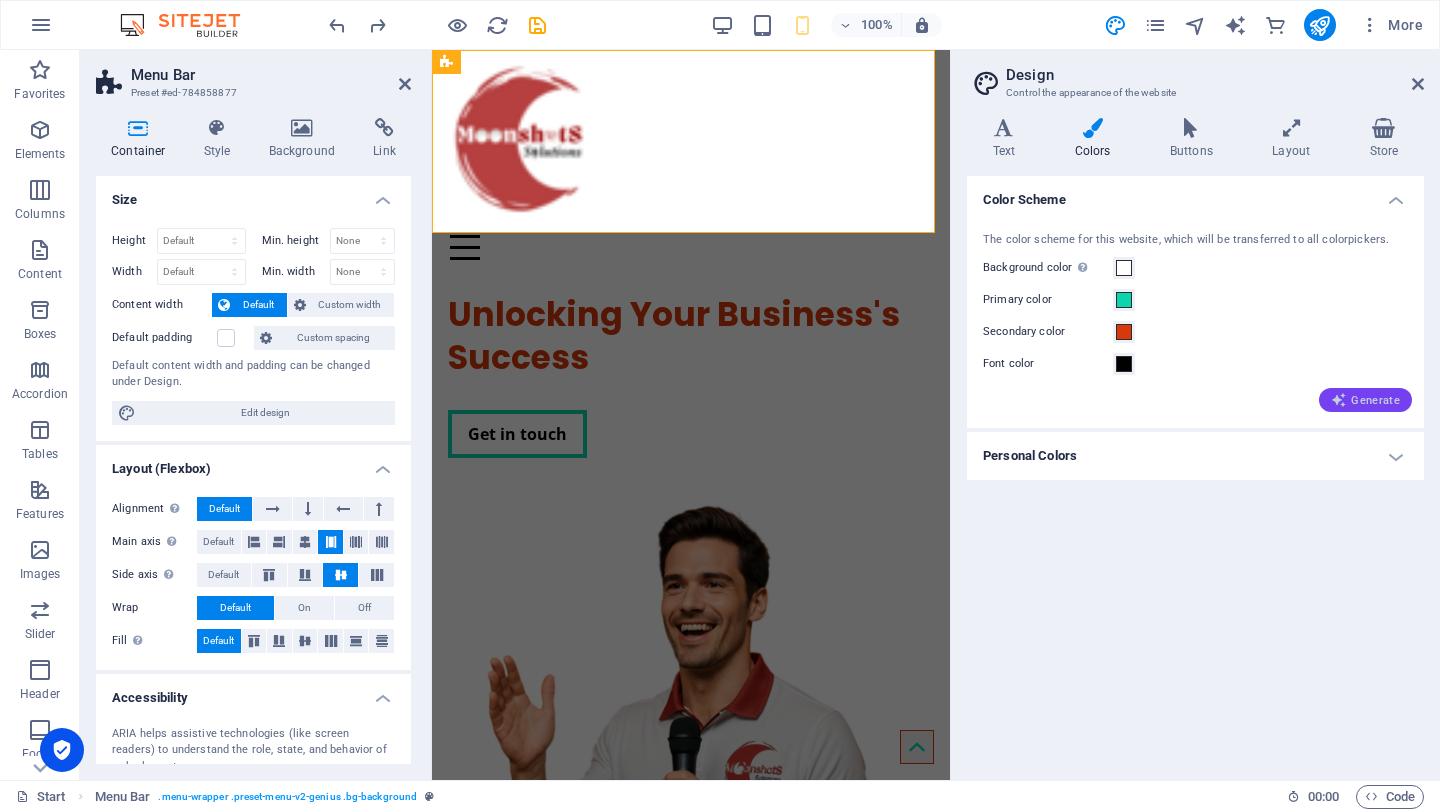 click on "Generate" at bounding box center [1365, 400] 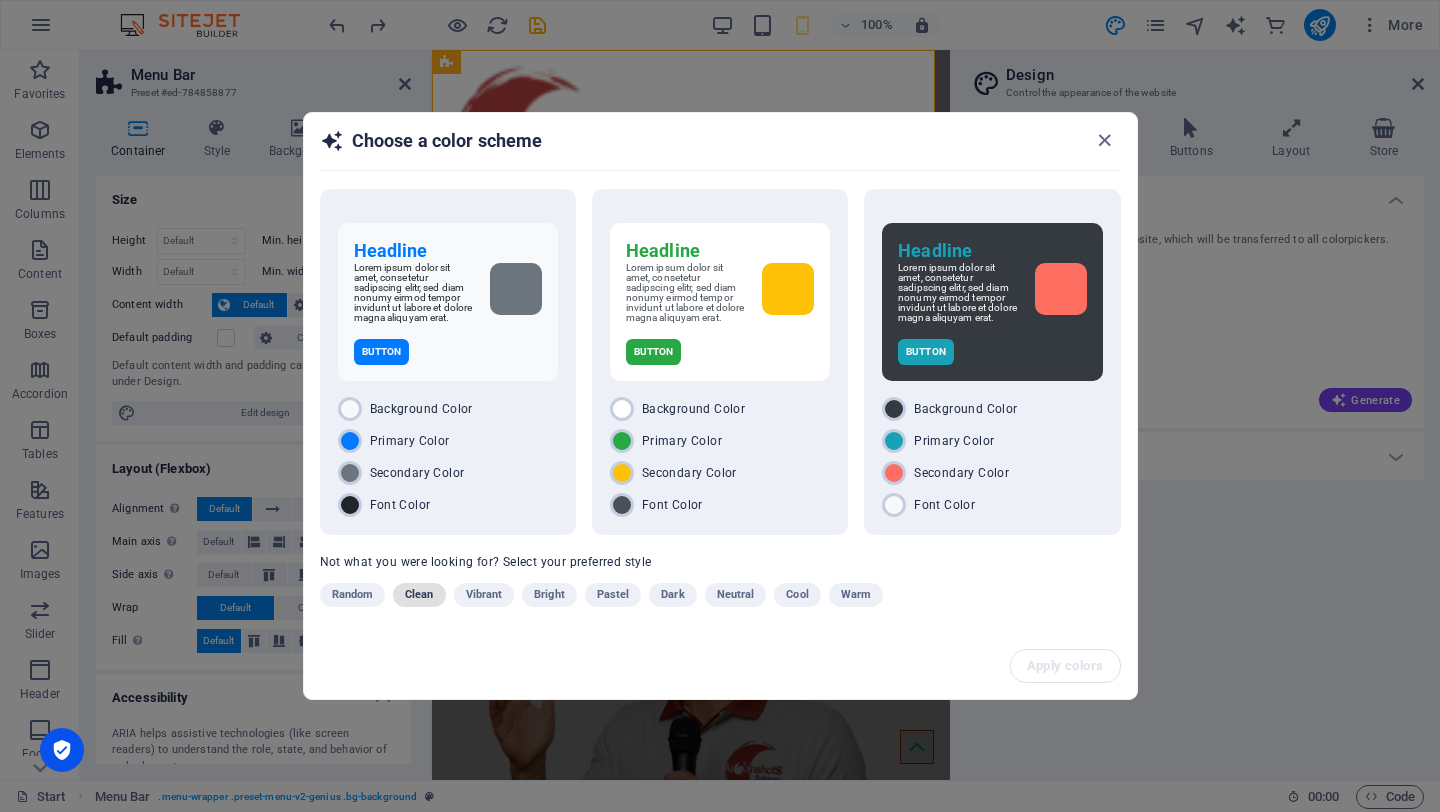 click on "Clean" at bounding box center (419, 595) 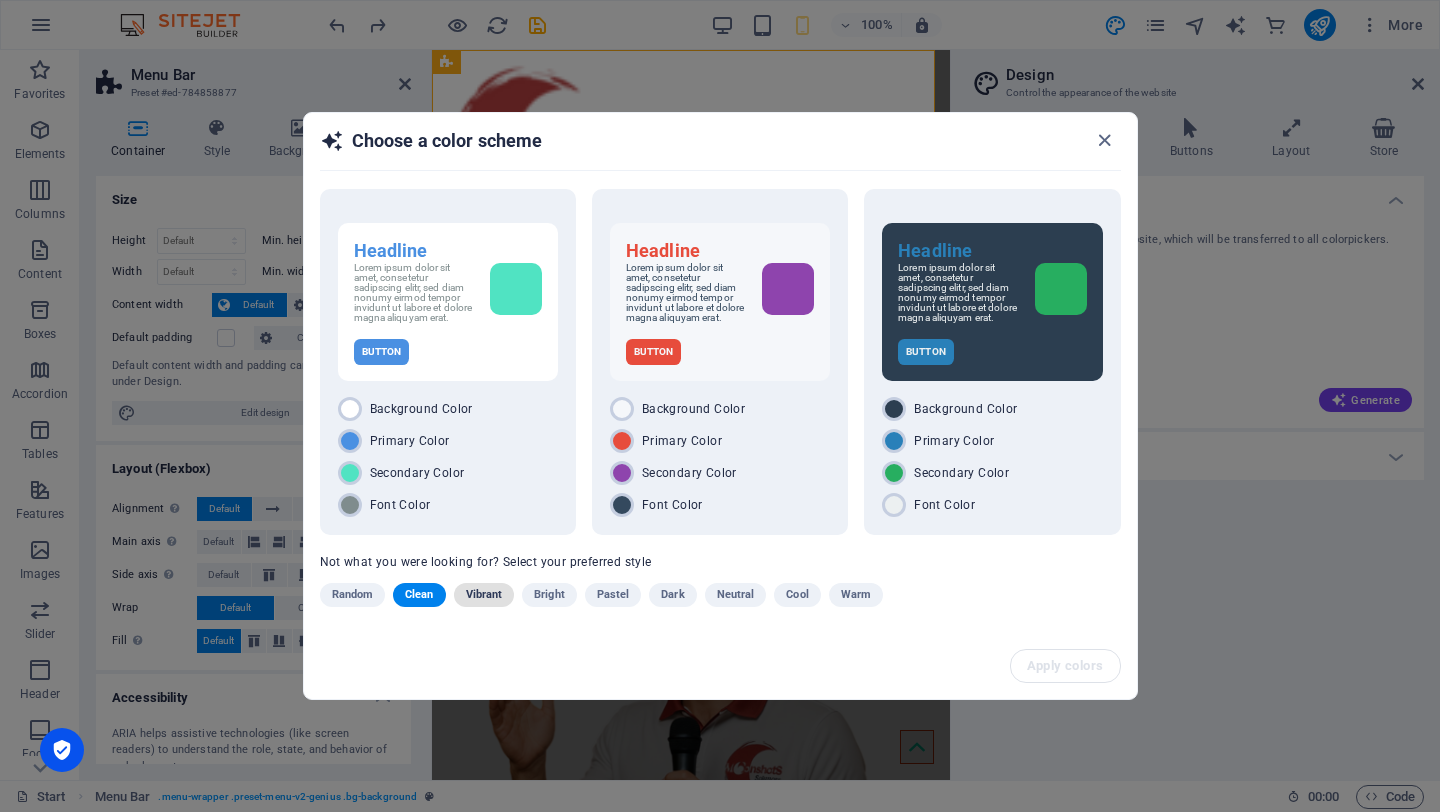 click on "Vibrant" at bounding box center (484, 595) 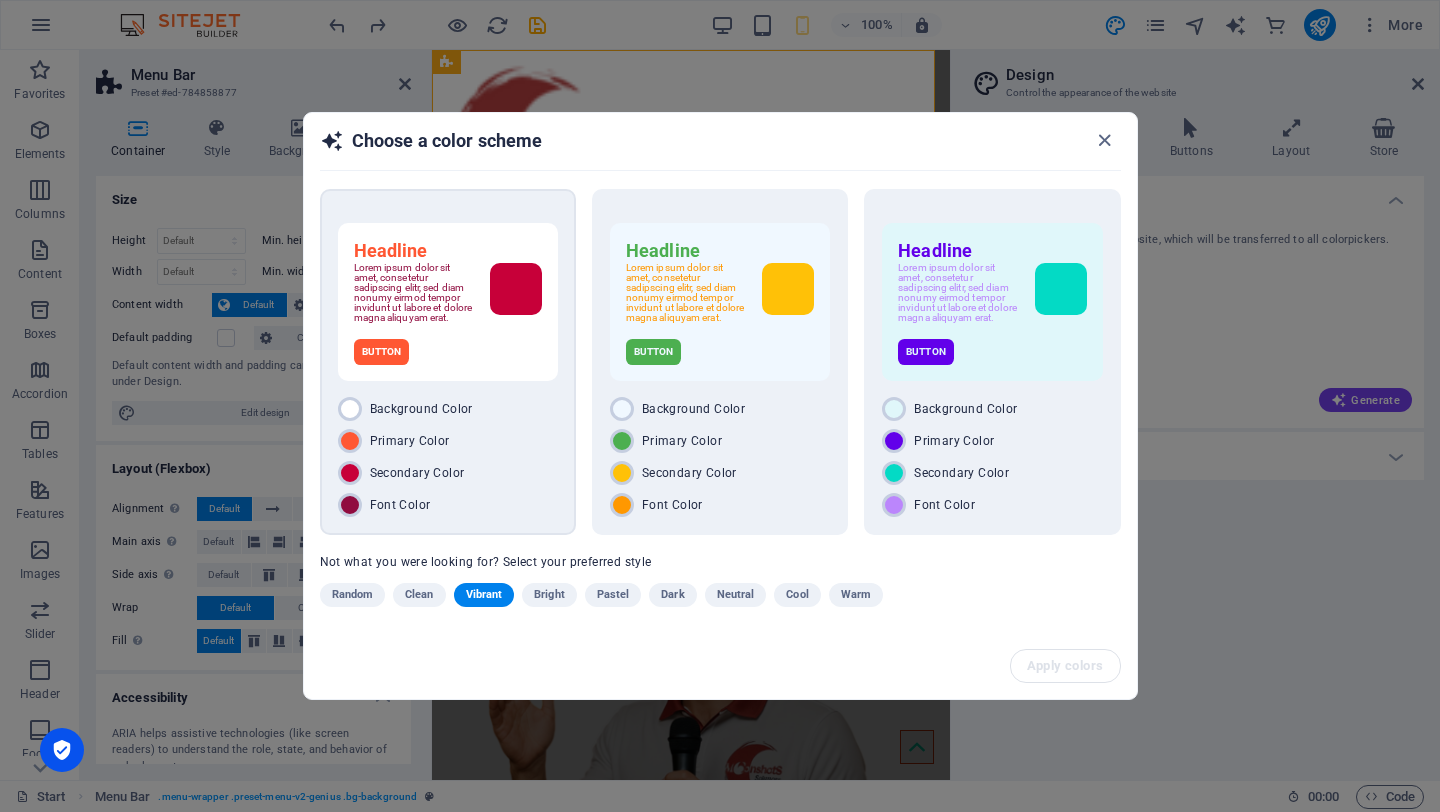 click on "Button" at bounding box center (448, 352) 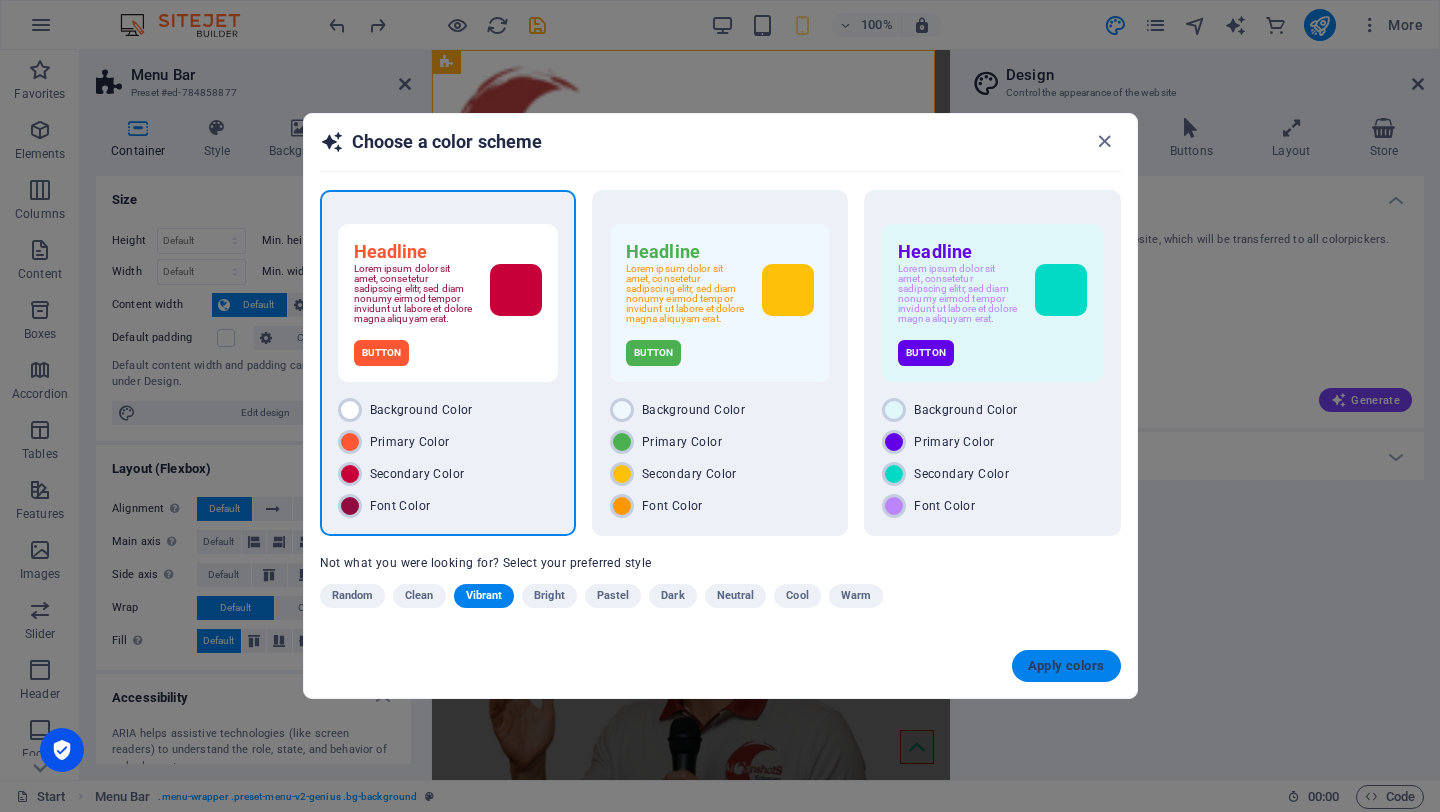 click on "Apply colors" at bounding box center [1066, 666] 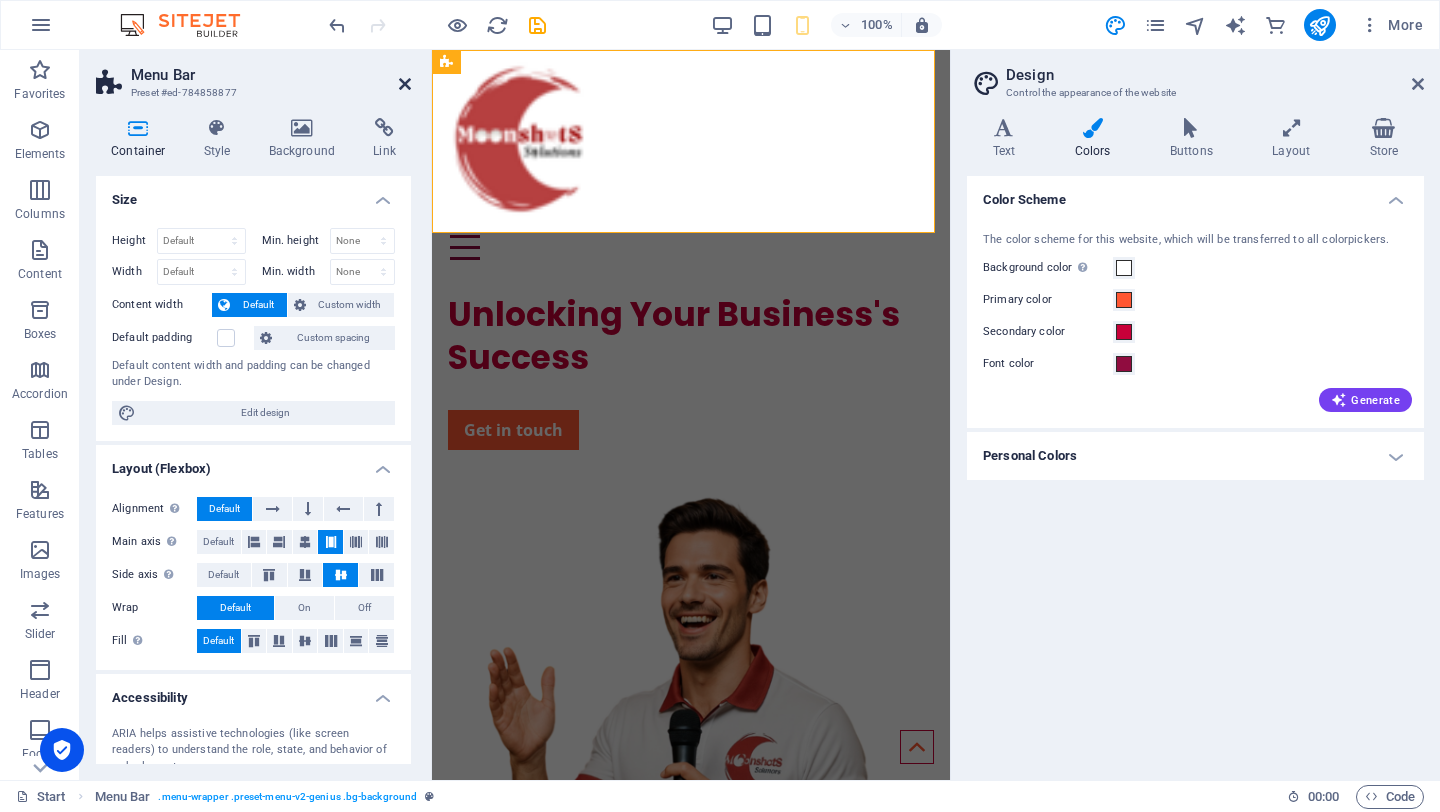 click at bounding box center (405, 84) 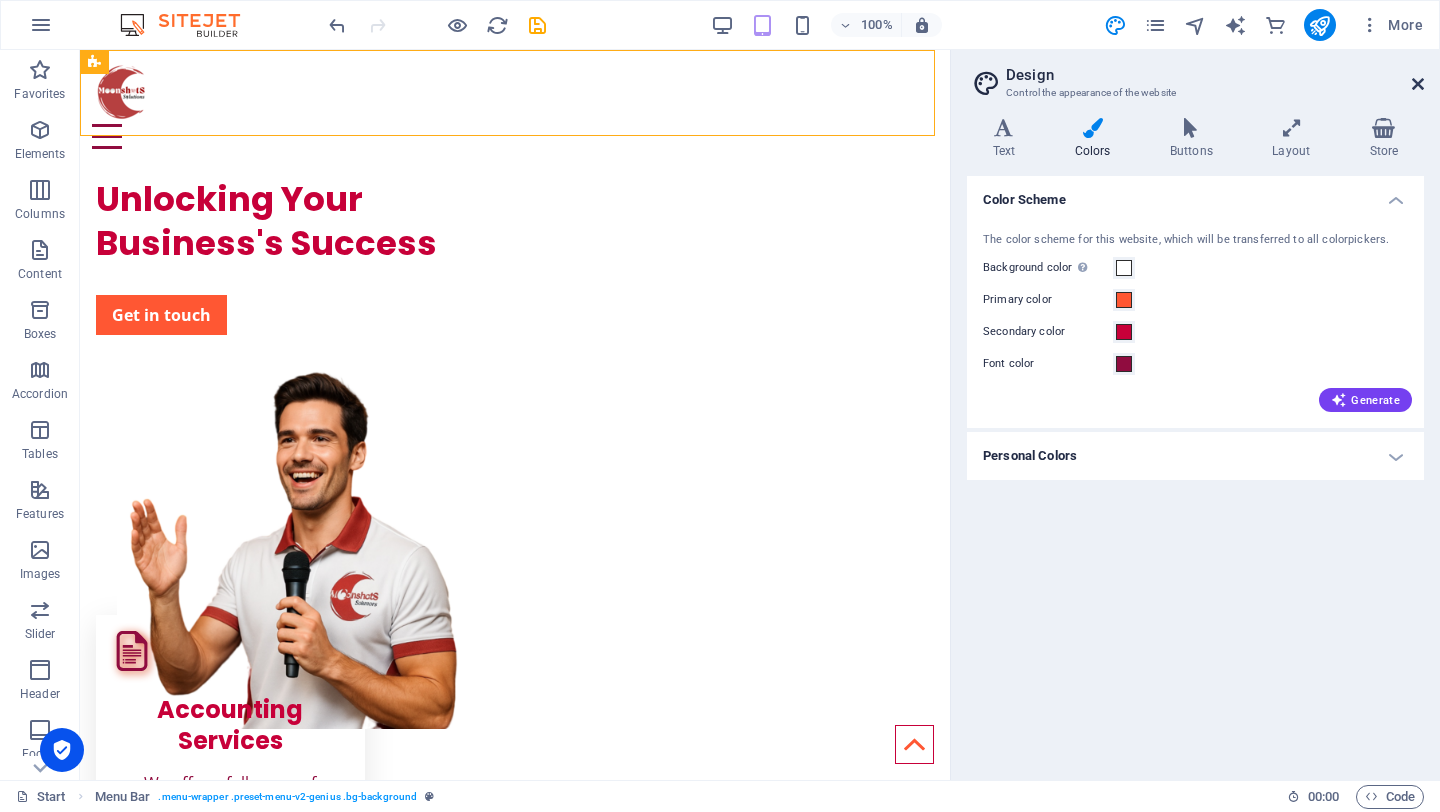 click at bounding box center [1418, 84] 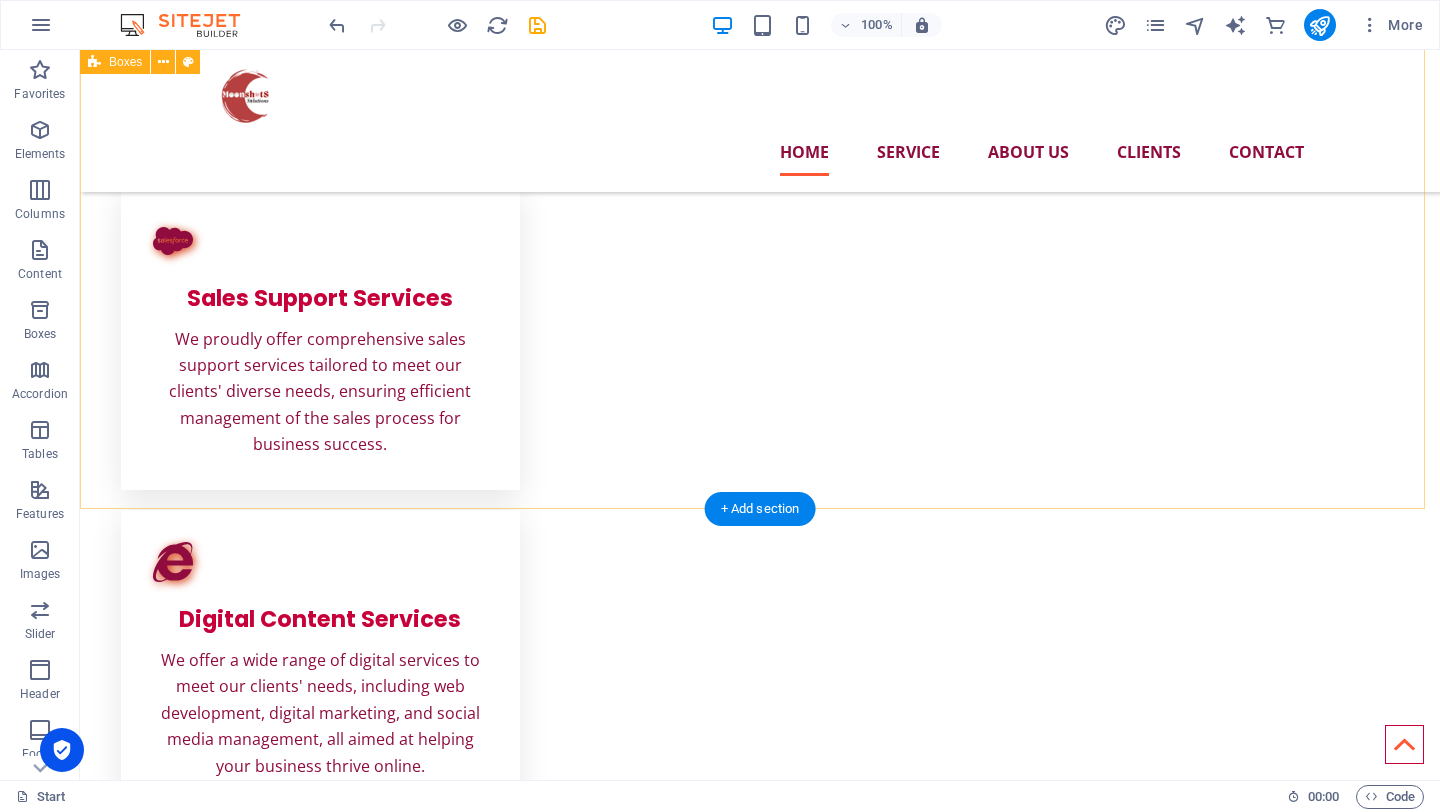 scroll, scrollTop: 328, scrollLeft: 0, axis: vertical 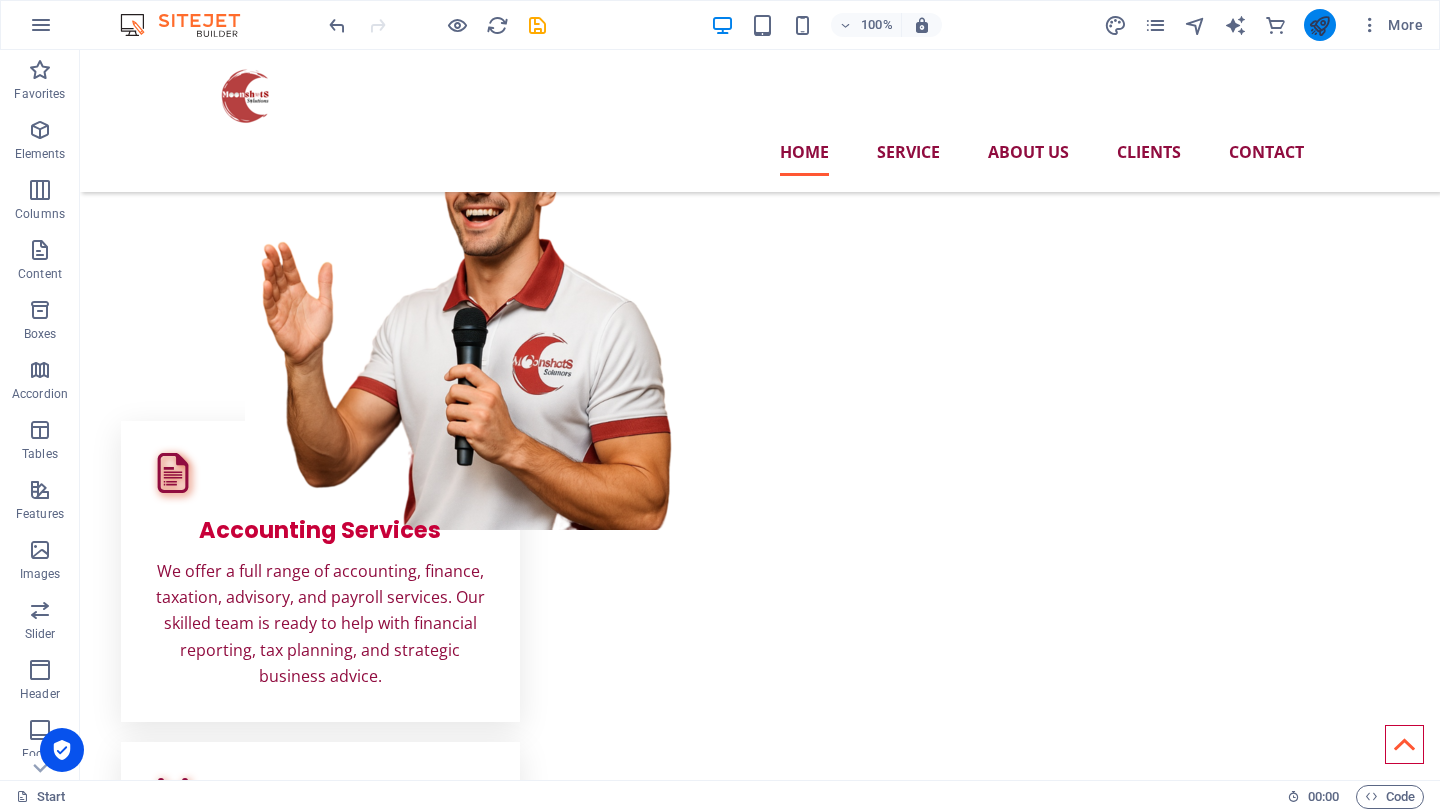 click at bounding box center [1319, 25] 